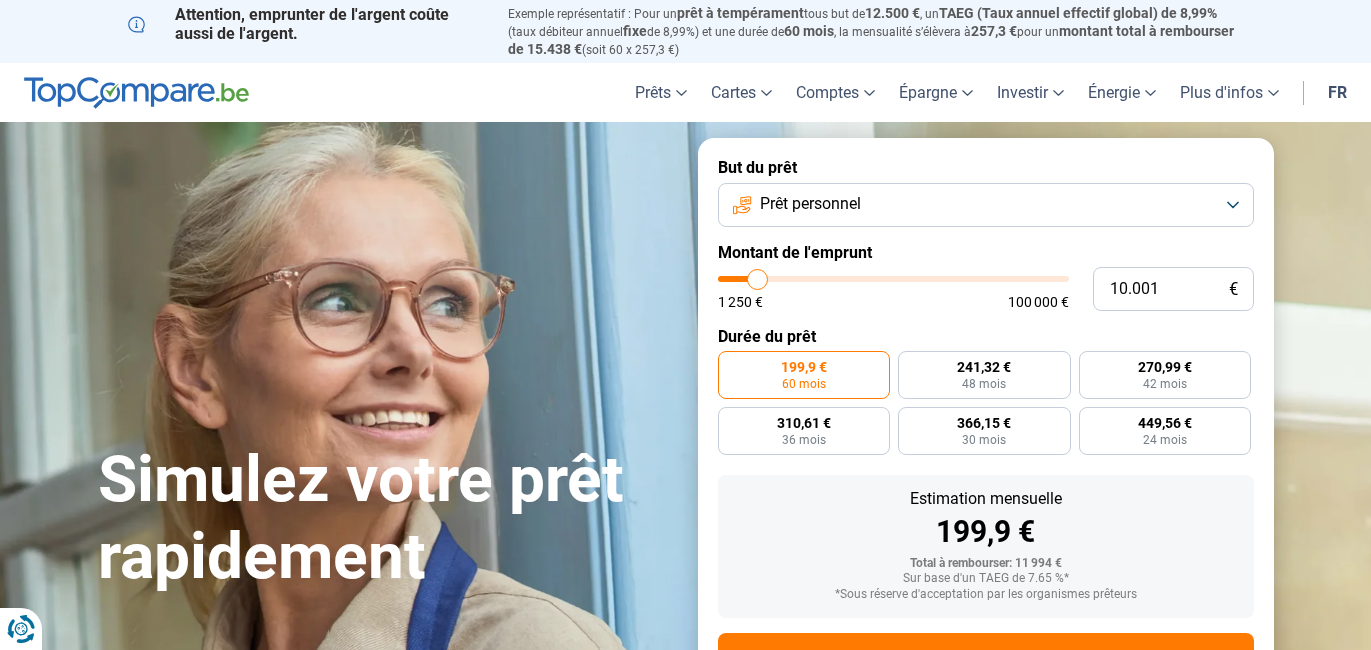 scroll, scrollTop: 0, scrollLeft: 0, axis: both 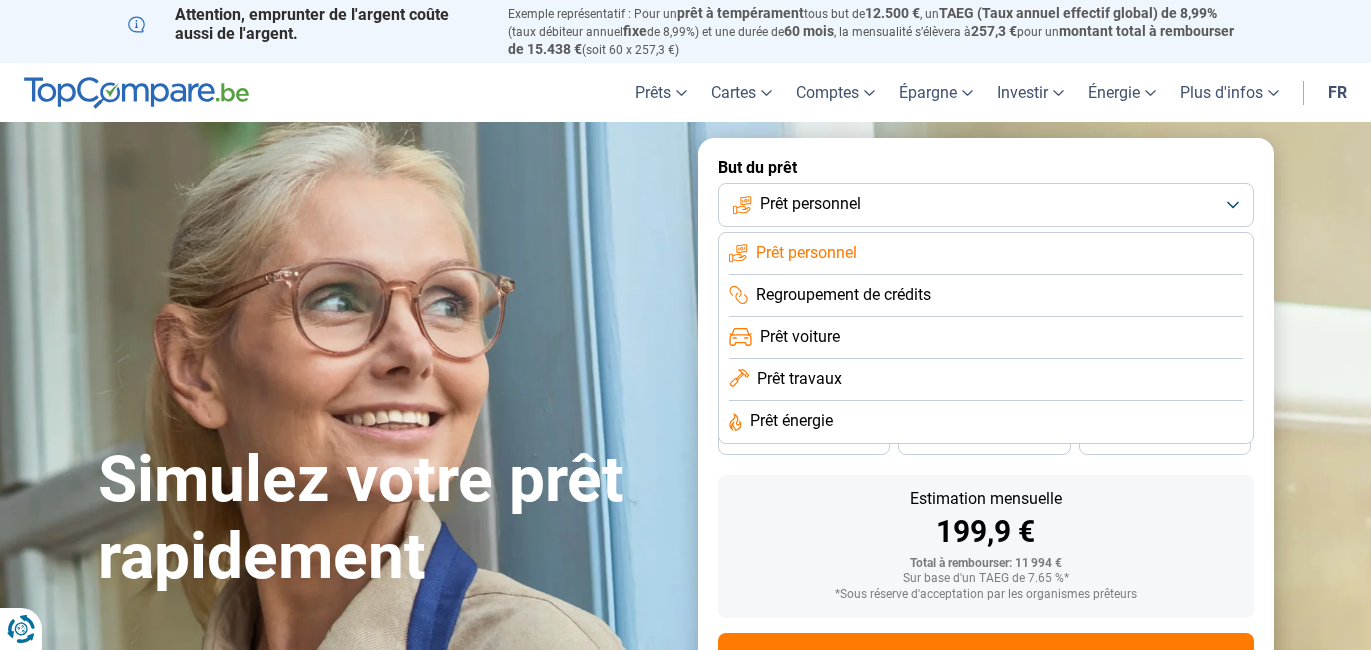 click on "Prêt personnel" 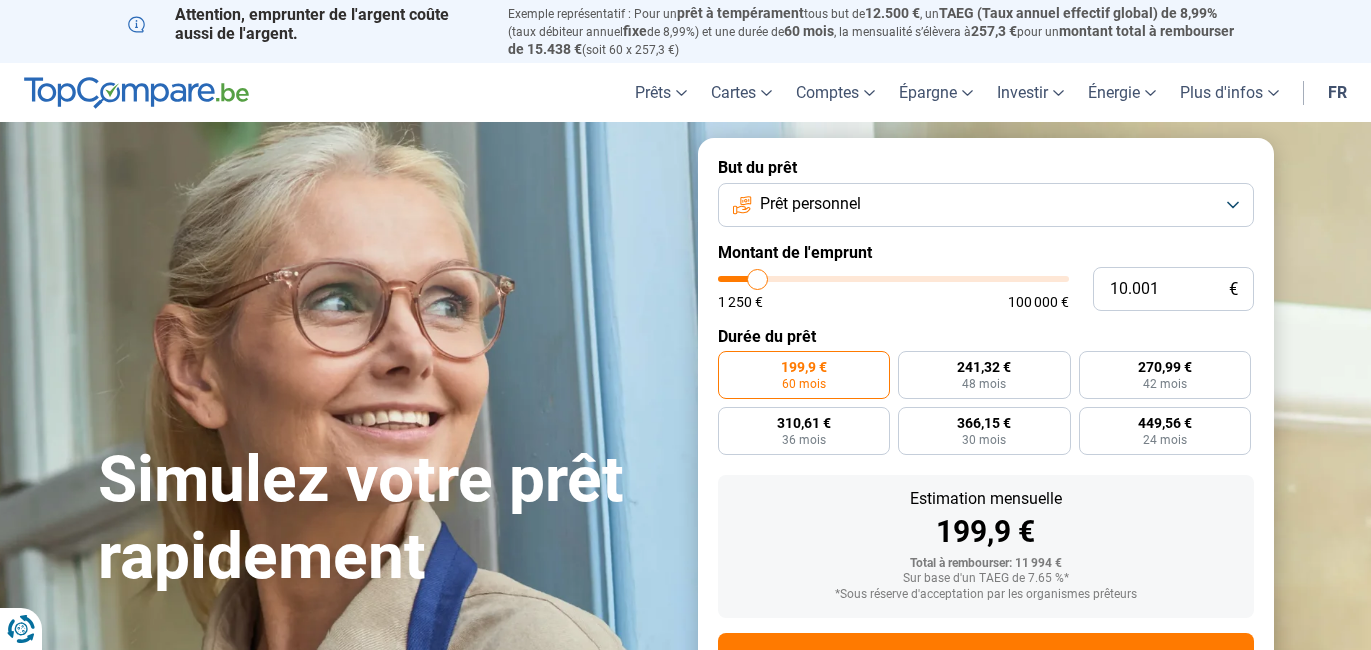 type on "9.500" 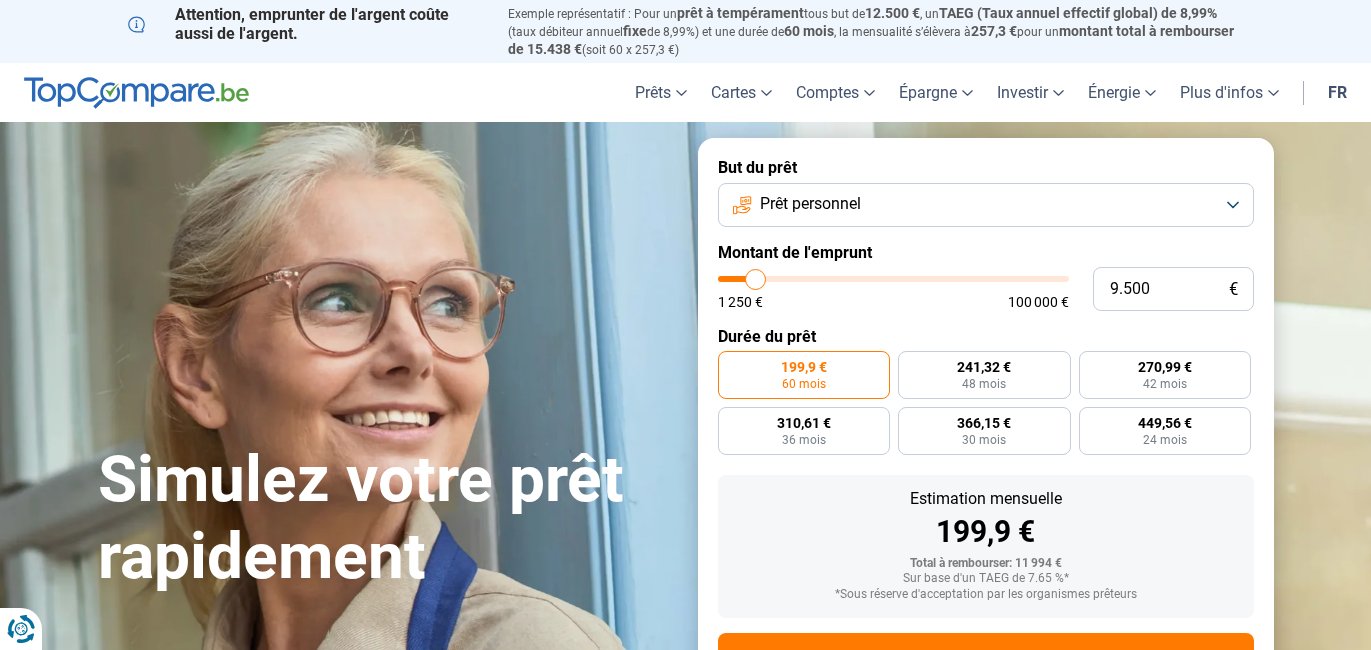 type on "9.750" 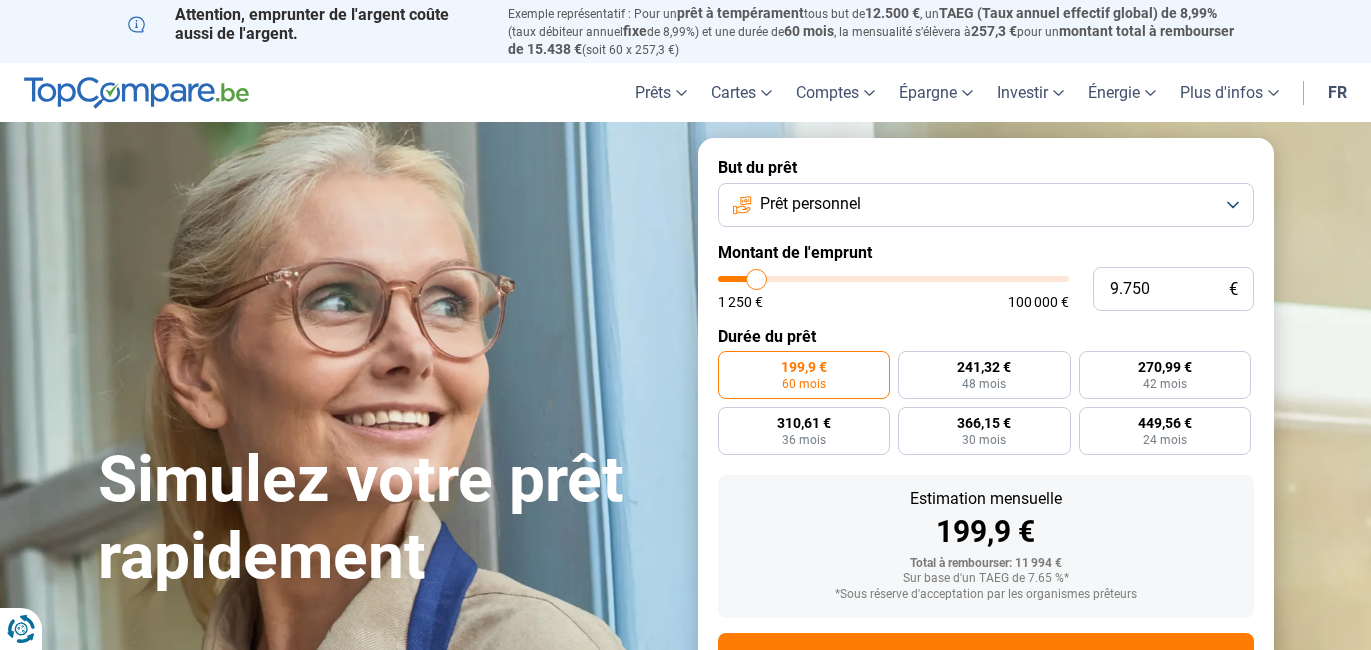 type on "10.250" 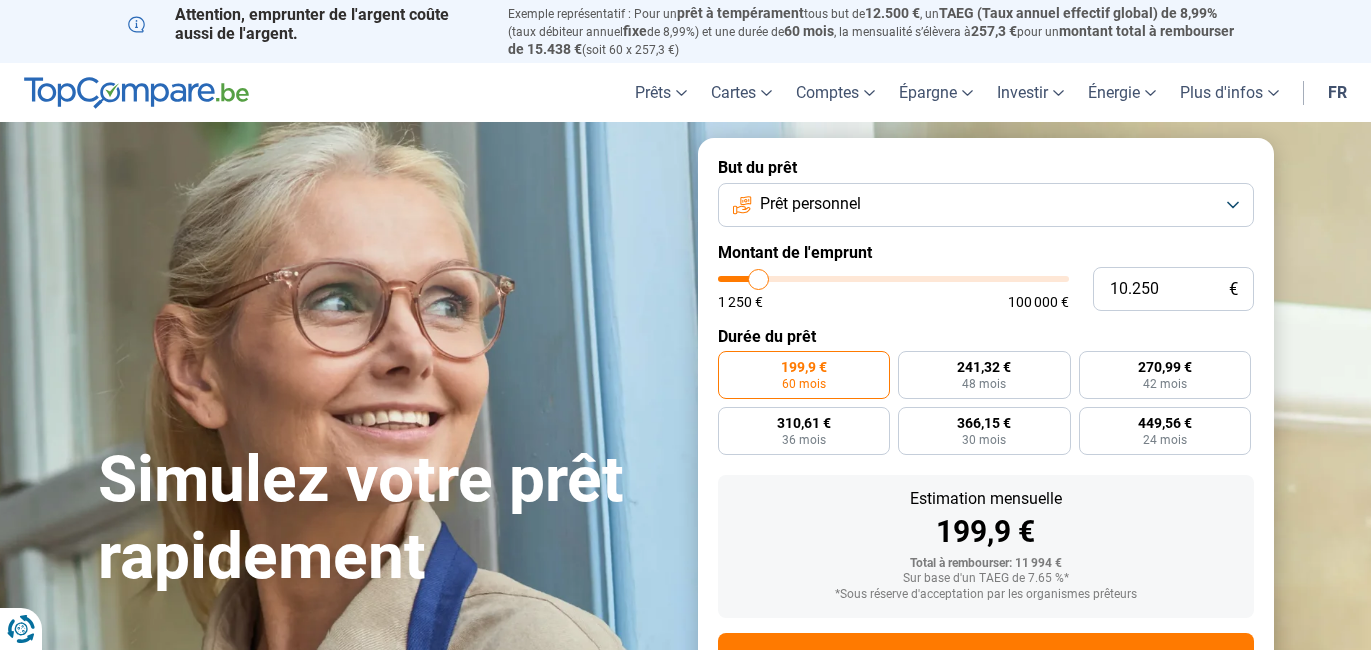 type on "10.750" 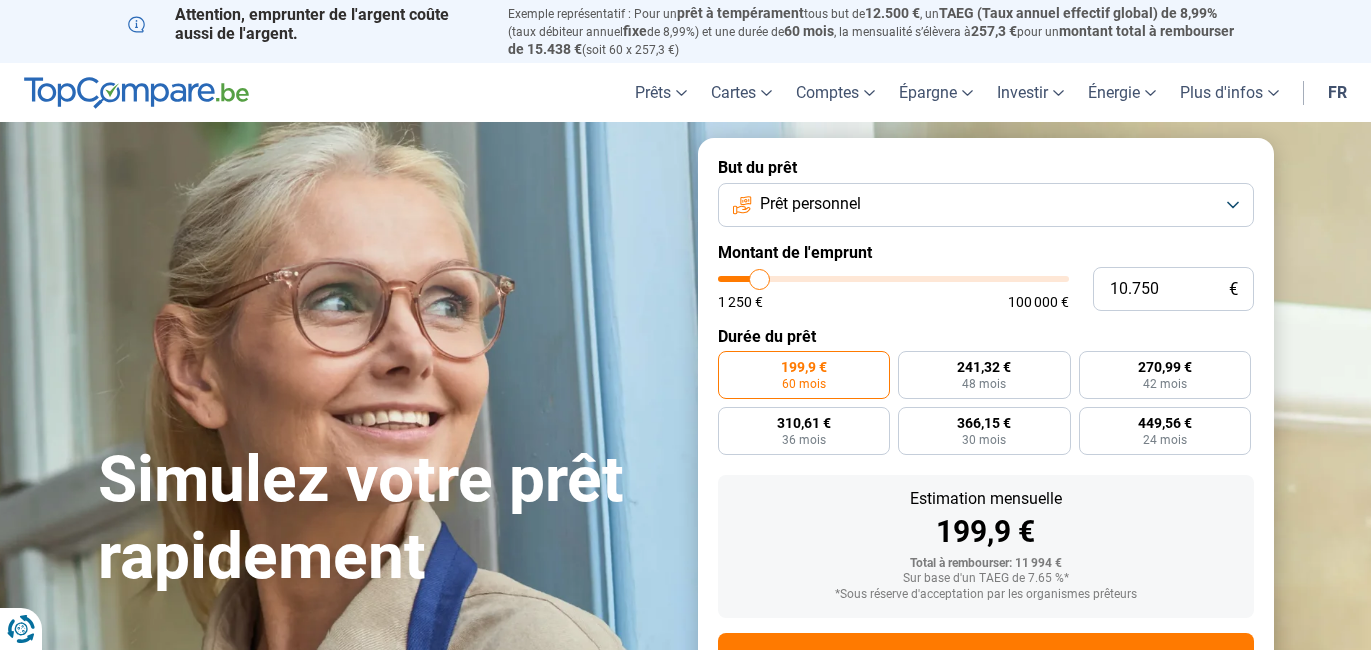 type on "11.500" 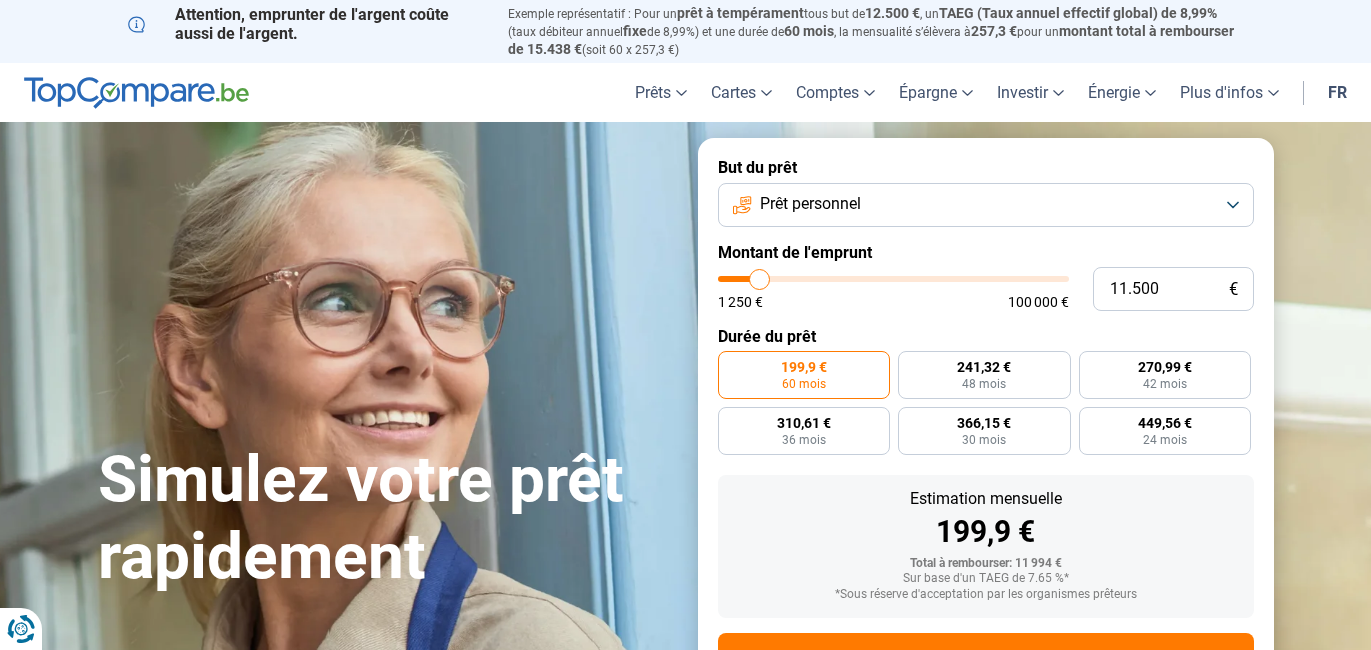 type on "11500" 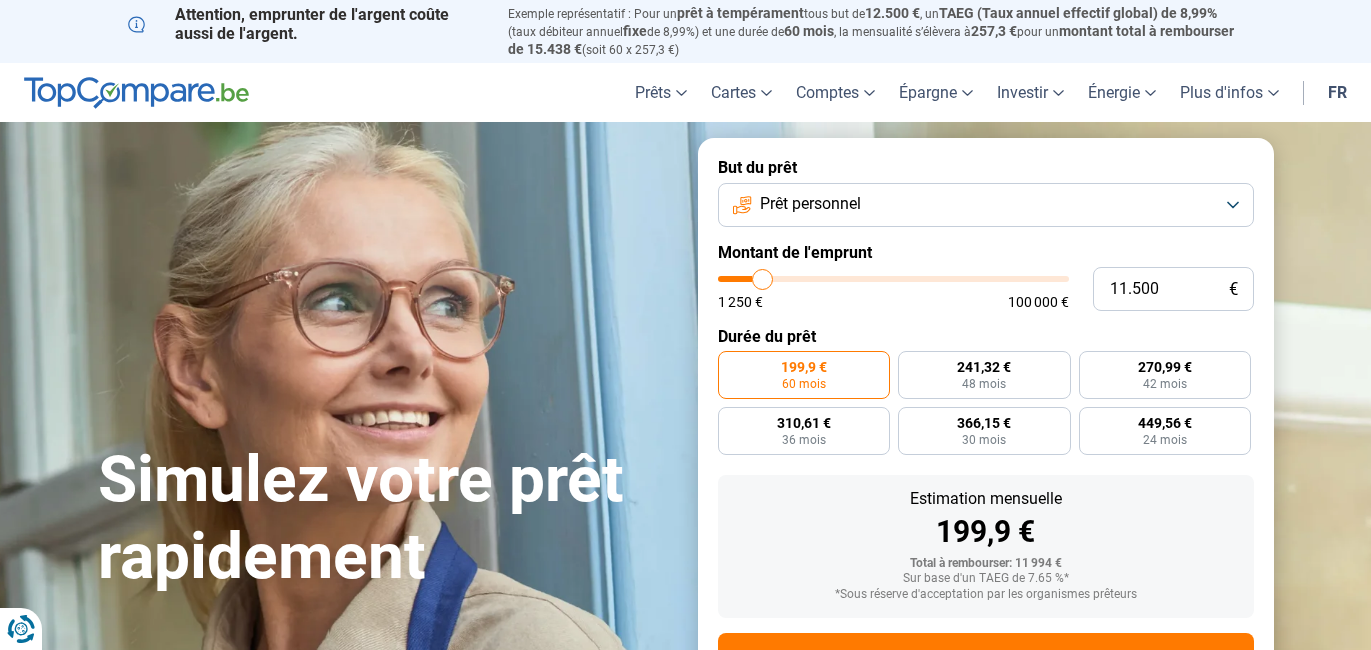 type on "12.500" 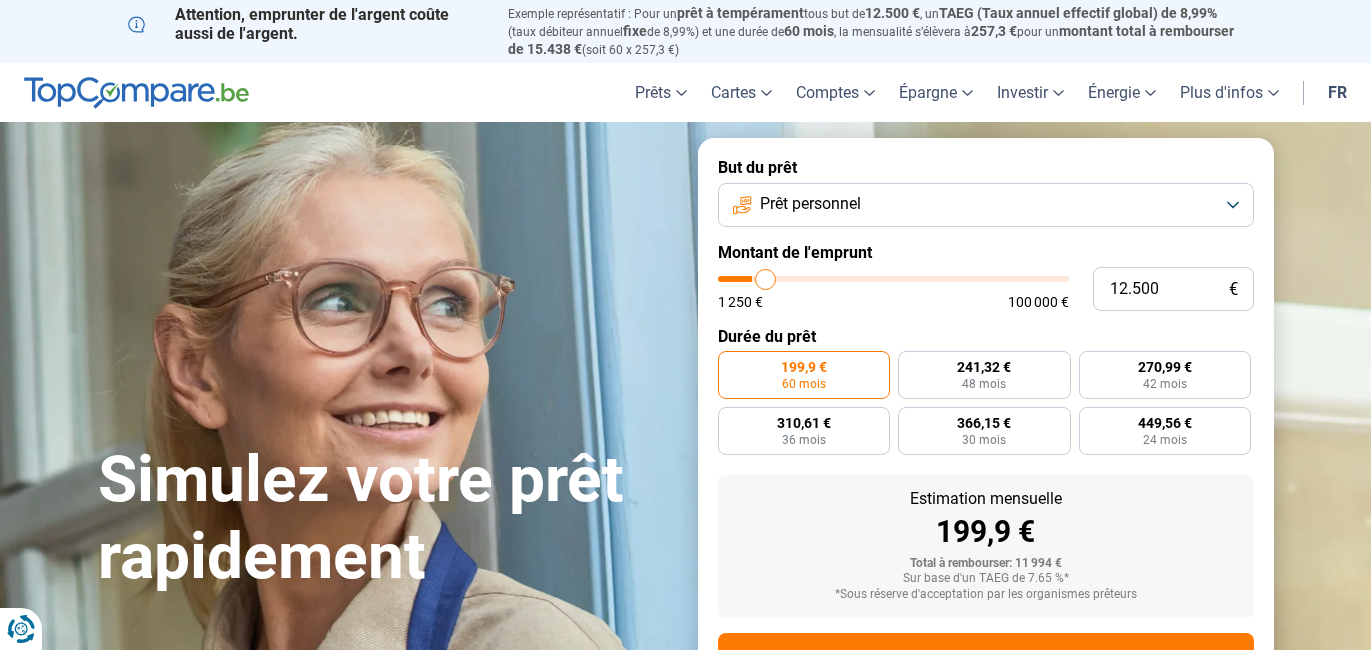 type on "12.750" 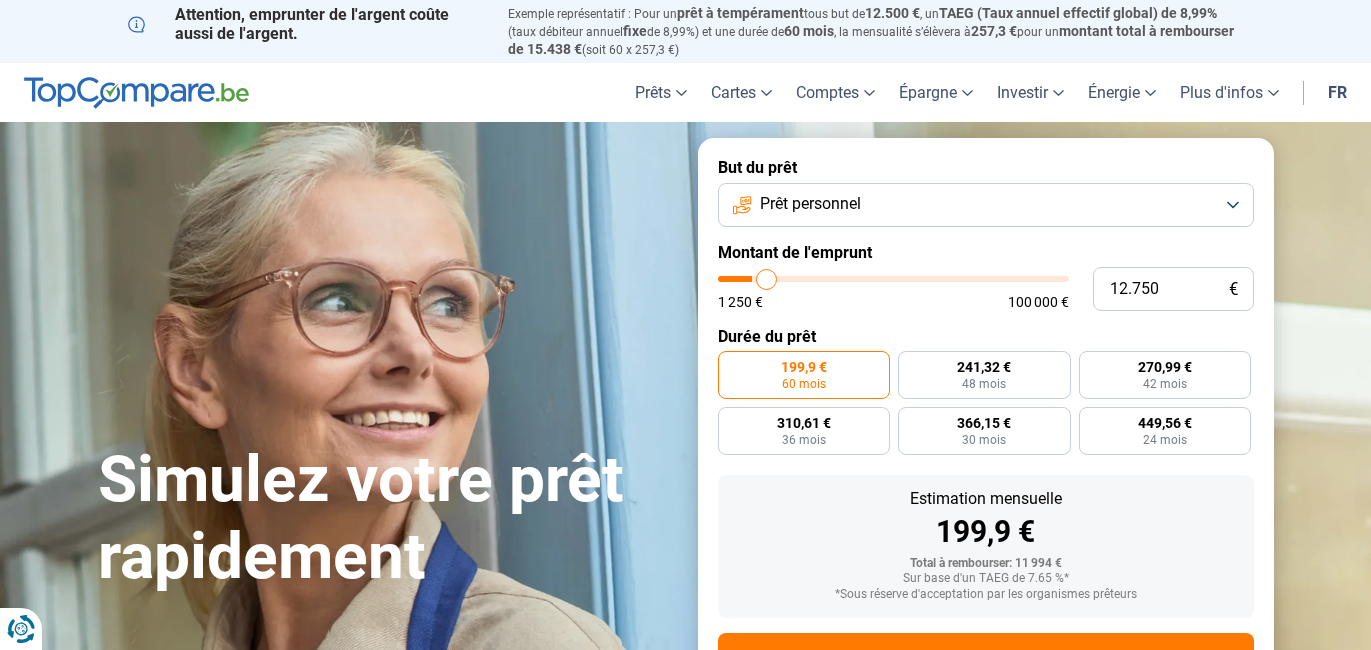 type on "13.250" 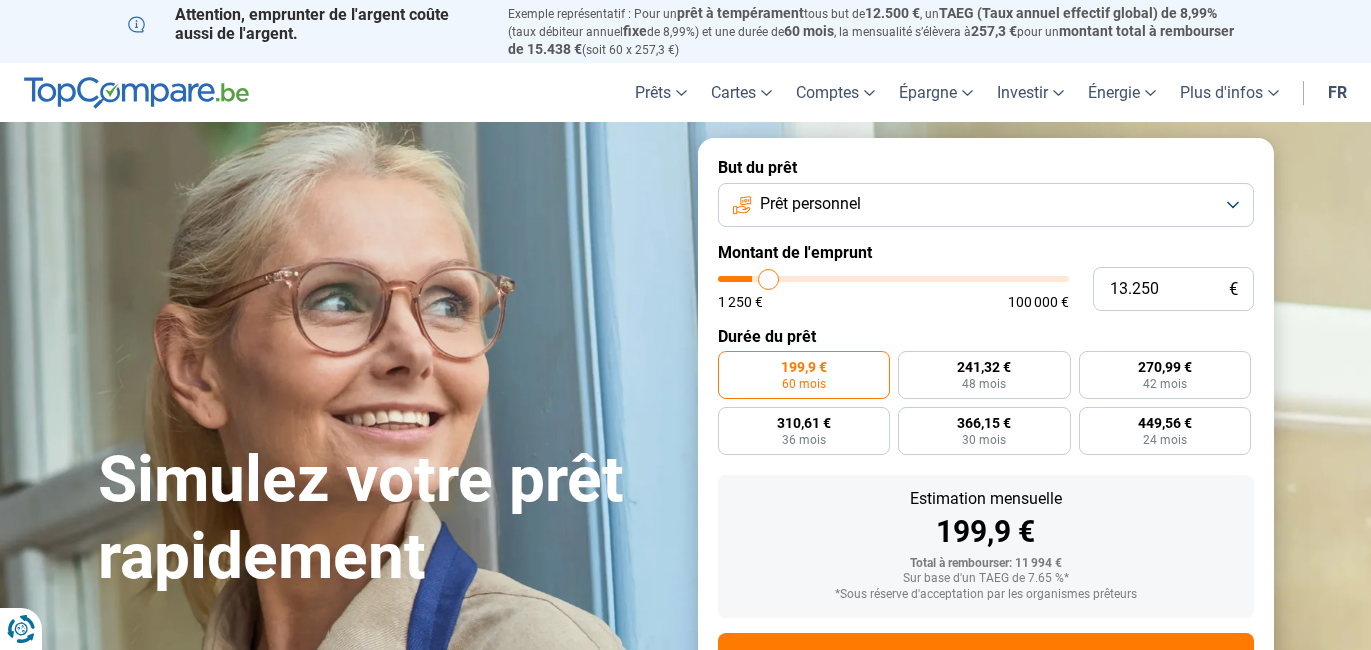 type on "14.750" 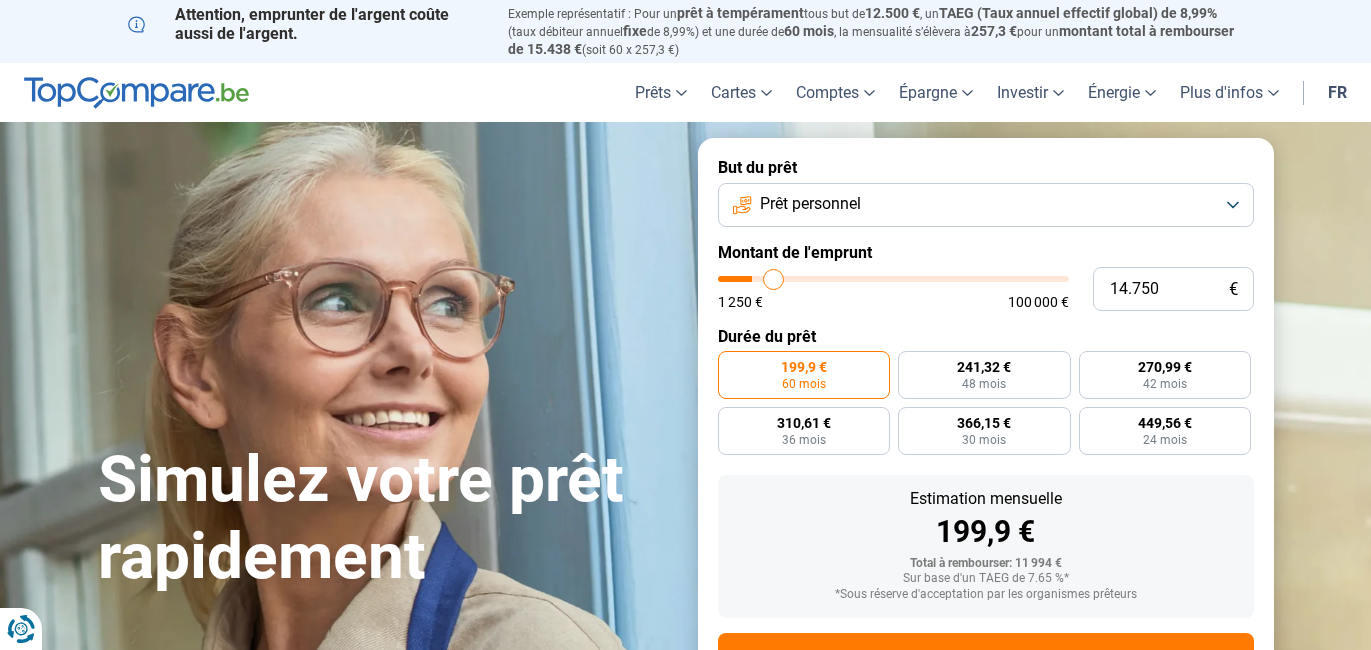 type on "17.000" 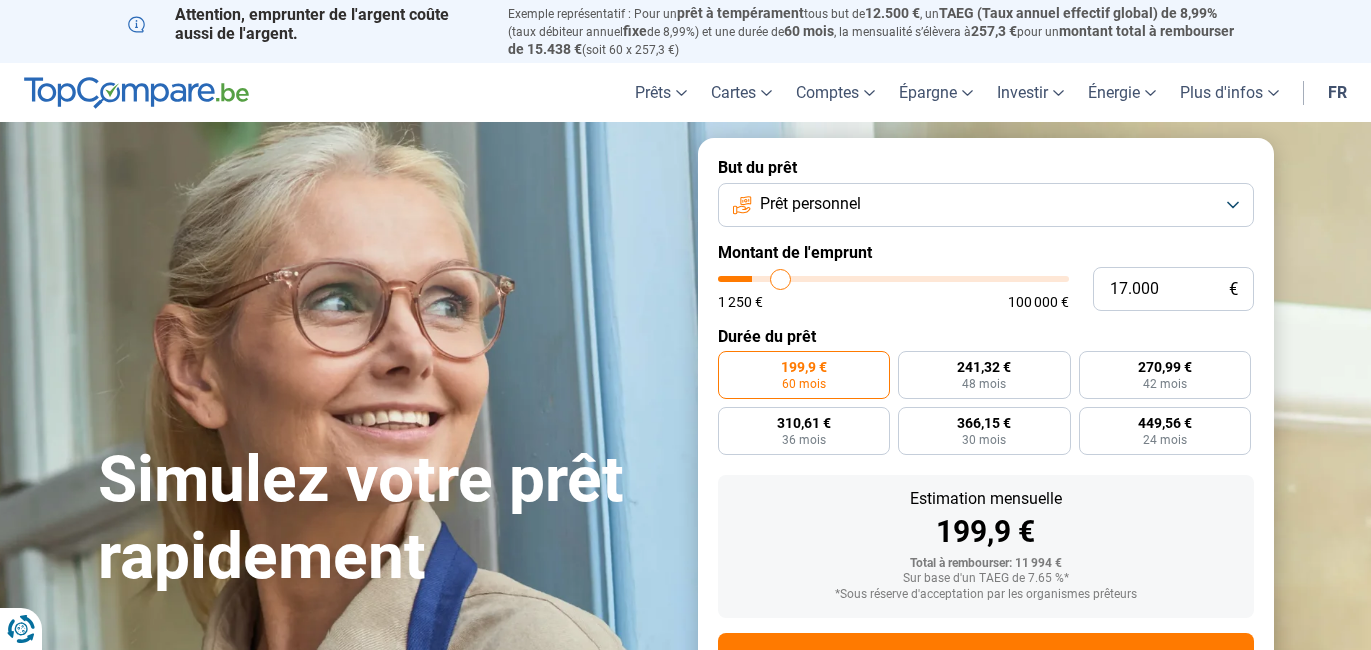 type on "18.000" 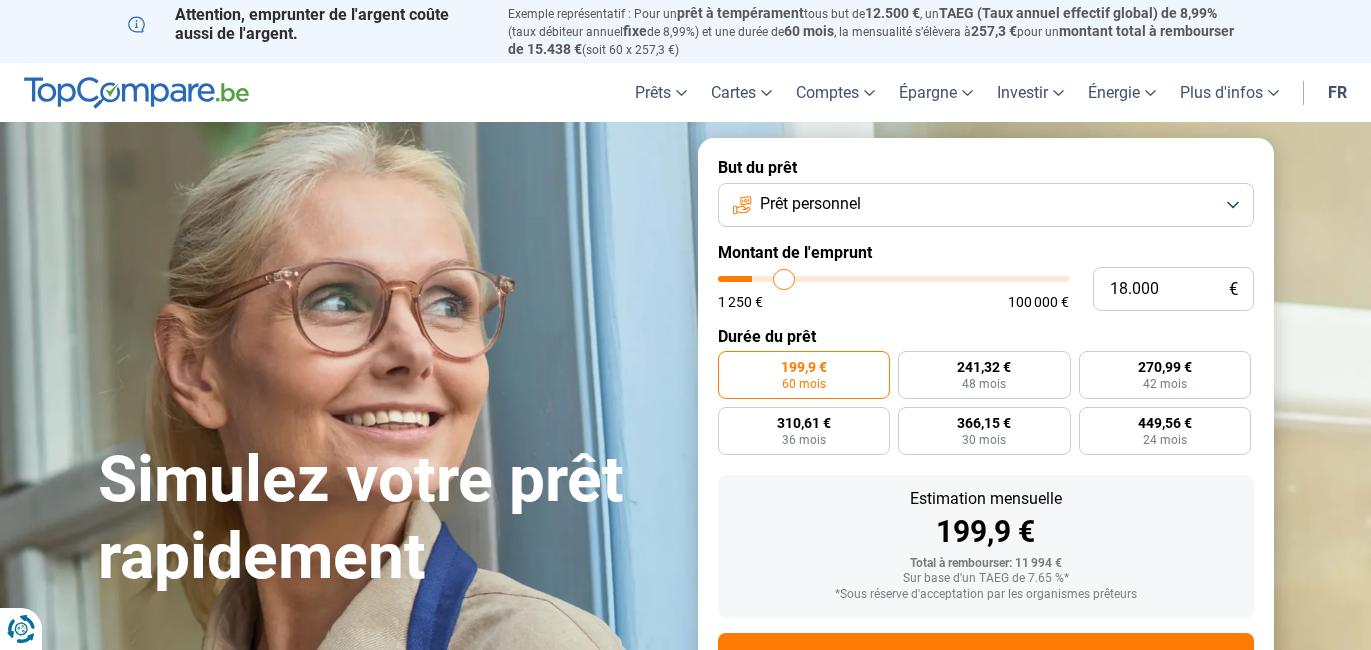 type on "18.500" 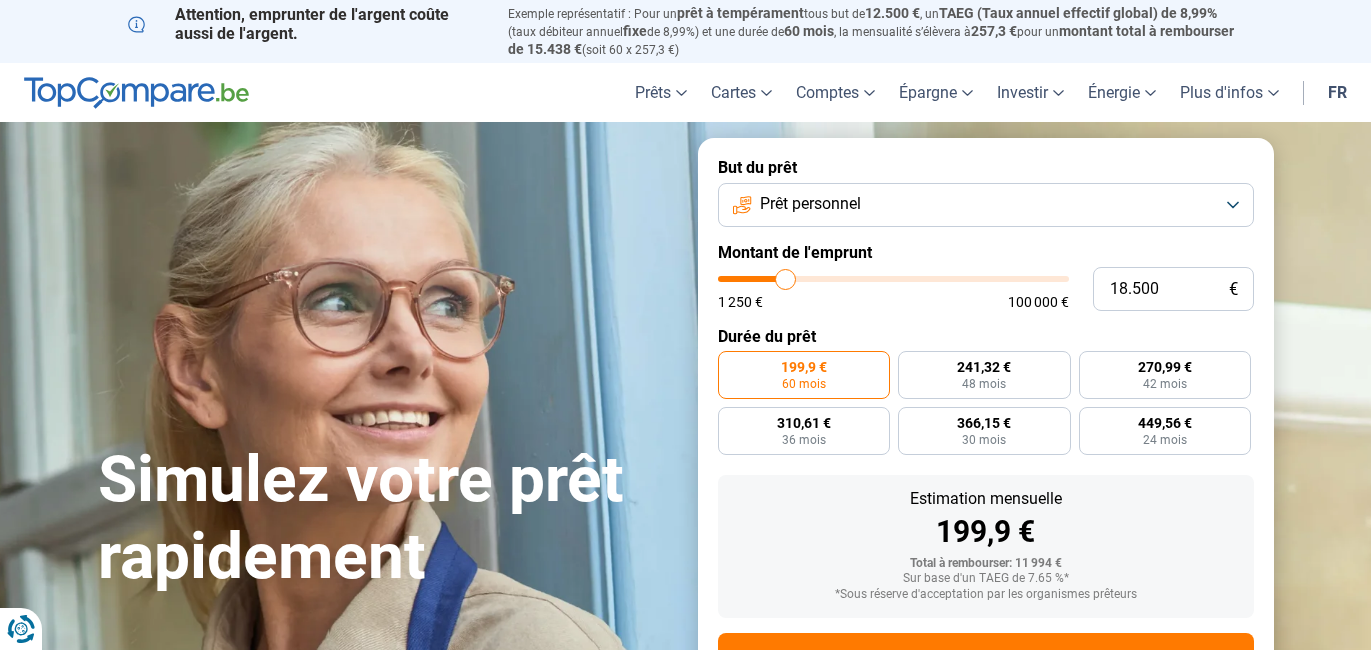 type on "18.750" 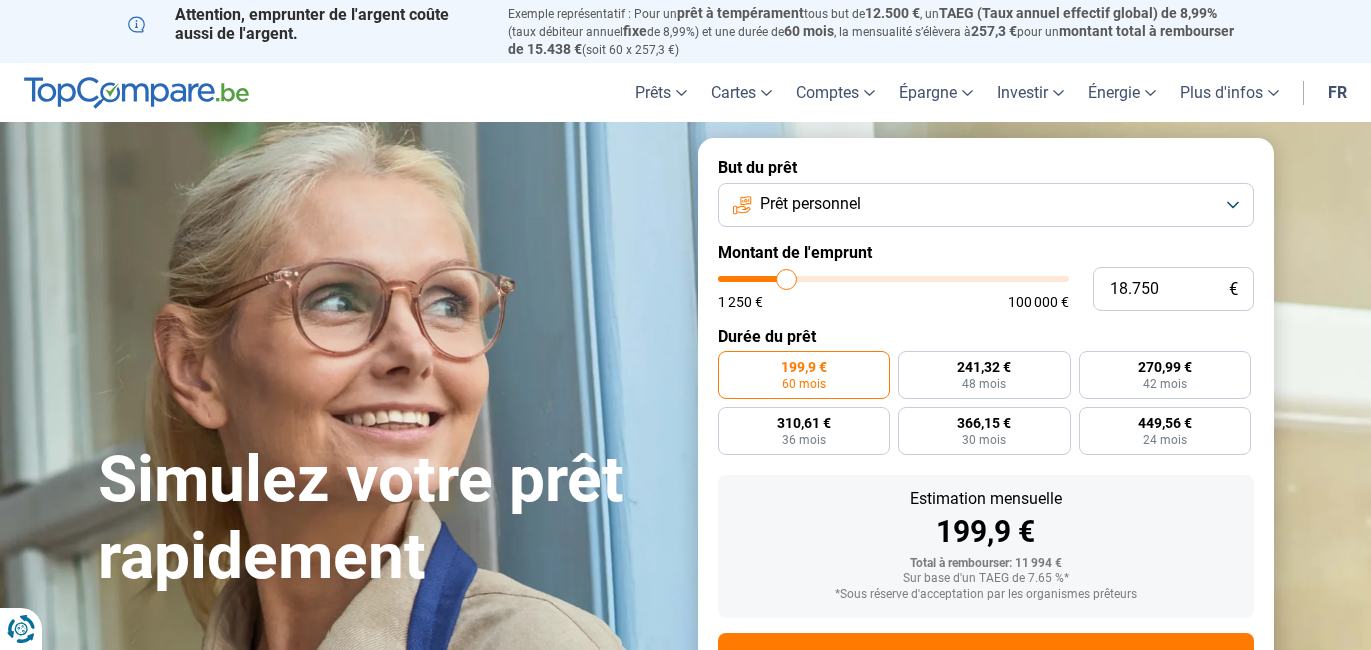 type on "19.500" 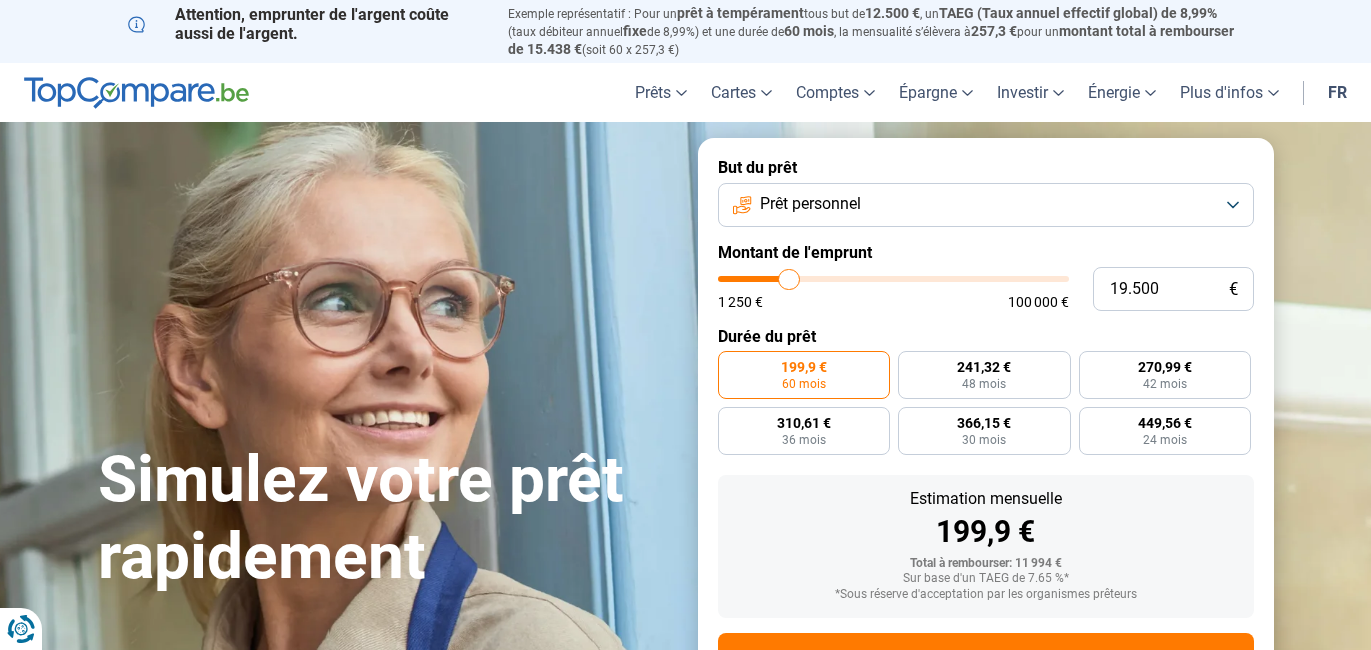 type on "20.000" 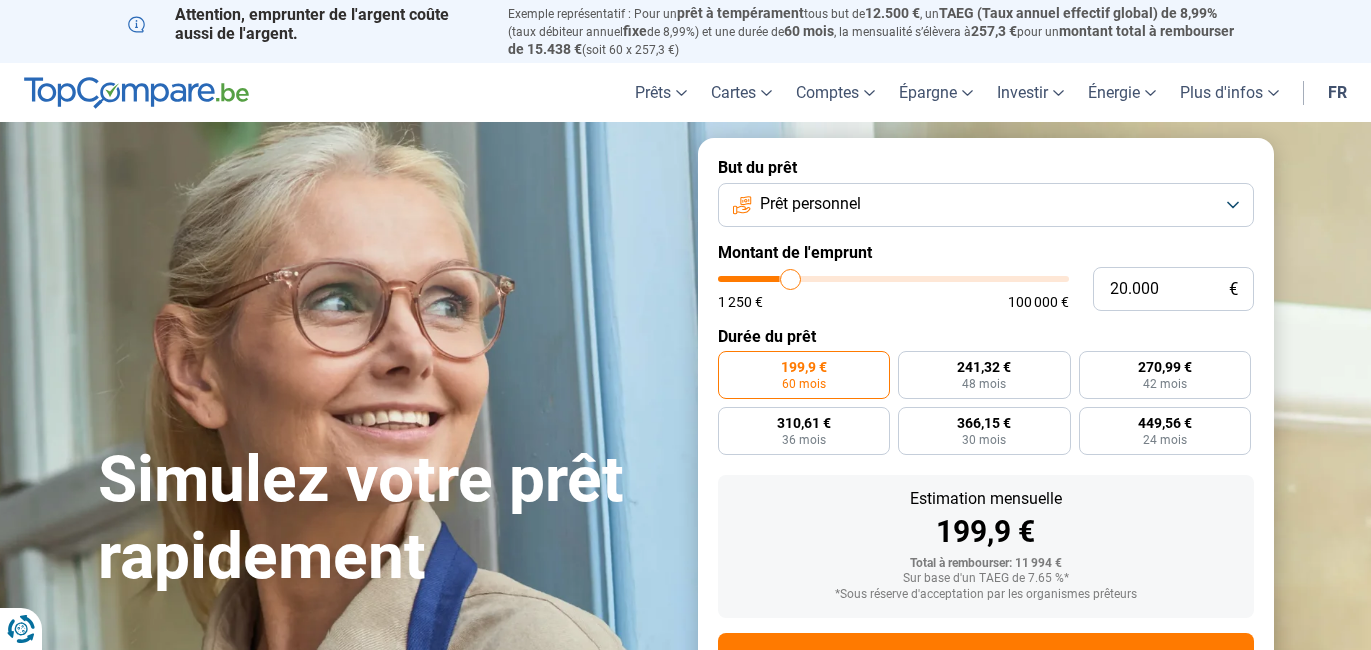 type on "20.250" 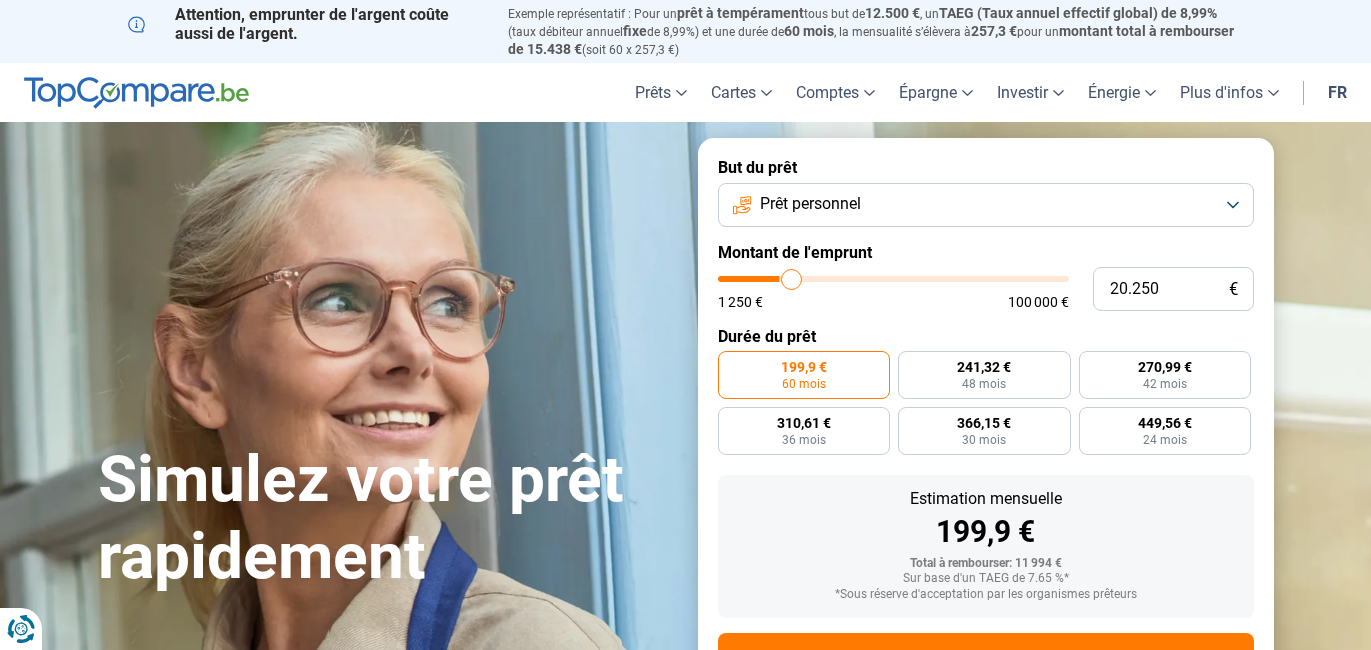 type on "20.500" 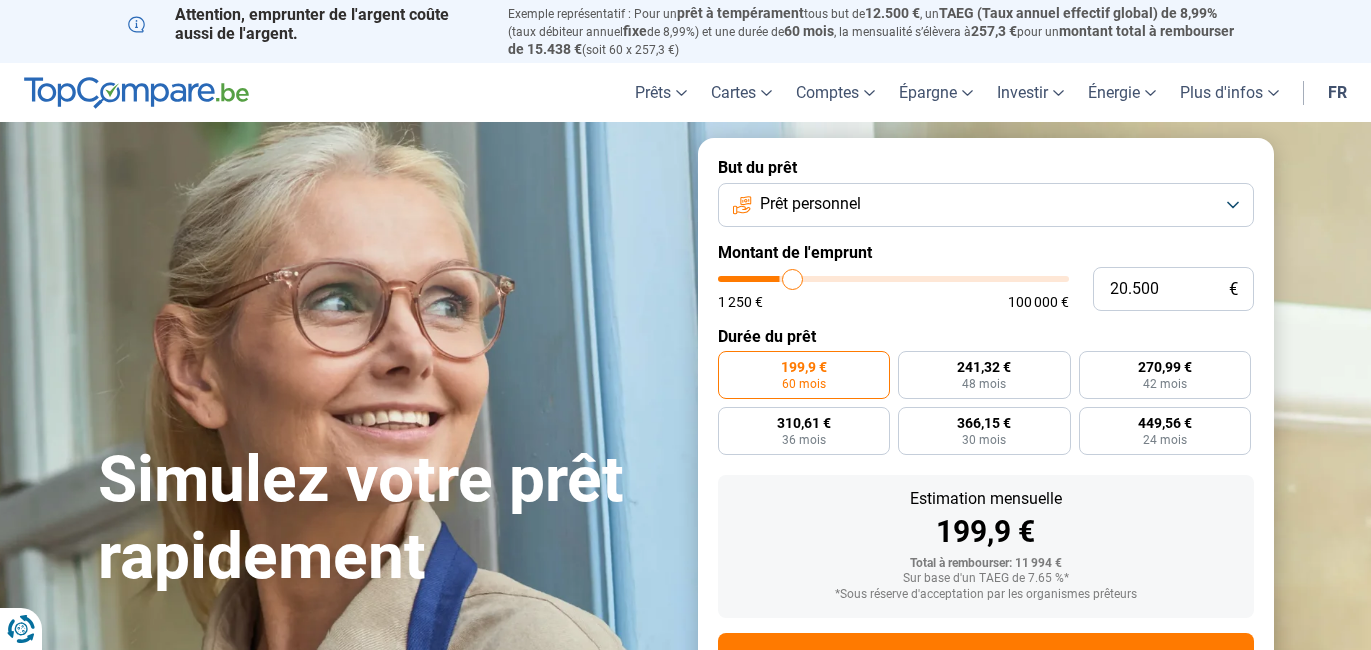 type on "21.000" 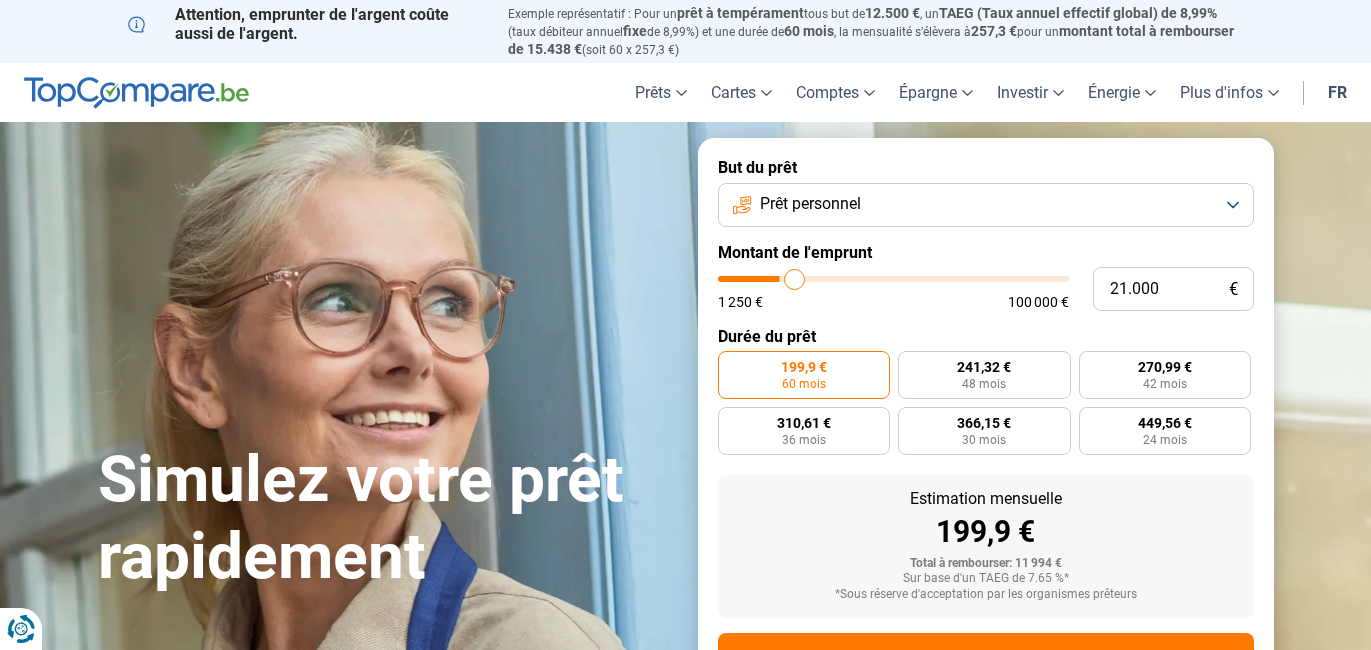 type on "22.750" 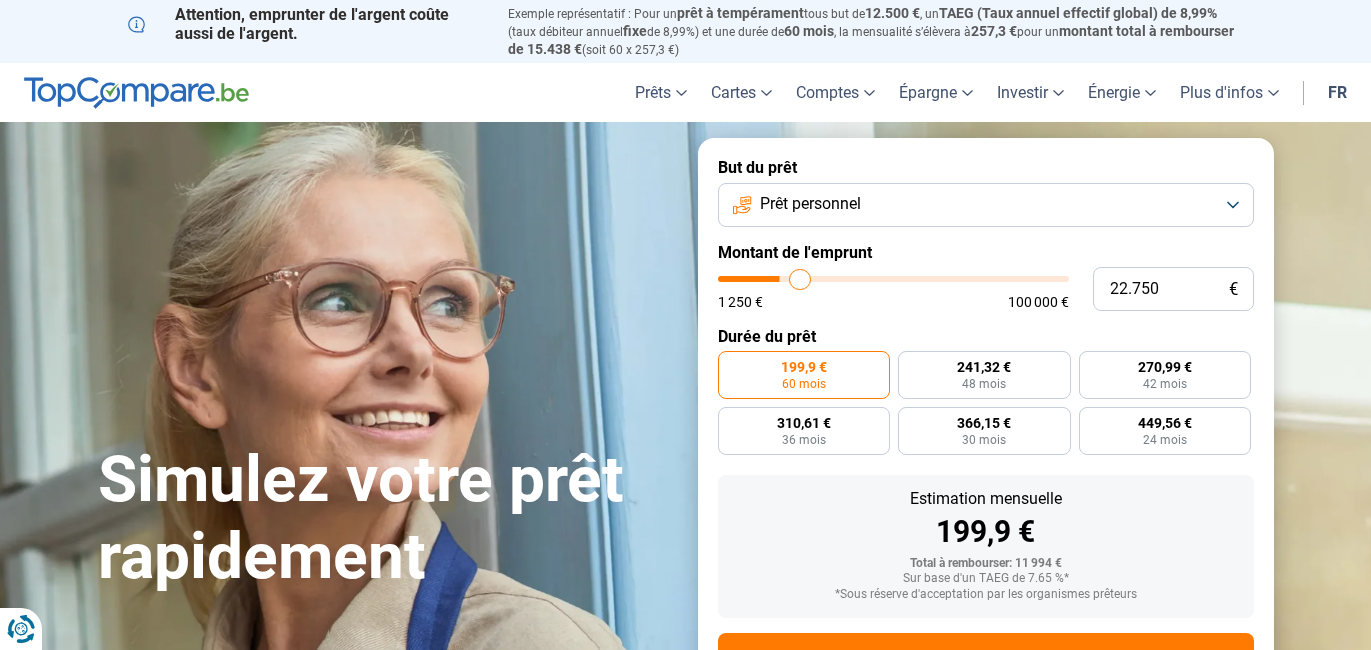 type on "24.750" 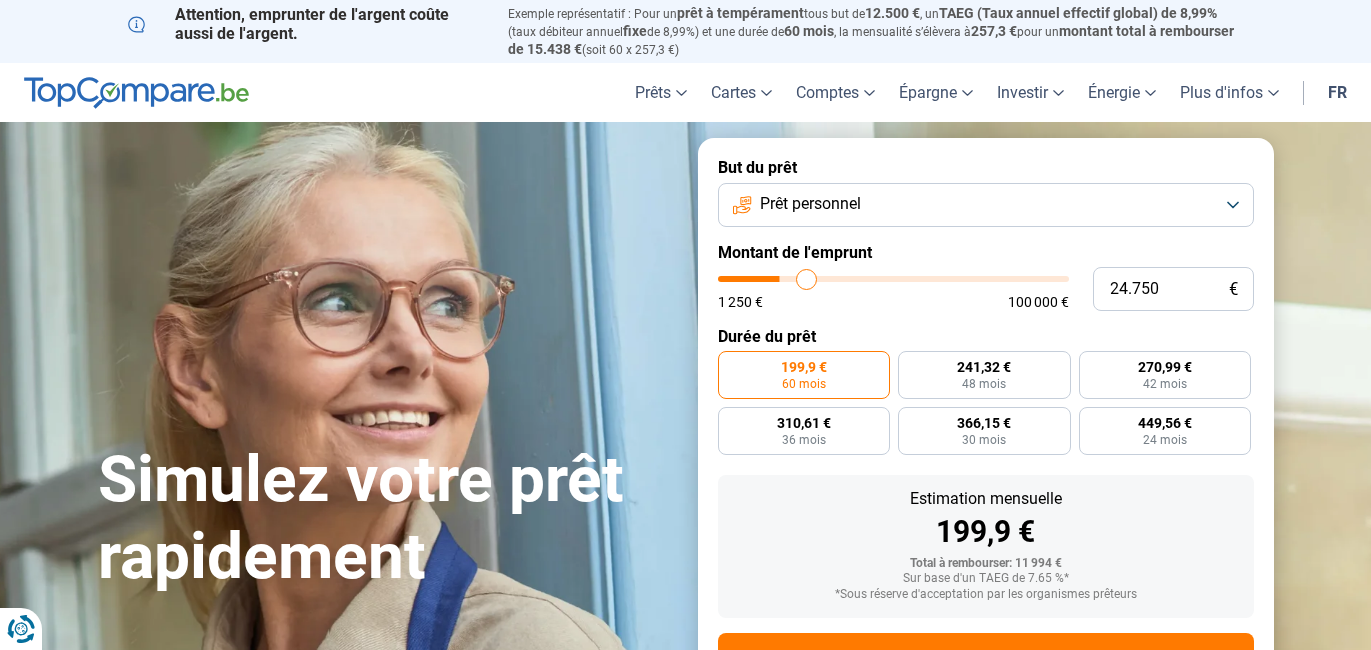 type on "26.000" 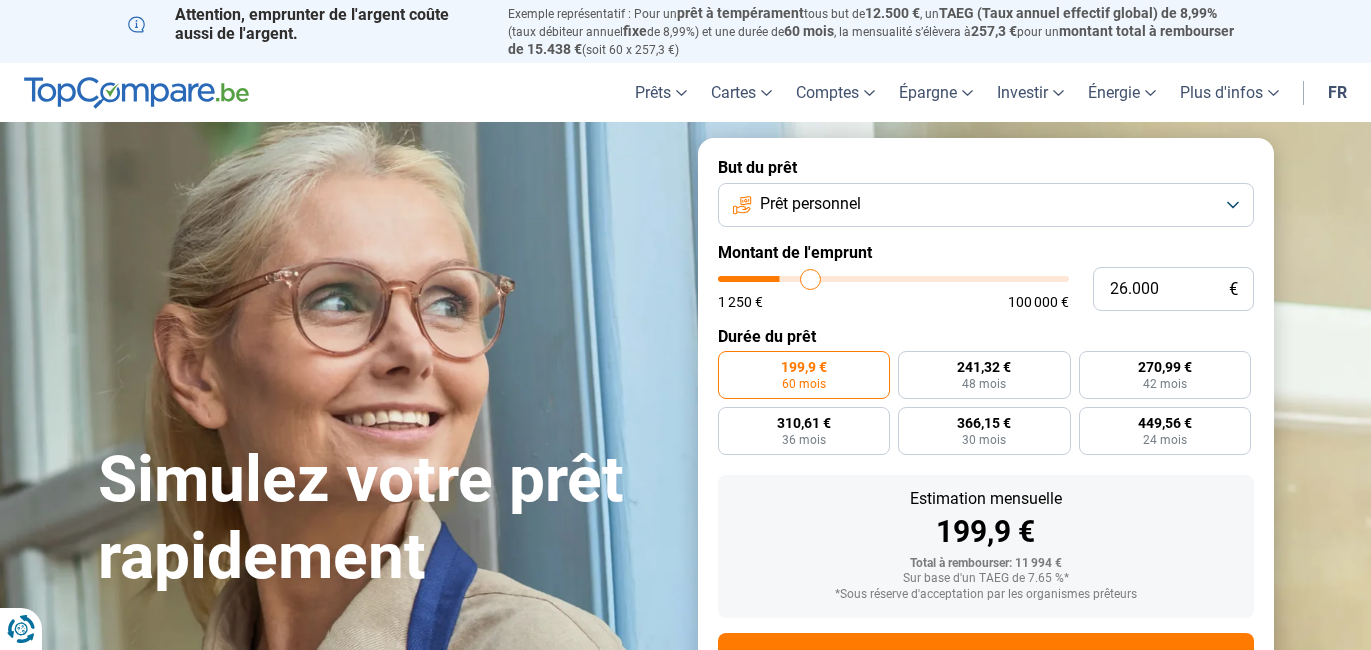 type on "26.500" 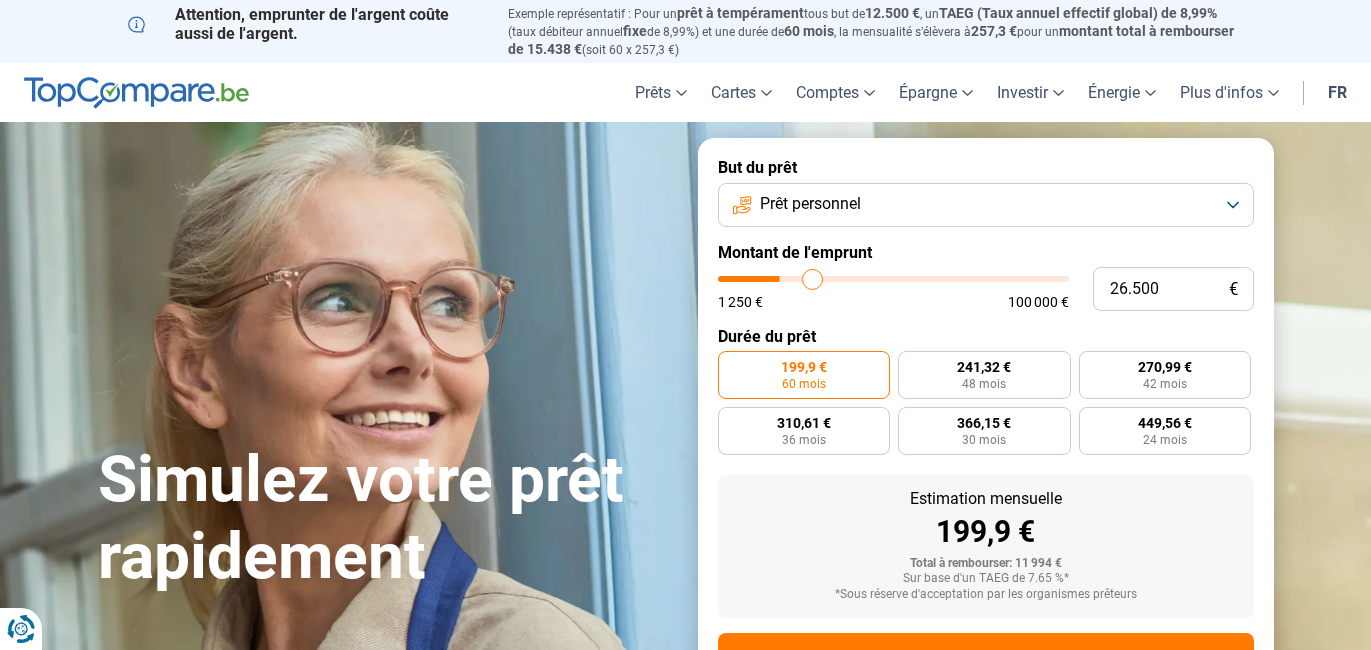 type on "26.750" 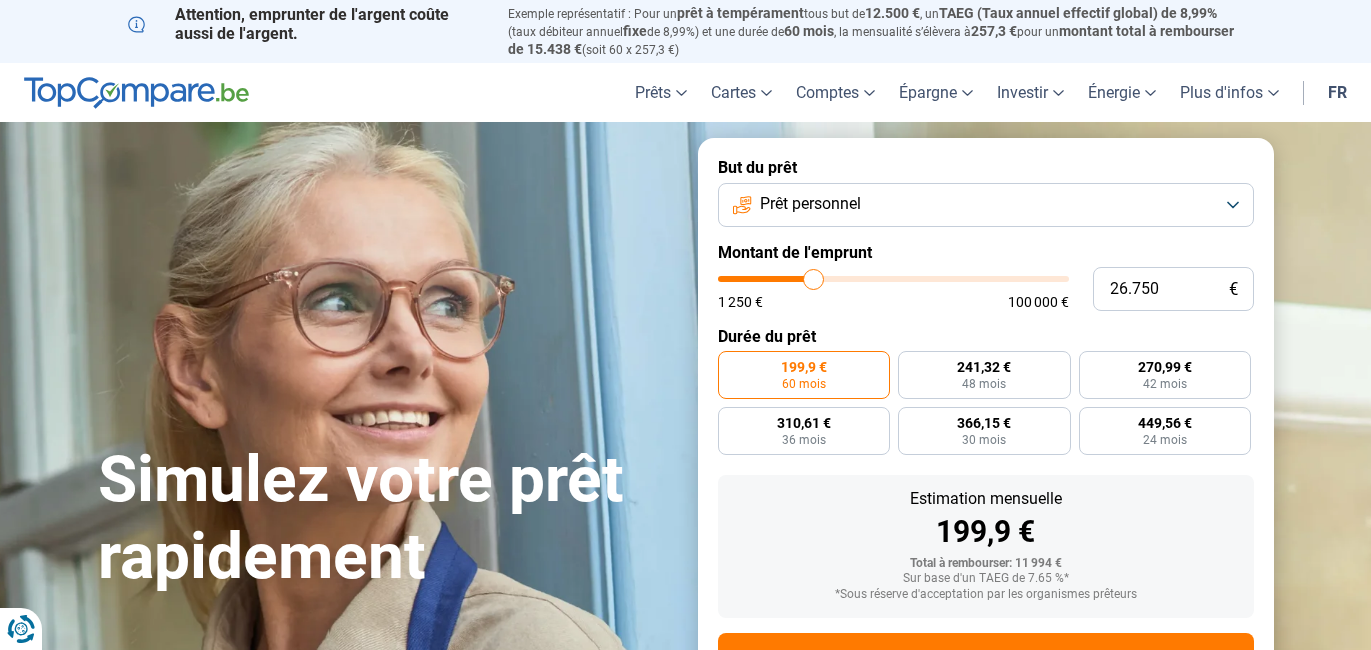 type on "27.000" 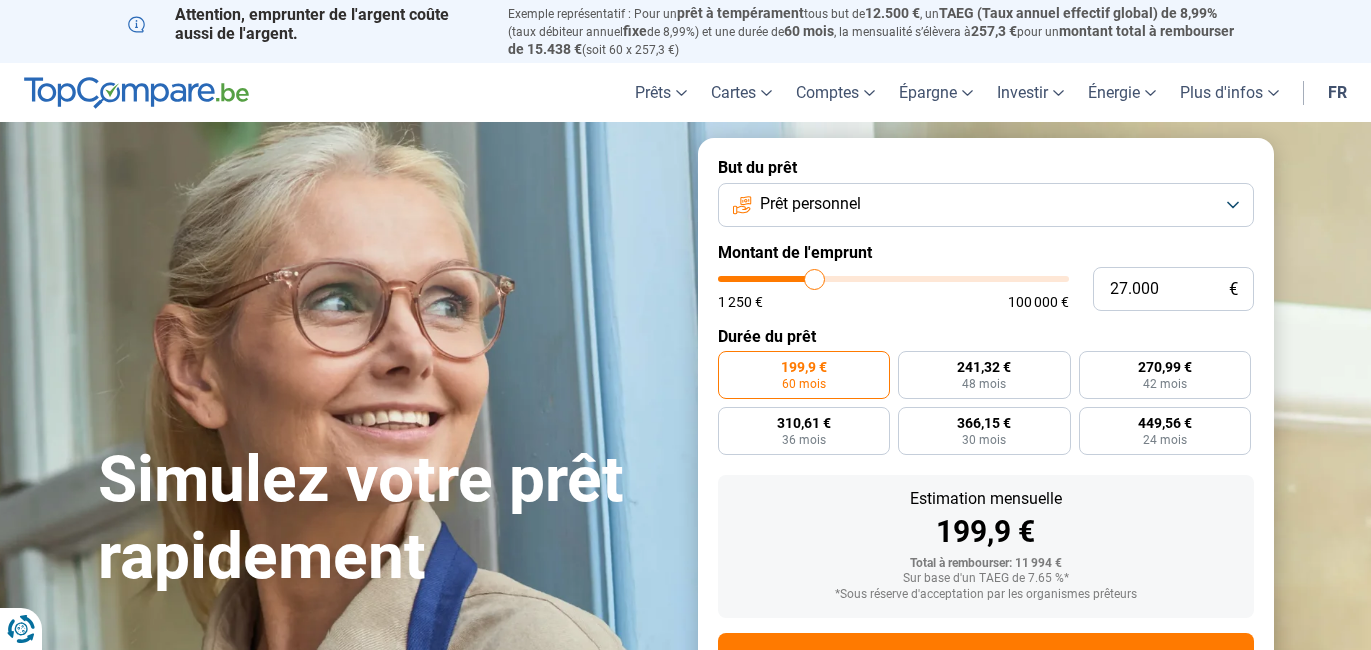 type on "29.250" 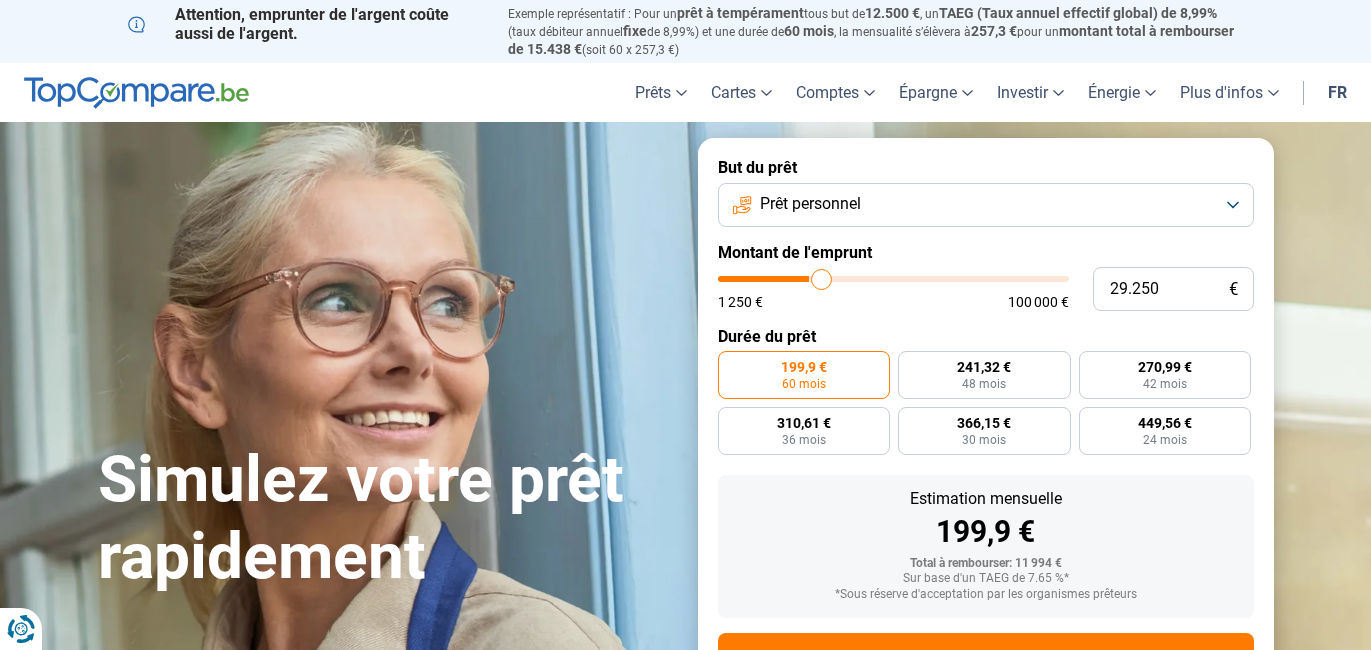 type on "34.250" 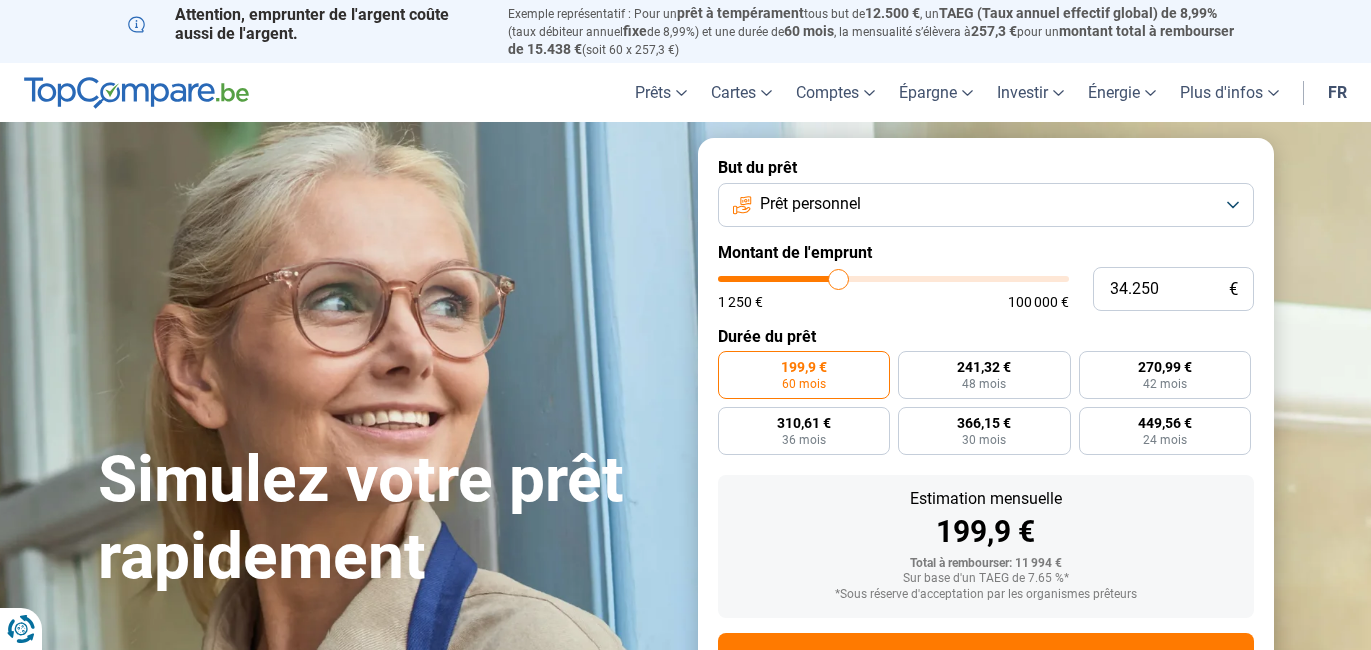 type on "35.750" 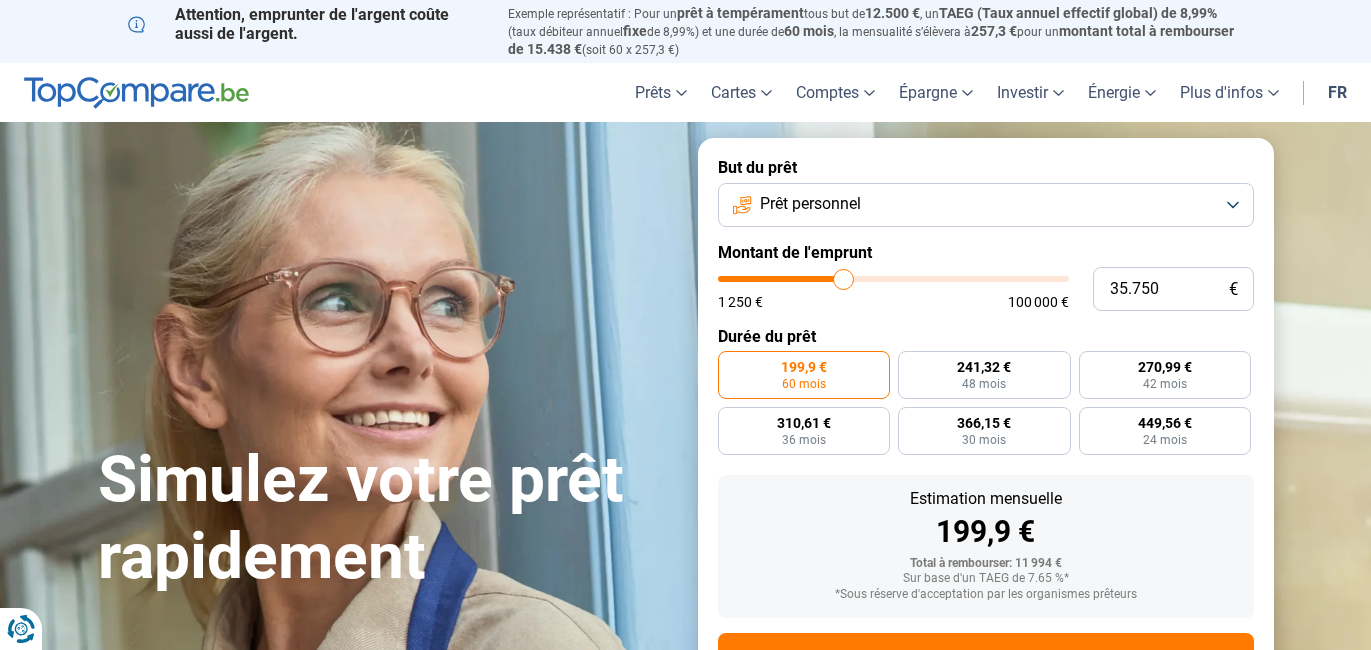 type on "36.000" 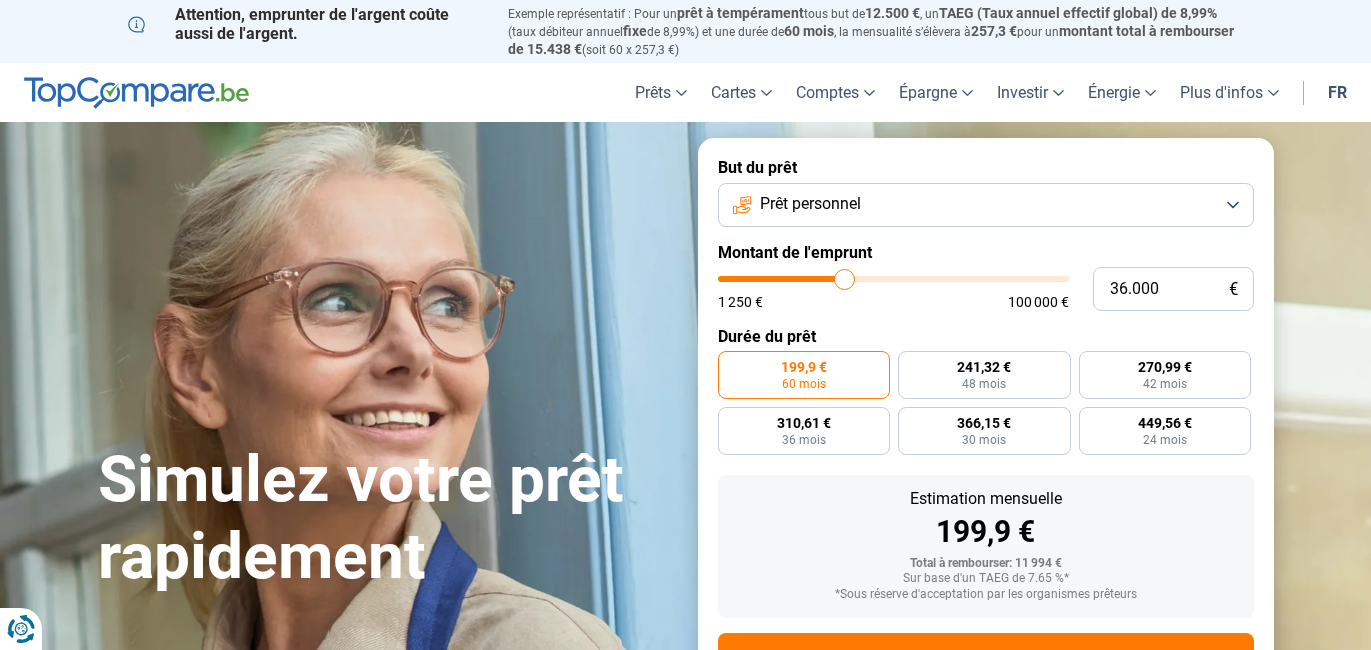 drag, startPoint x: 755, startPoint y: 278, endPoint x: 844, endPoint y: 291, distance: 89.94443 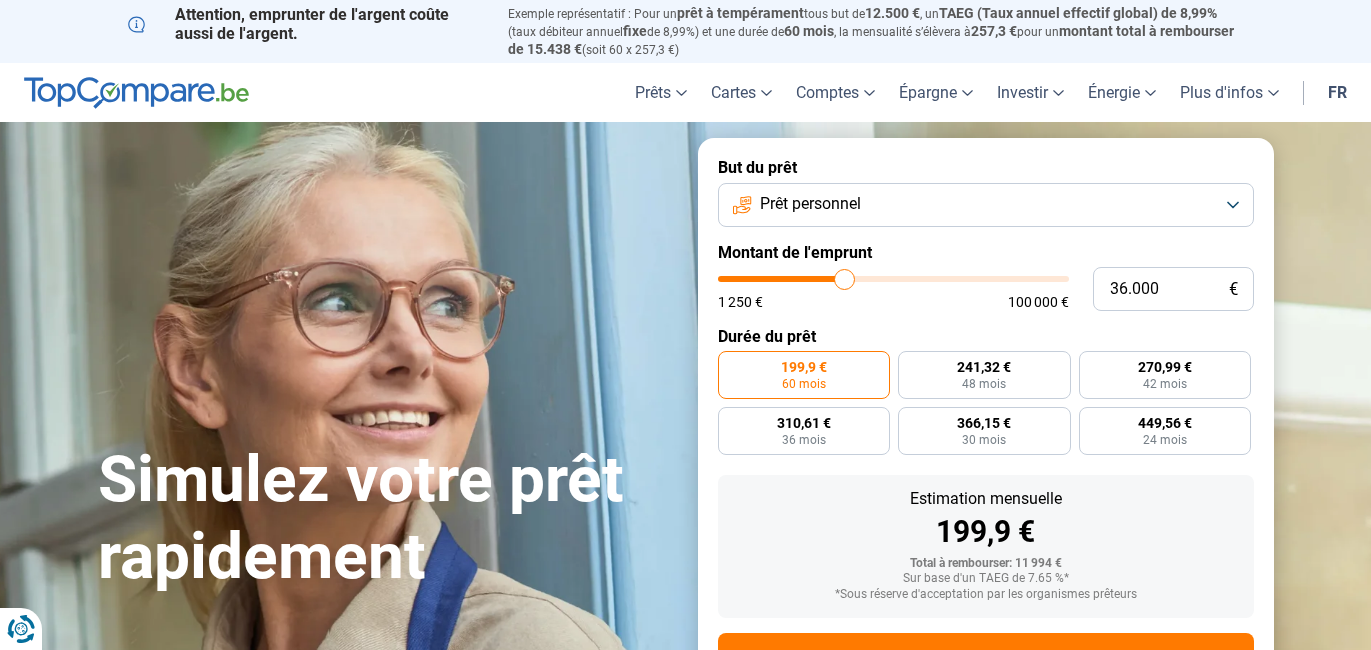 type on "36000" 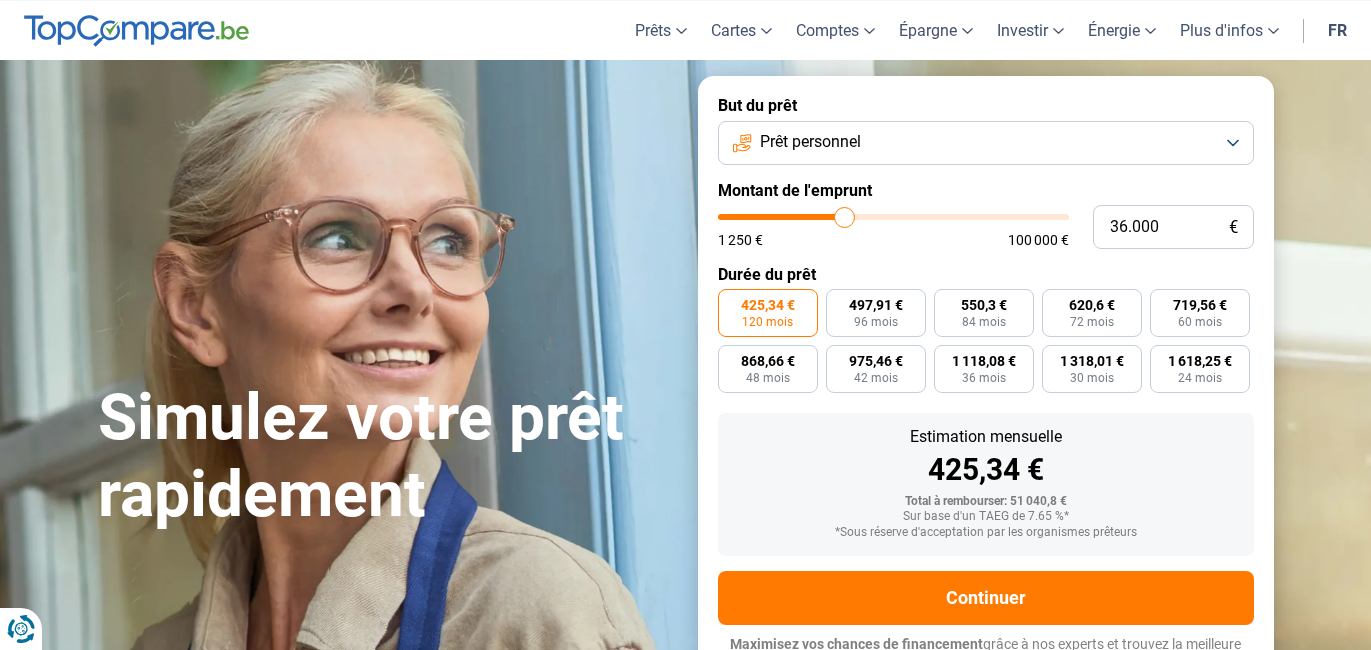 scroll, scrollTop: 85, scrollLeft: 0, axis: vertical 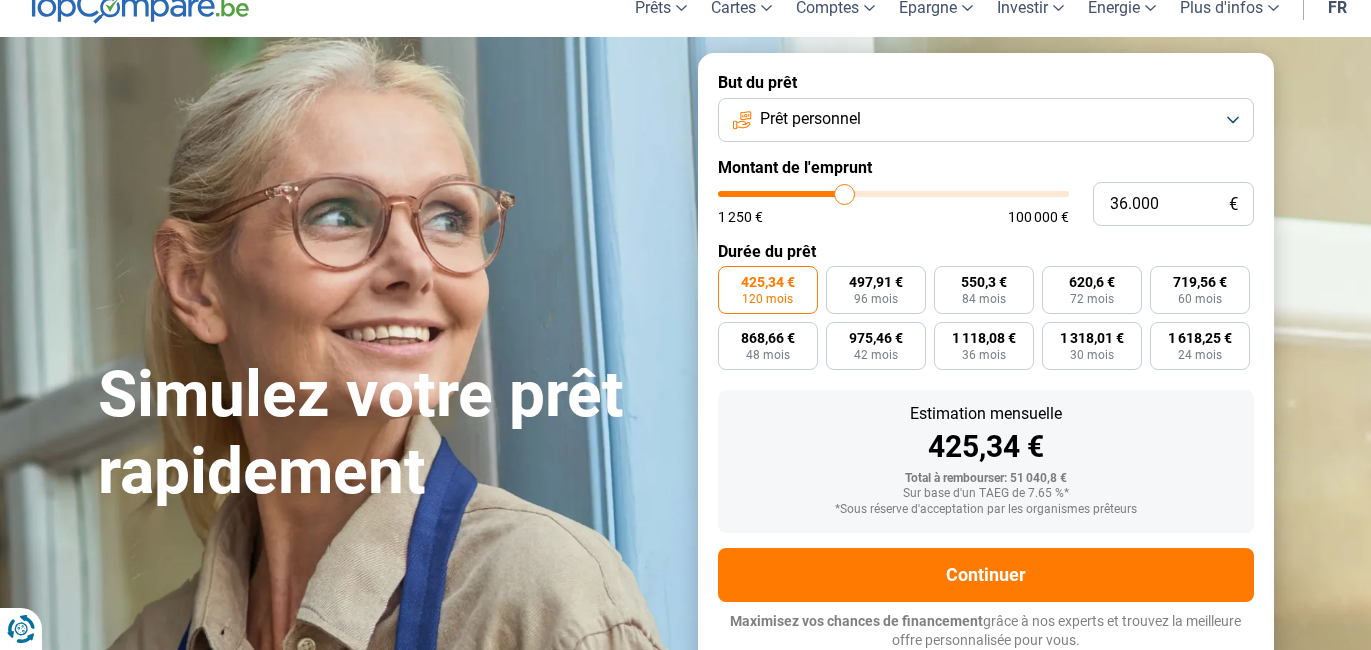 type on "37.250" 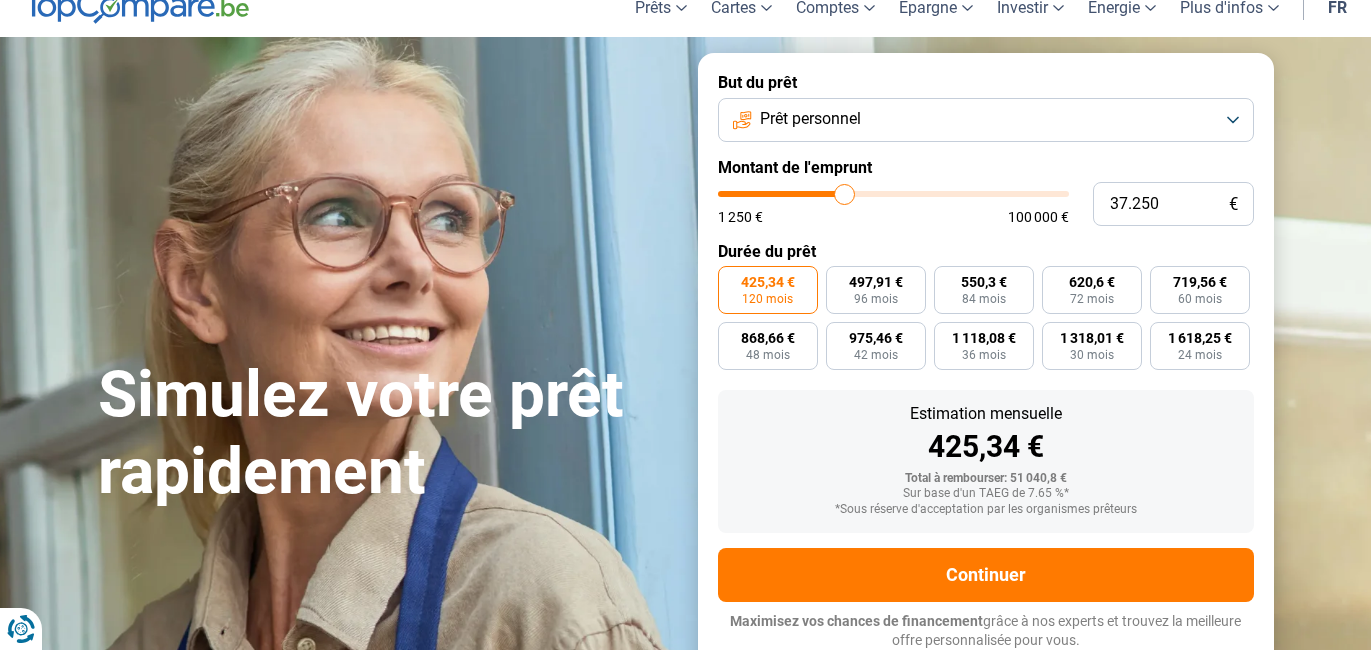 type on "37250" 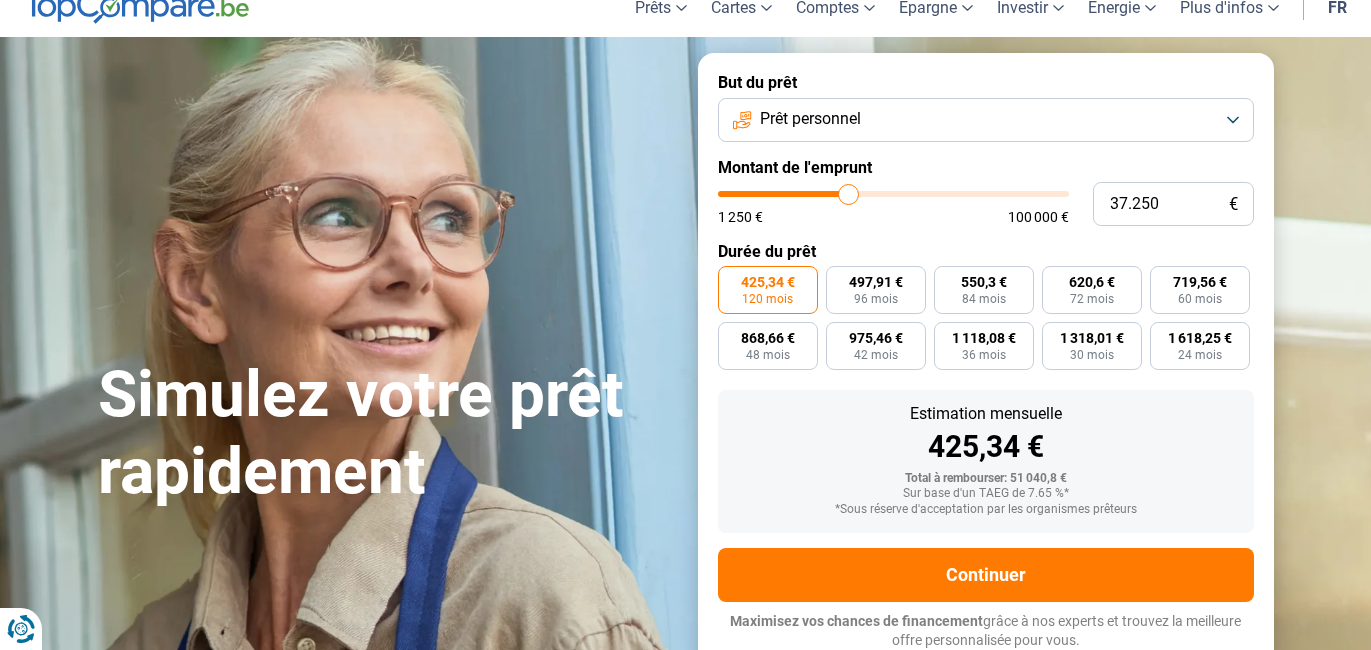 type on "37.000" 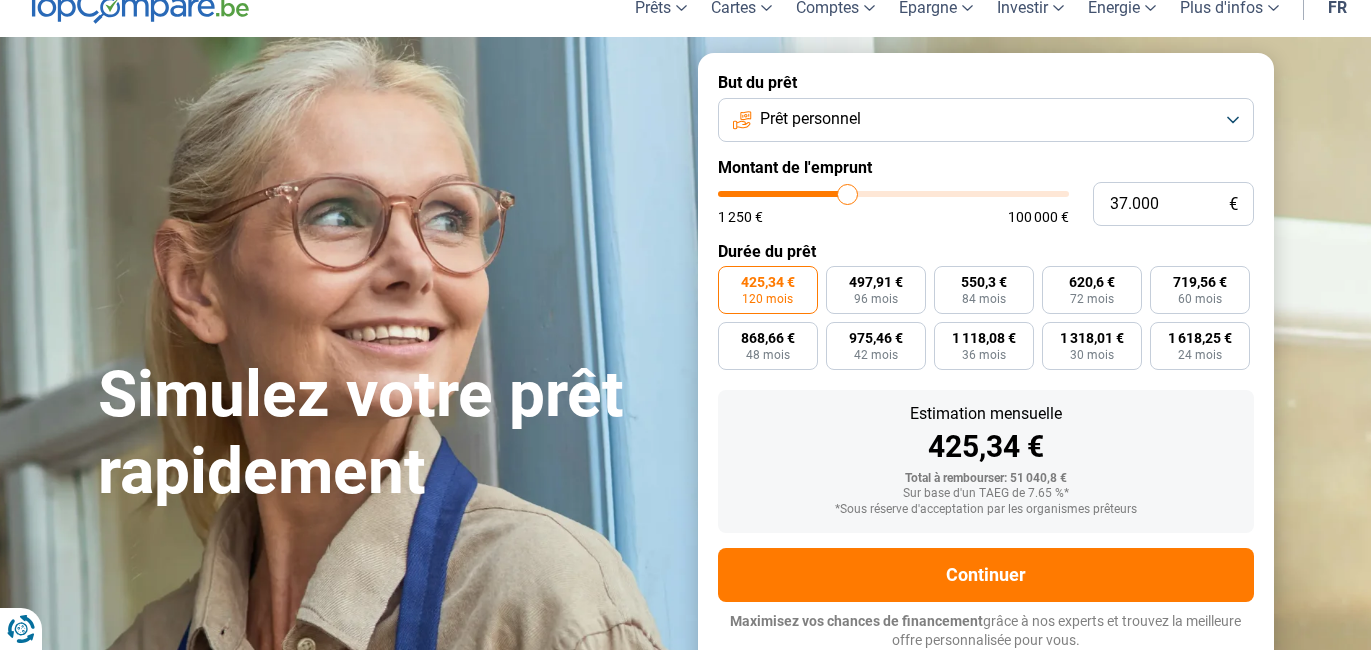 type on "36.750" 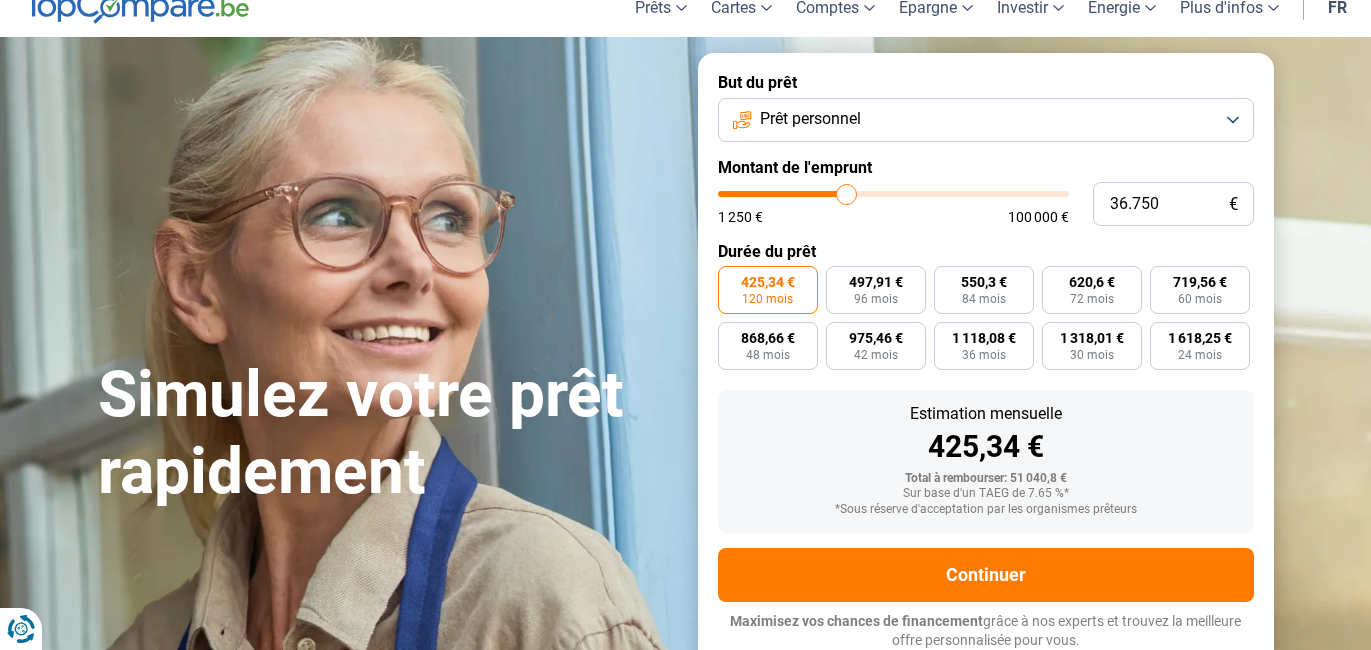 type on "36.250" 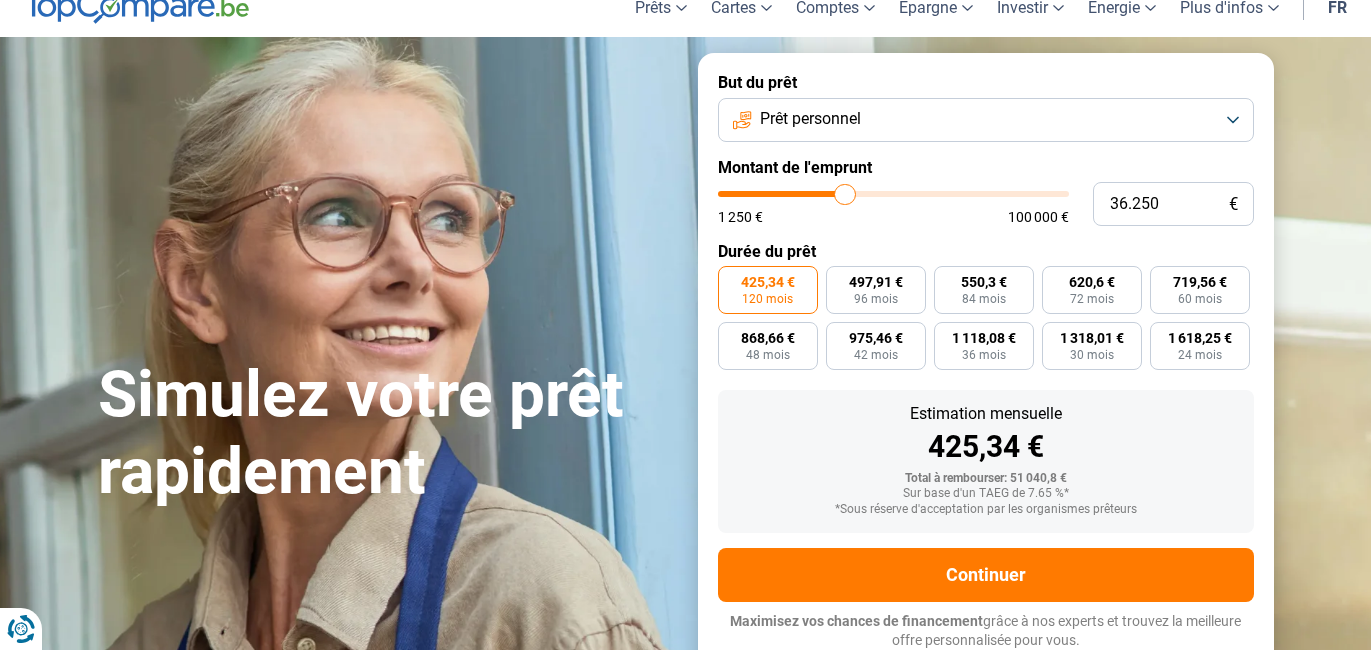 type on "34.750" 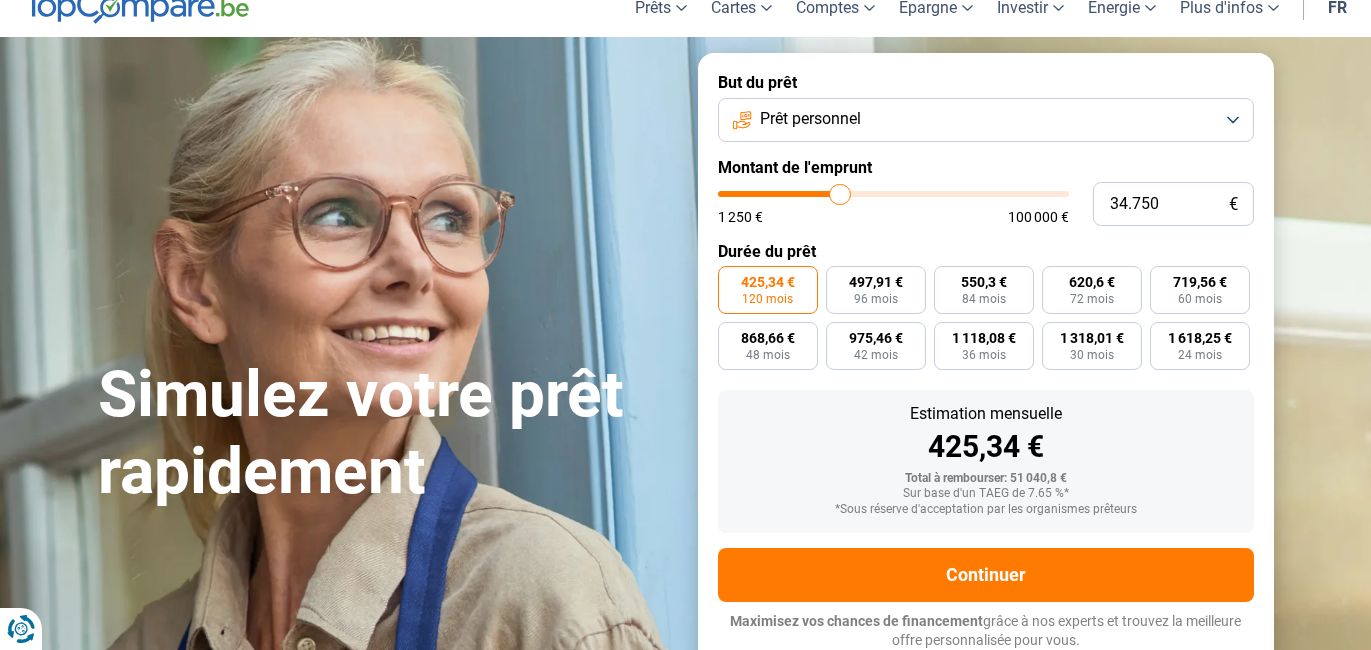 type on "32.750" 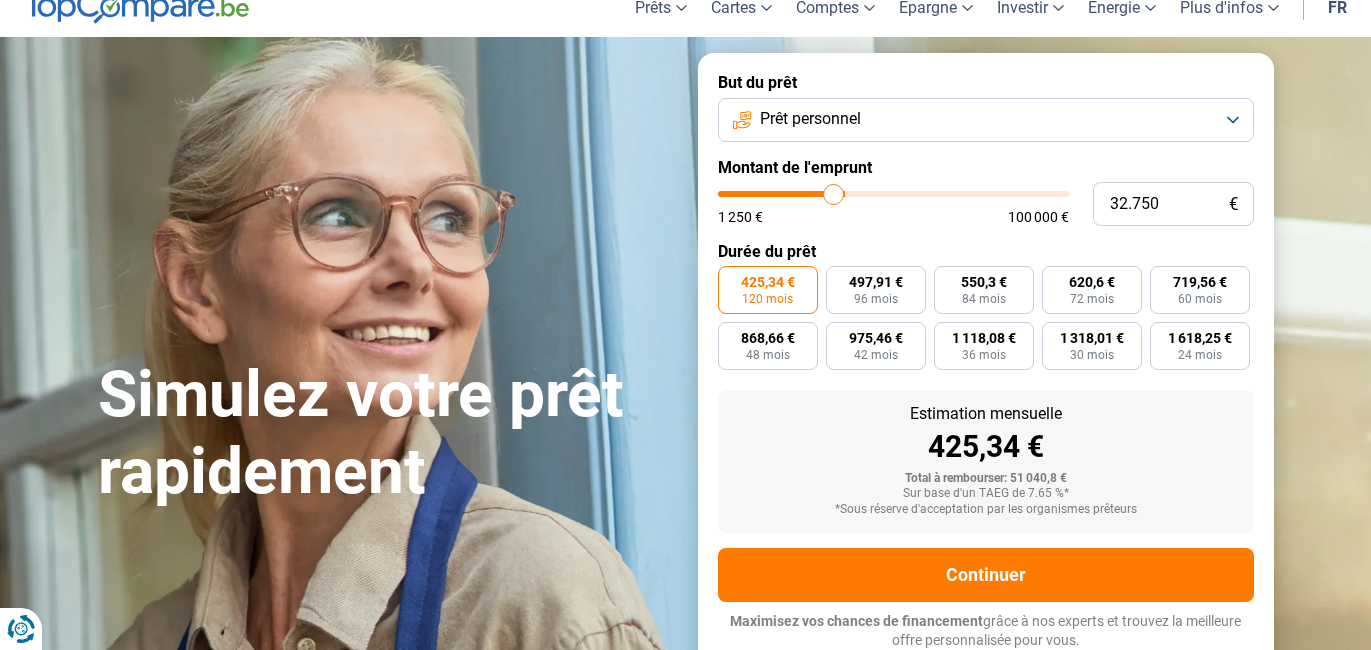 type on "31.750" 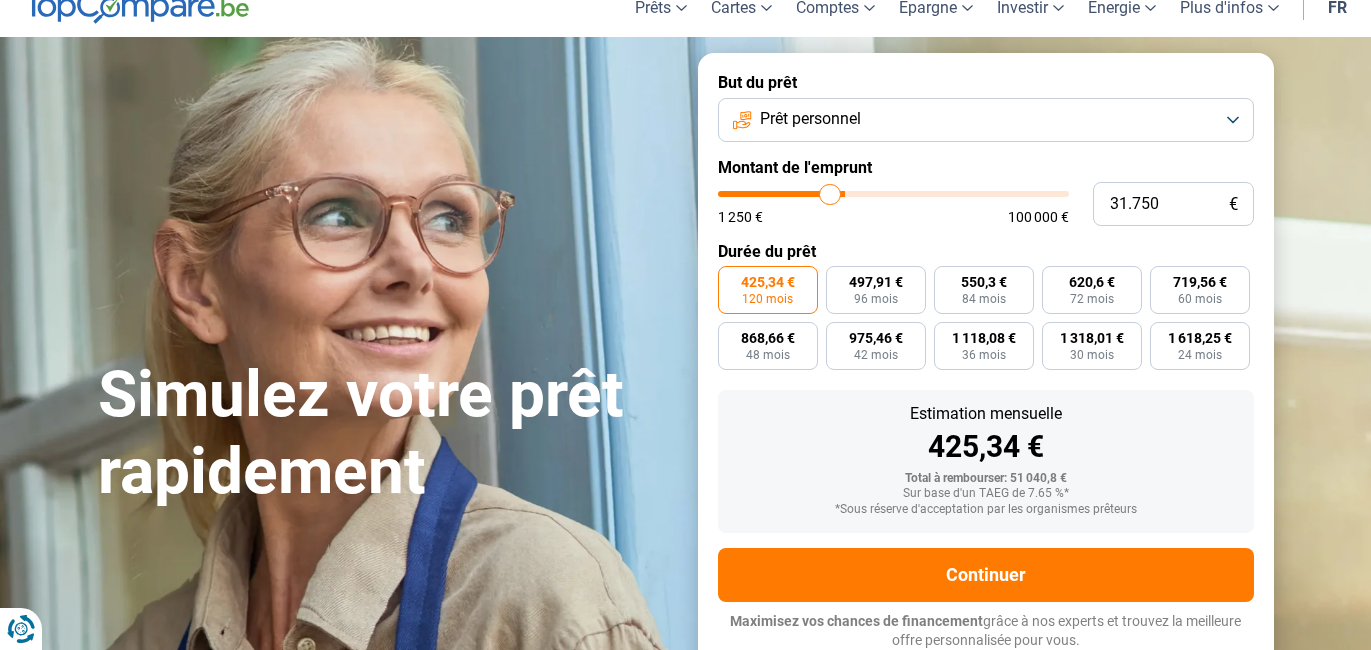 type on "30.000" 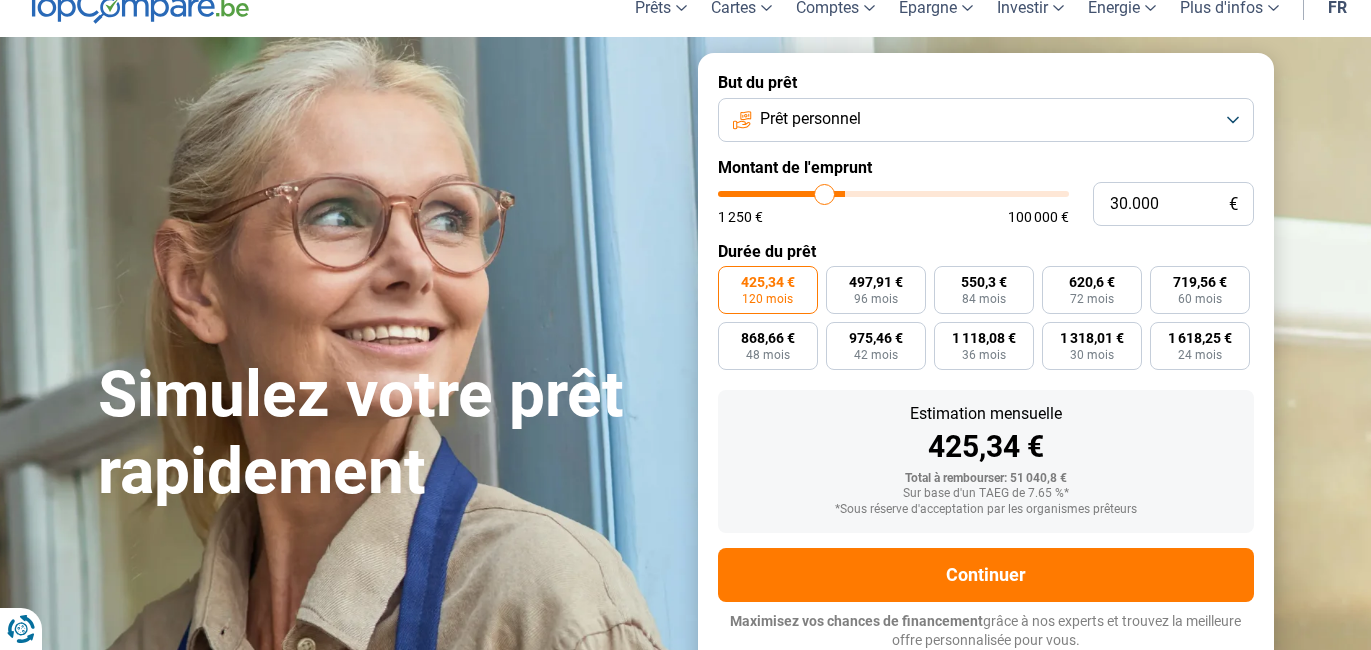 type on "29.500" 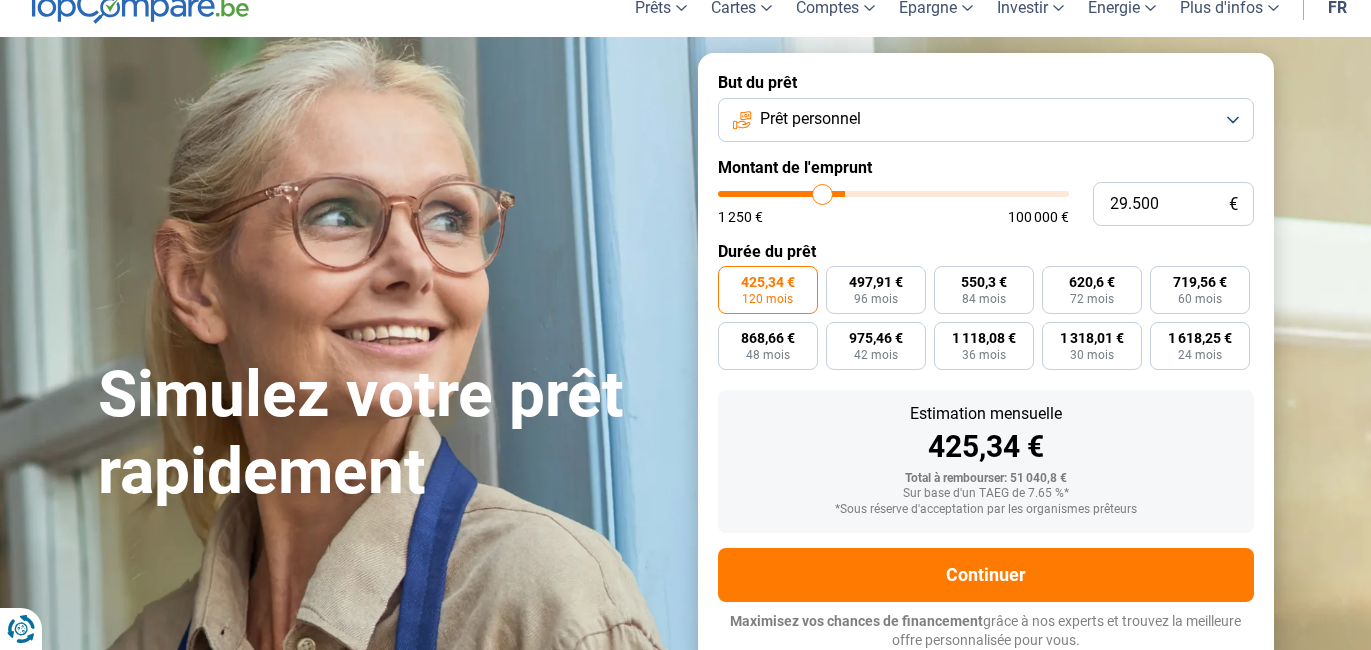 type on "29.000" 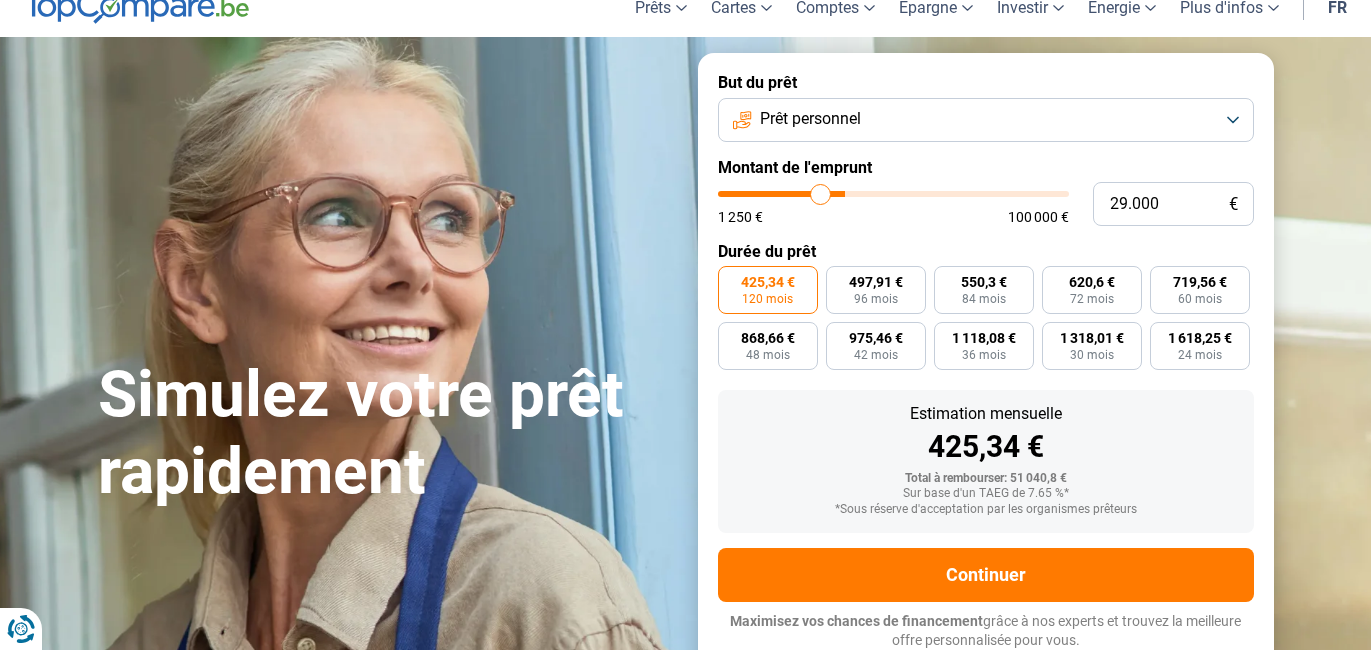 type on "28.750" 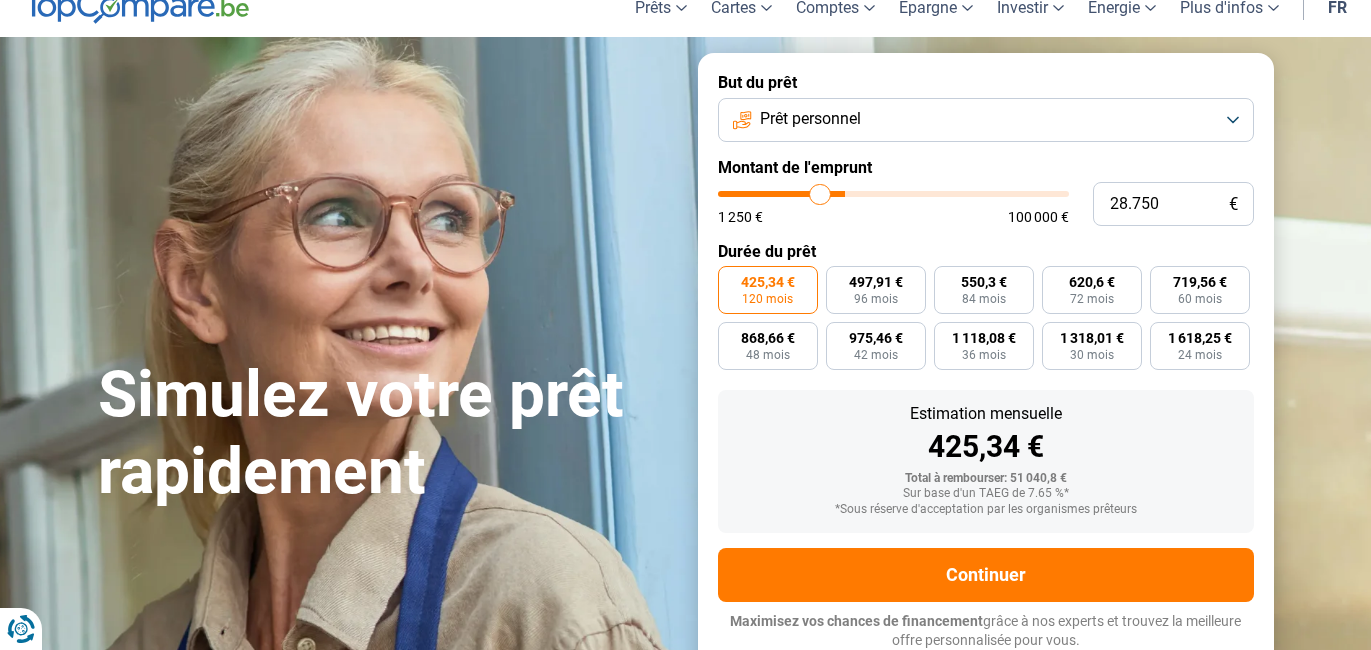 type on "28.500" 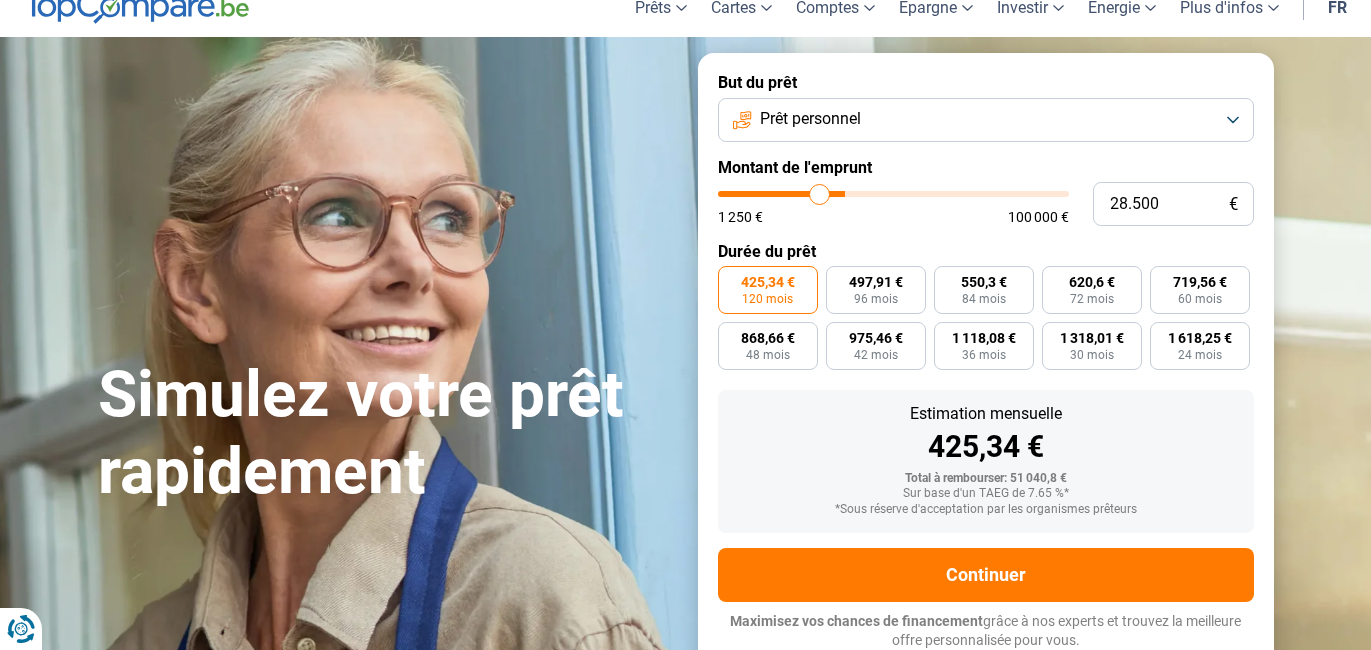 type on "28.000" 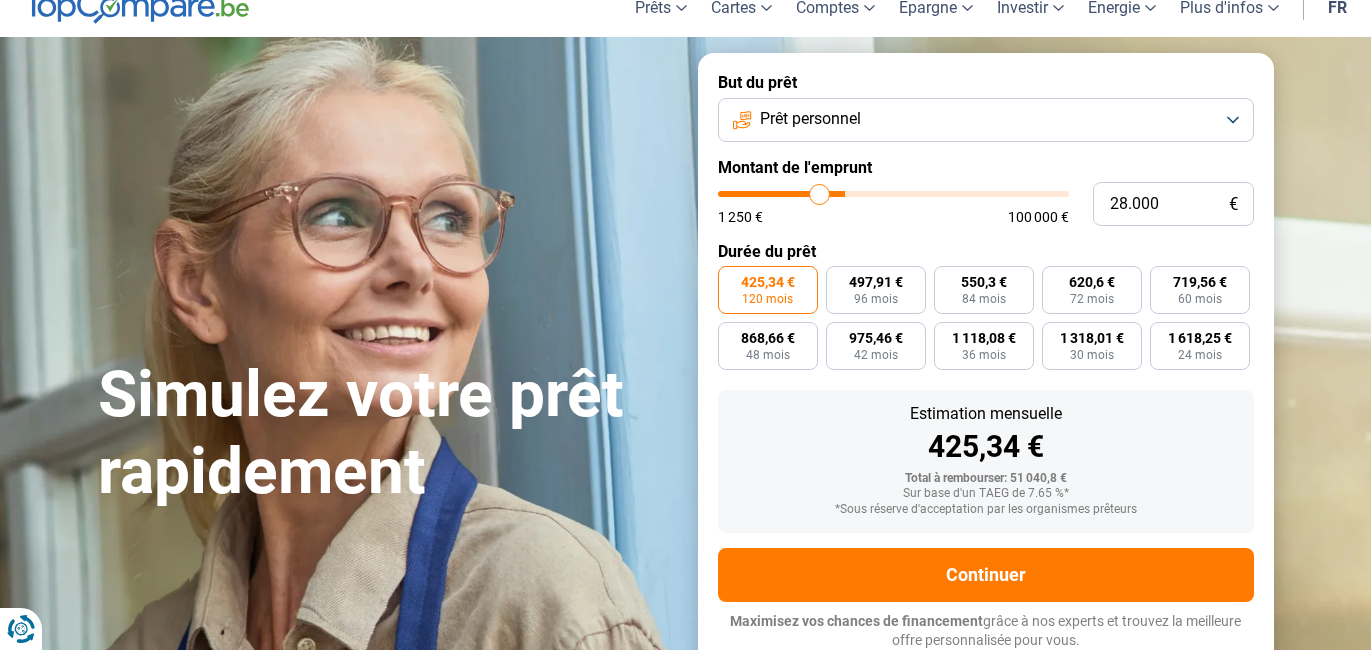 type on "28000" 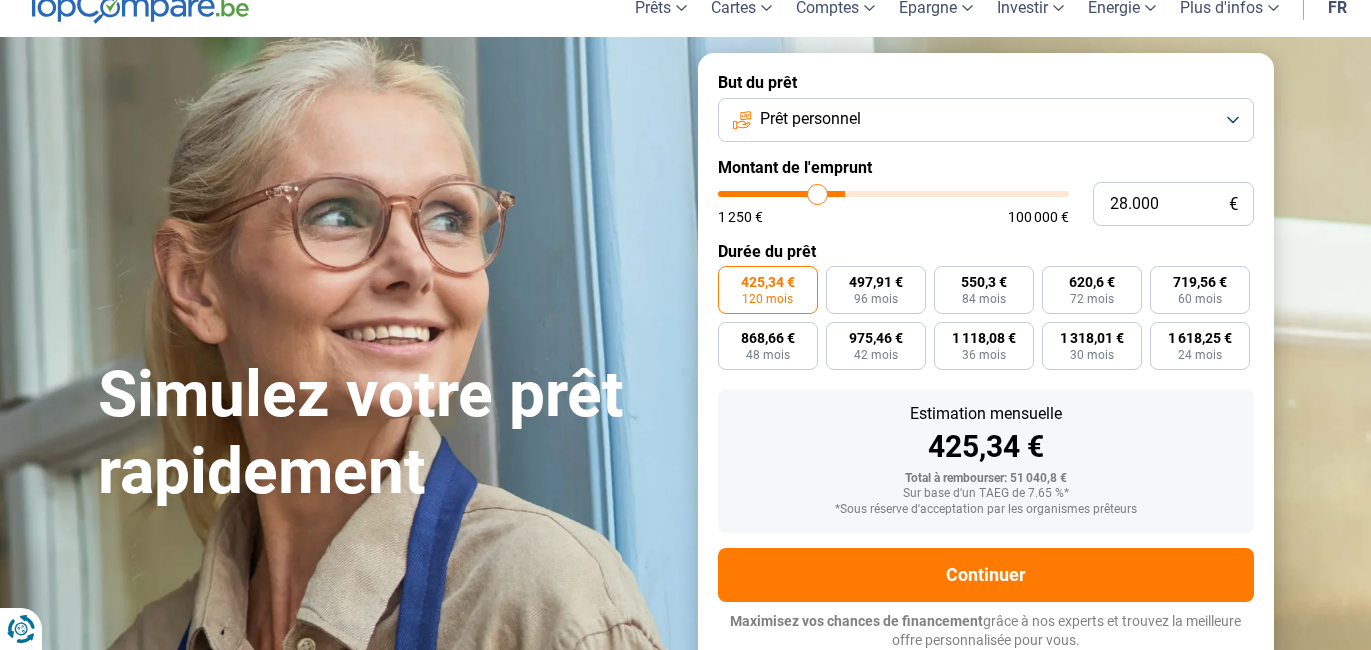 type on "26.750" 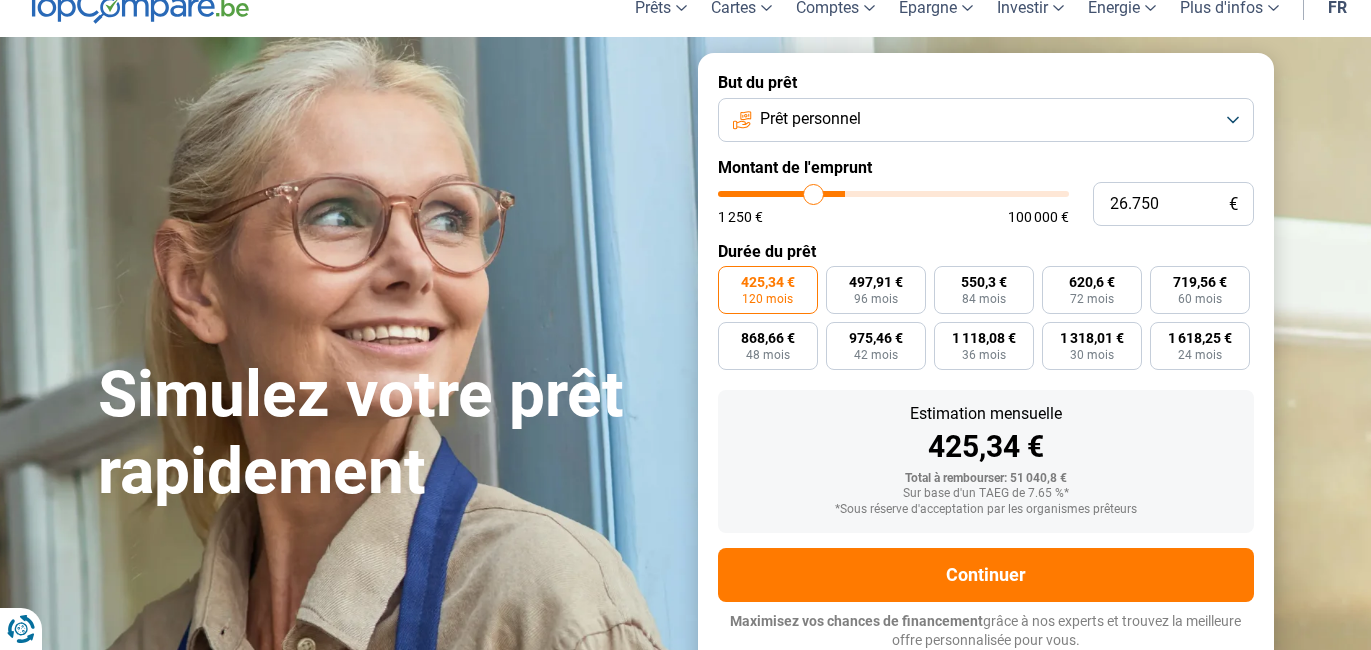 type on "25.500" 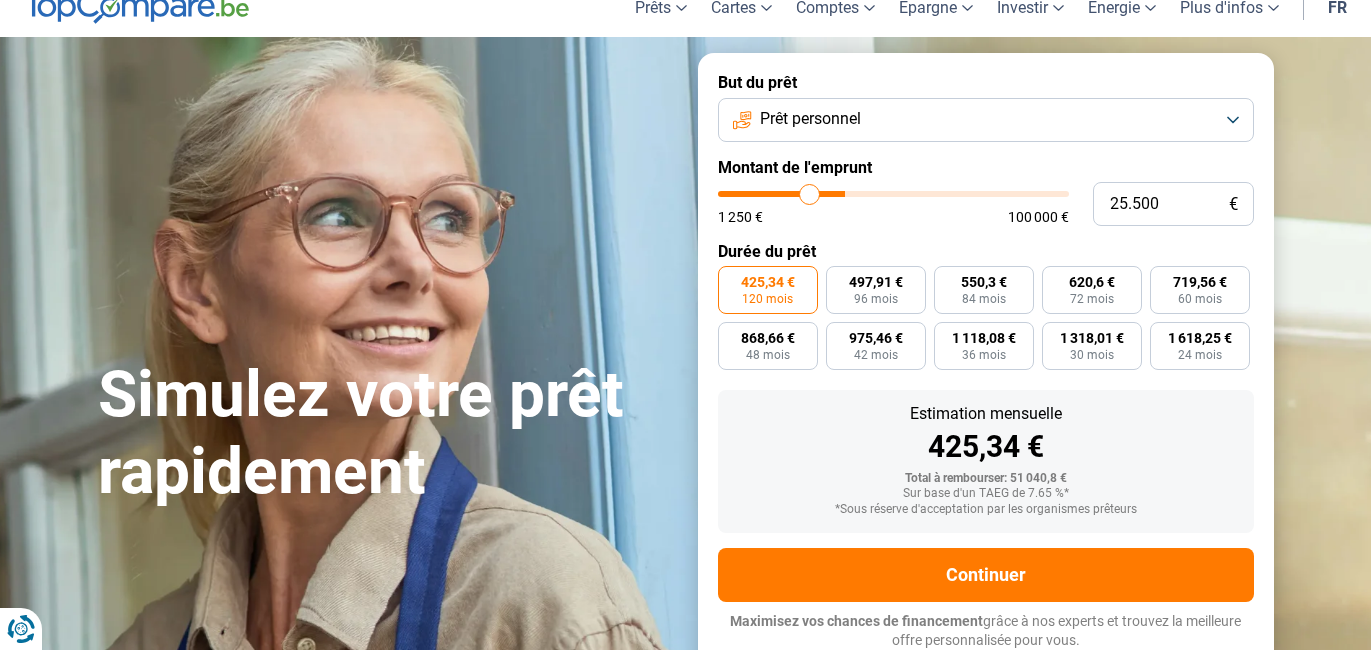 type on "25.000" 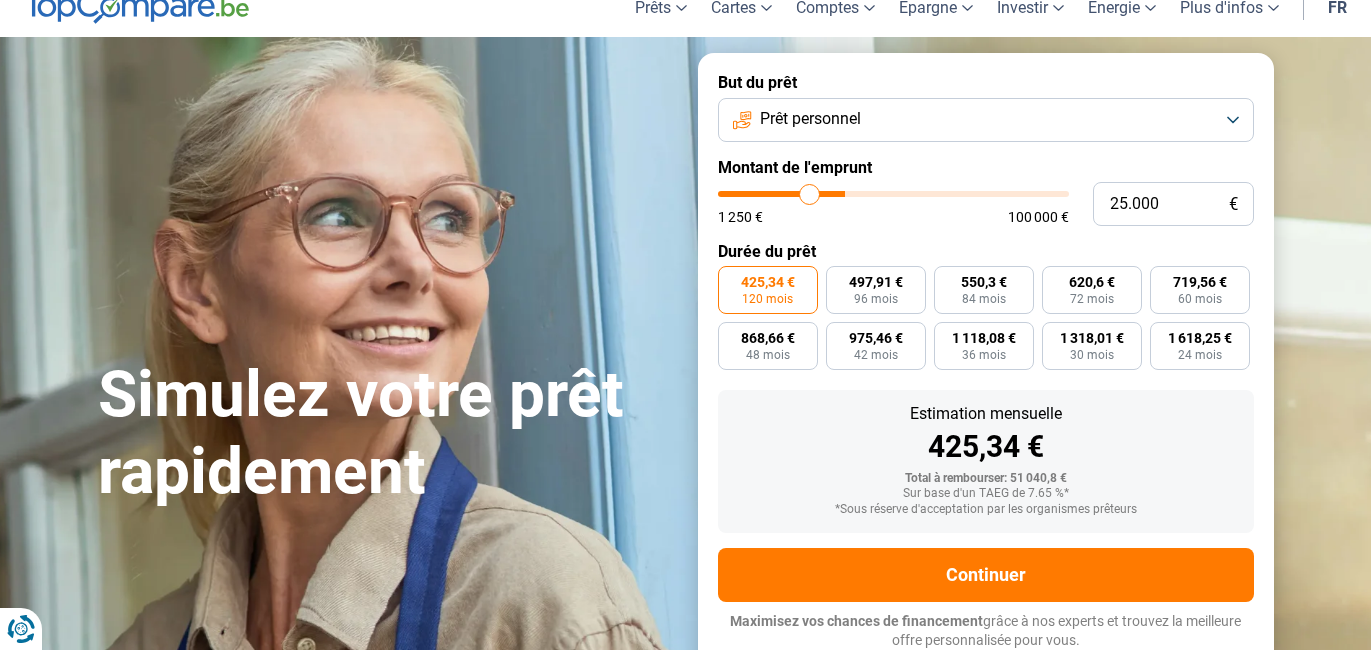 type on "25000" 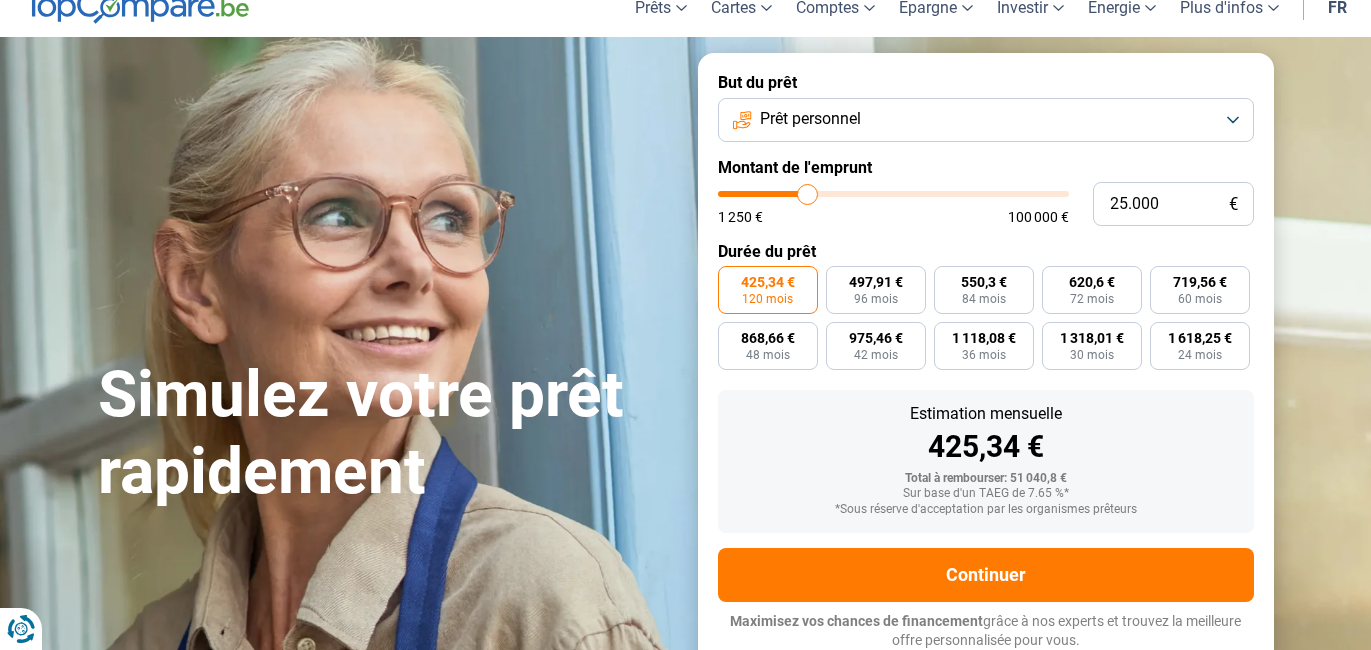 type on "23.750" 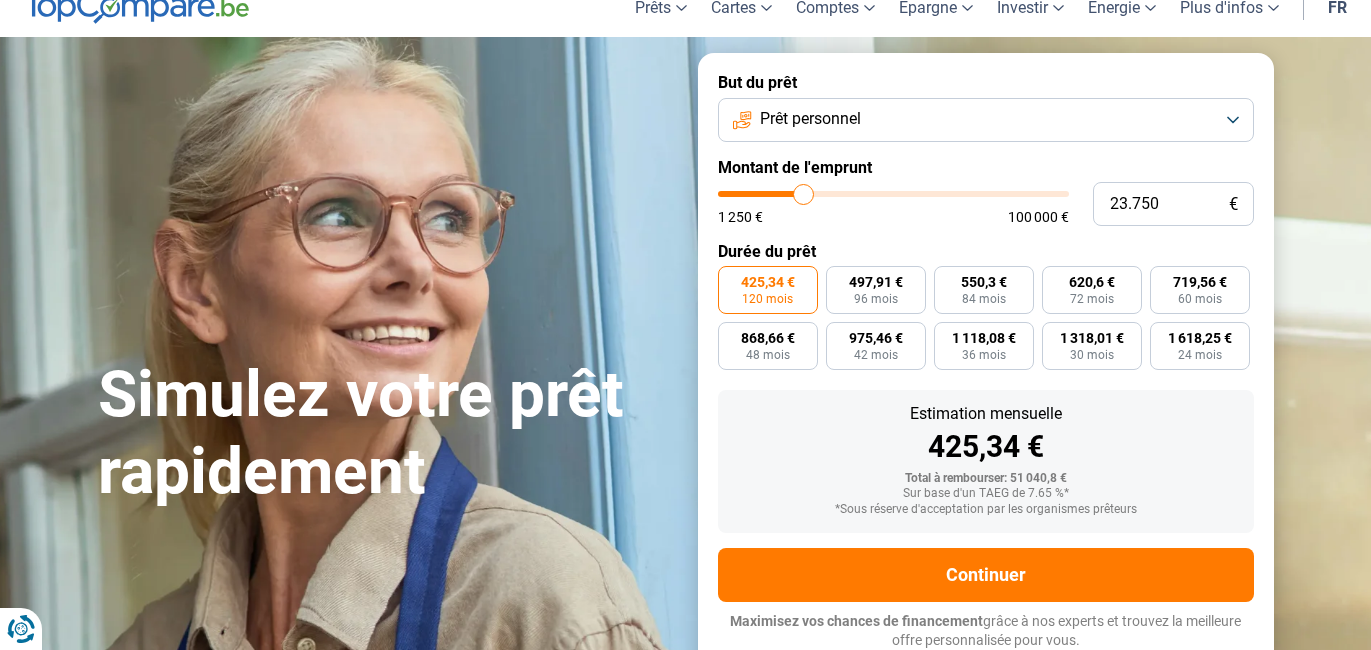 type on "22.250" 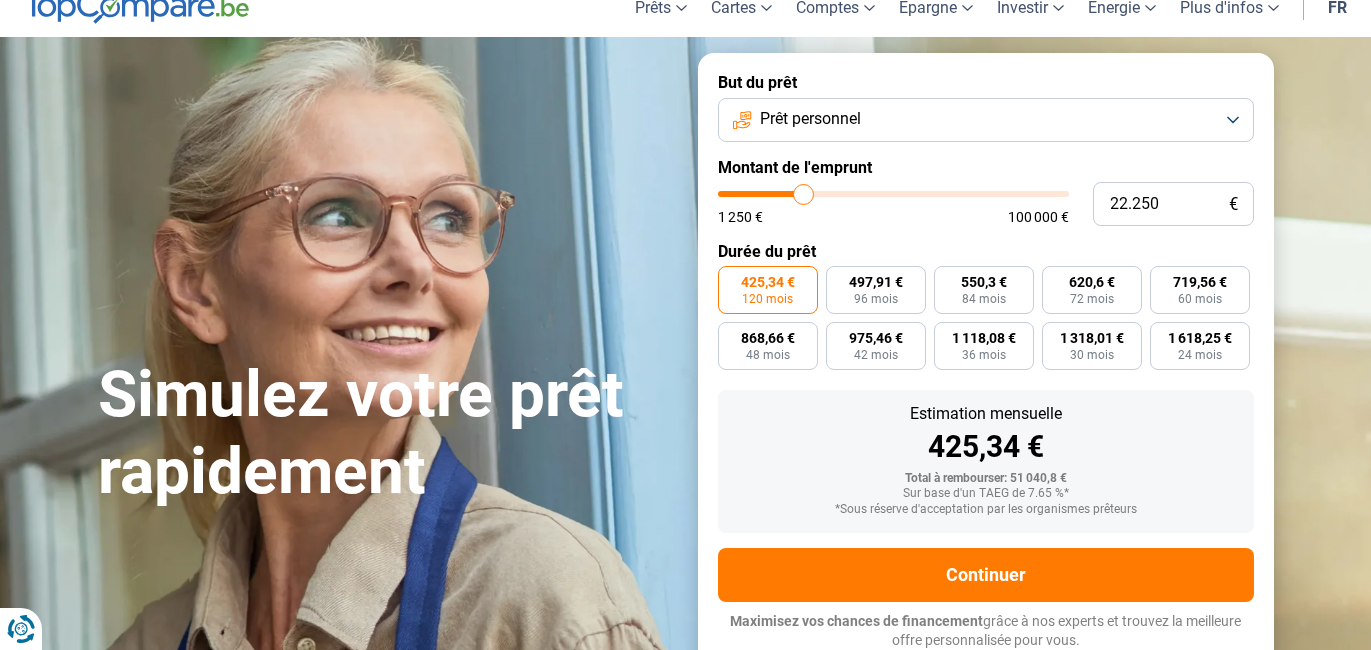 type on "22250" 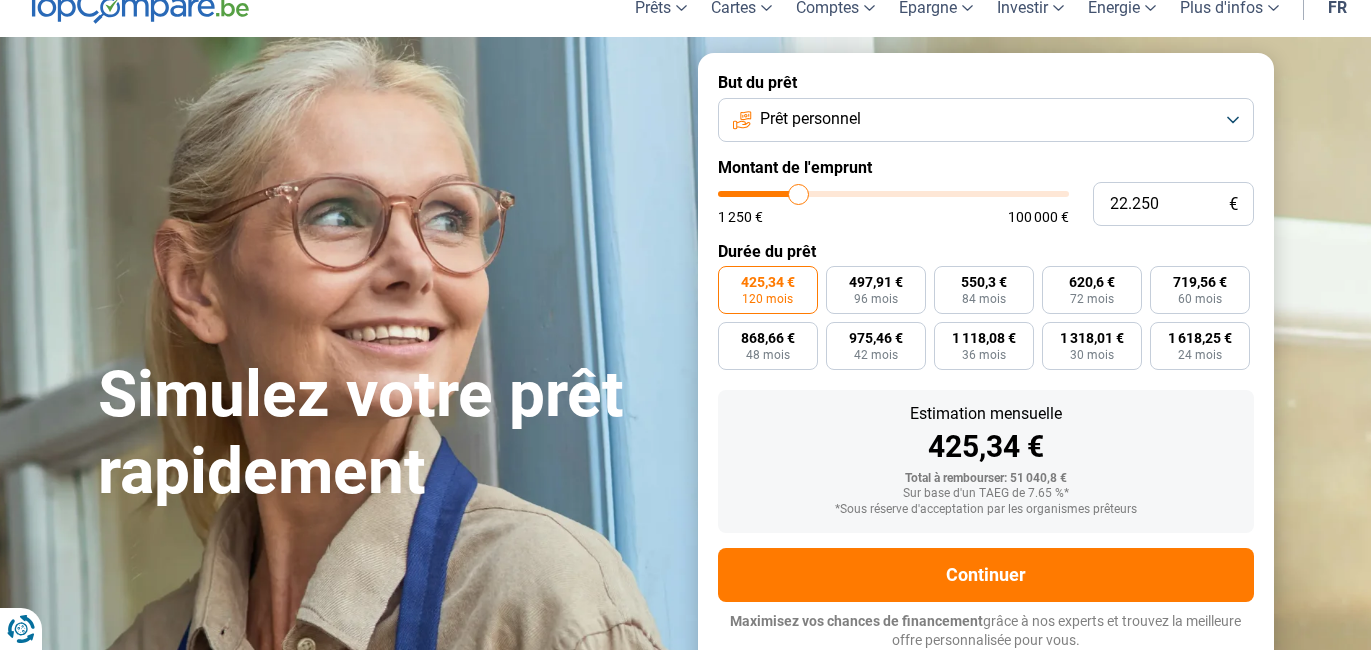 type on "20.750" 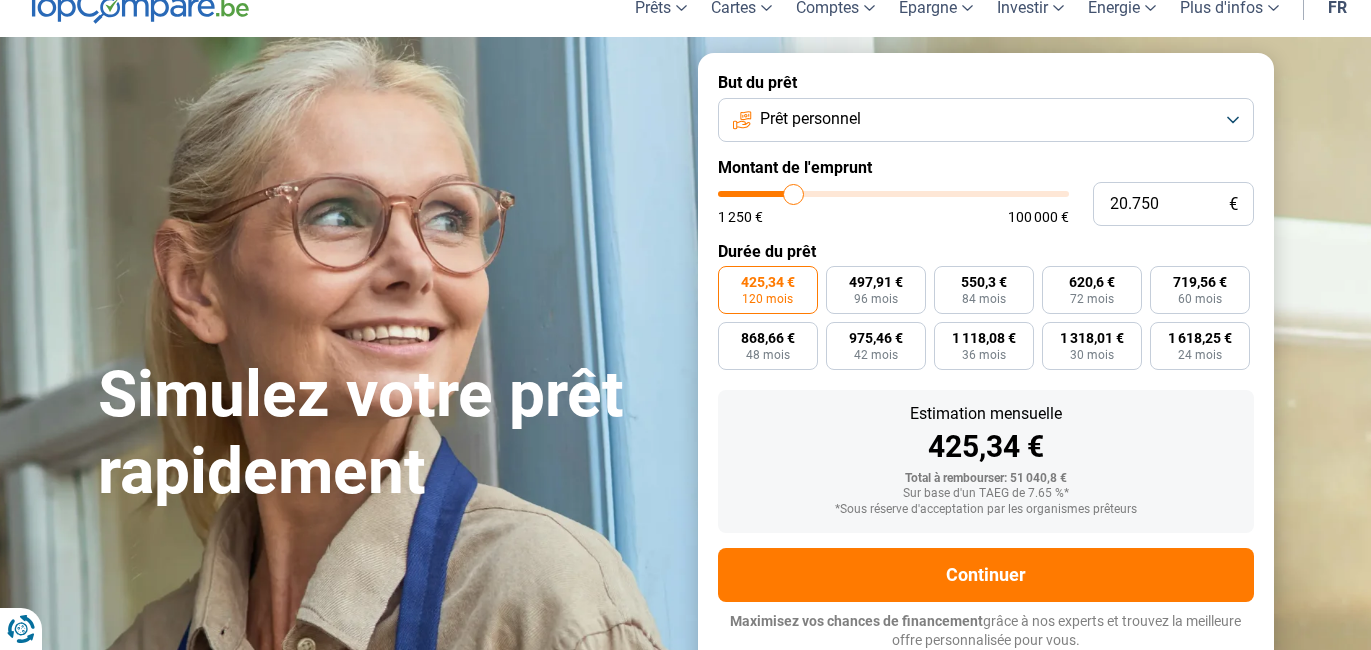 type on "20.250" 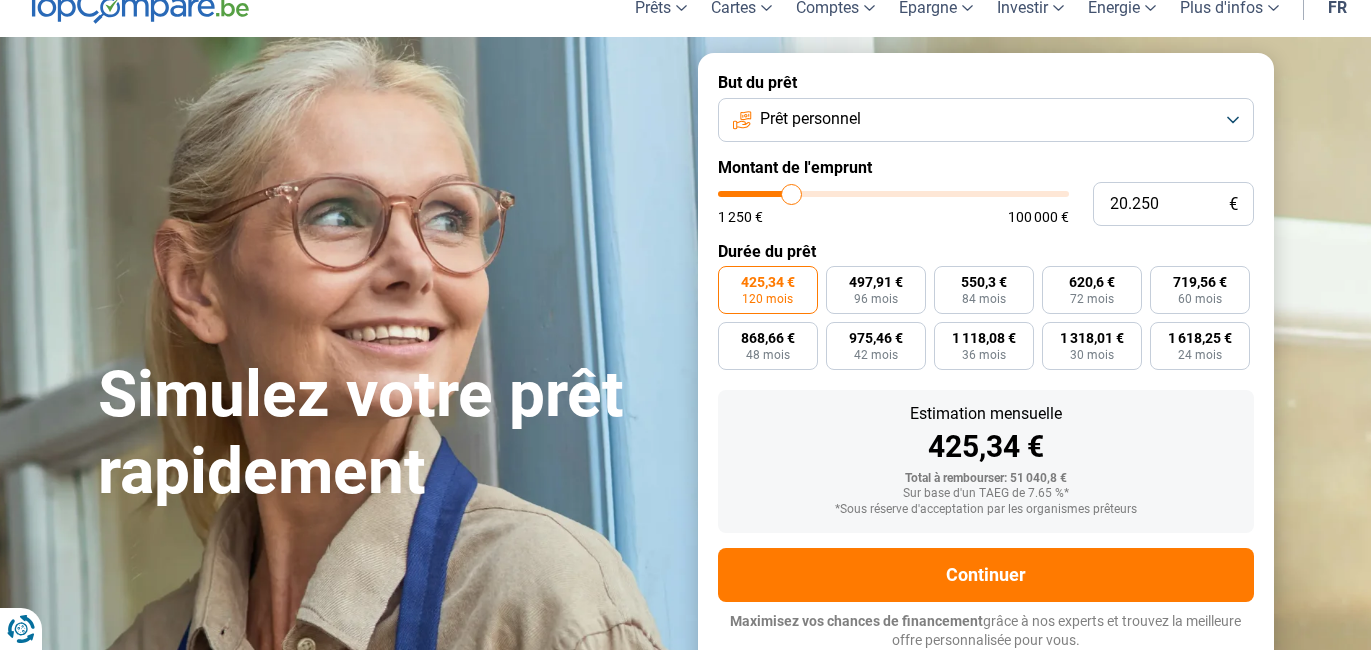 type on "20.000" 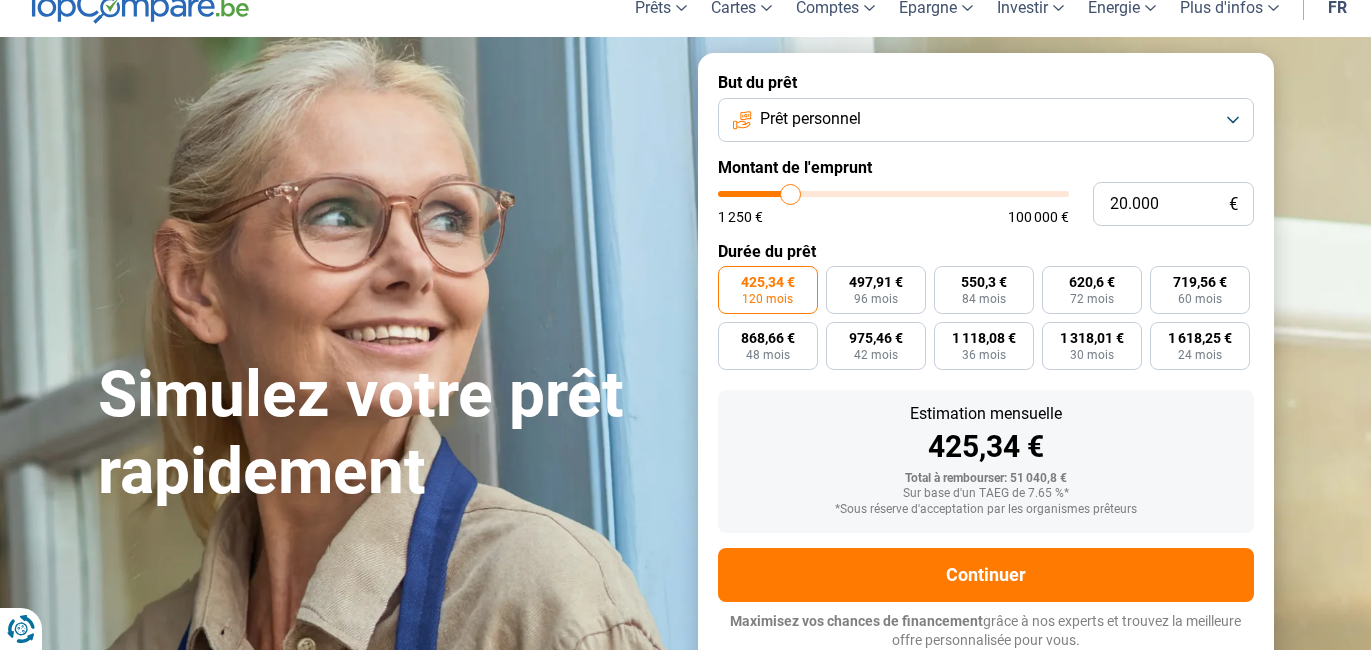 type on "19.500" 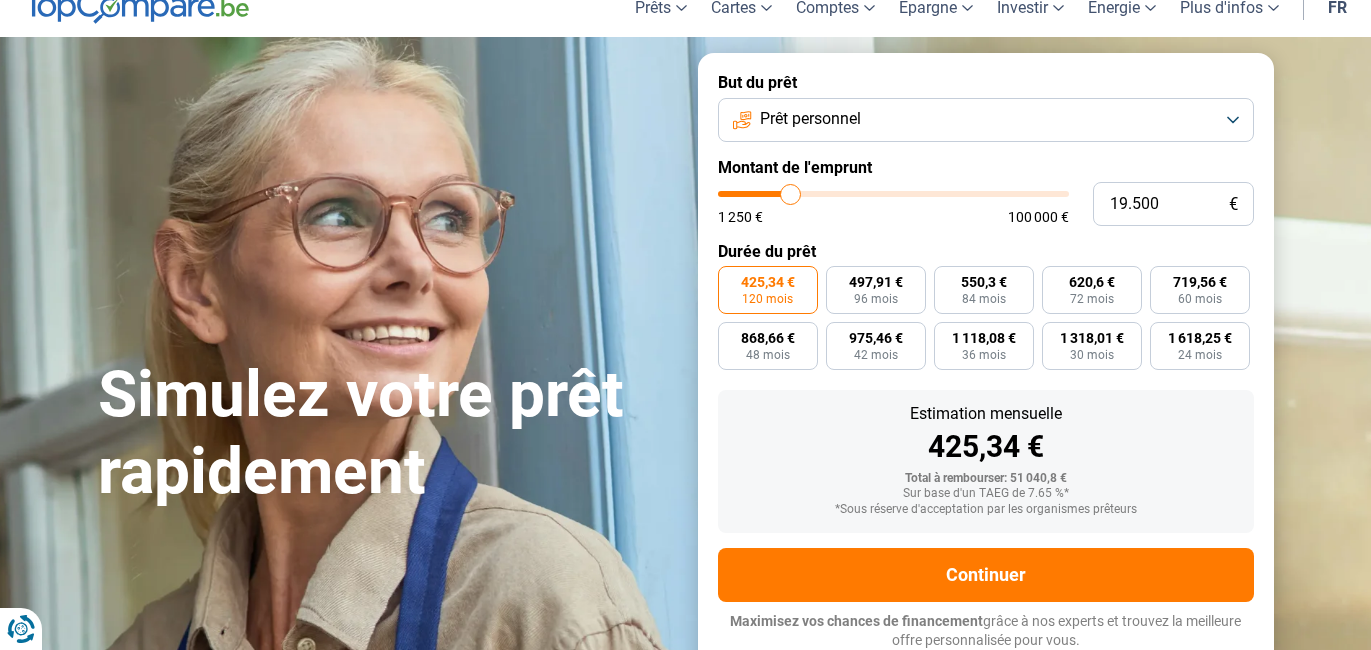 type on "19500" 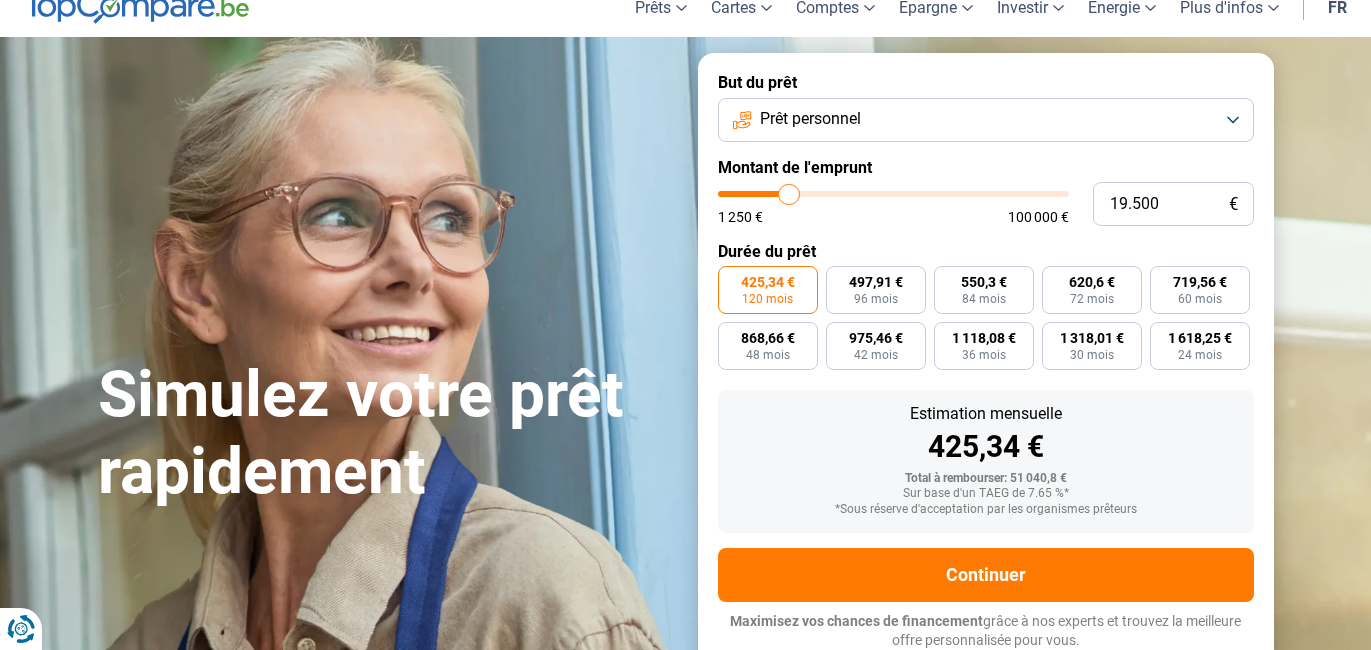 type on "18.750" 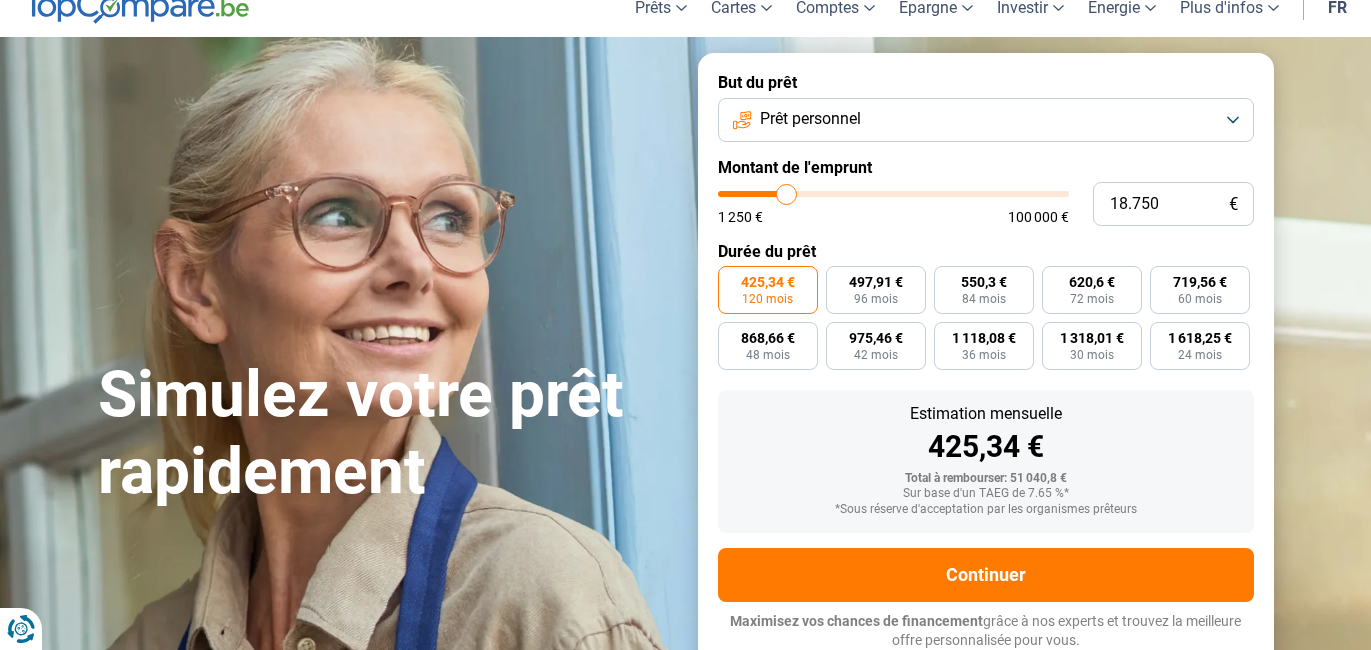 type on "18.250" 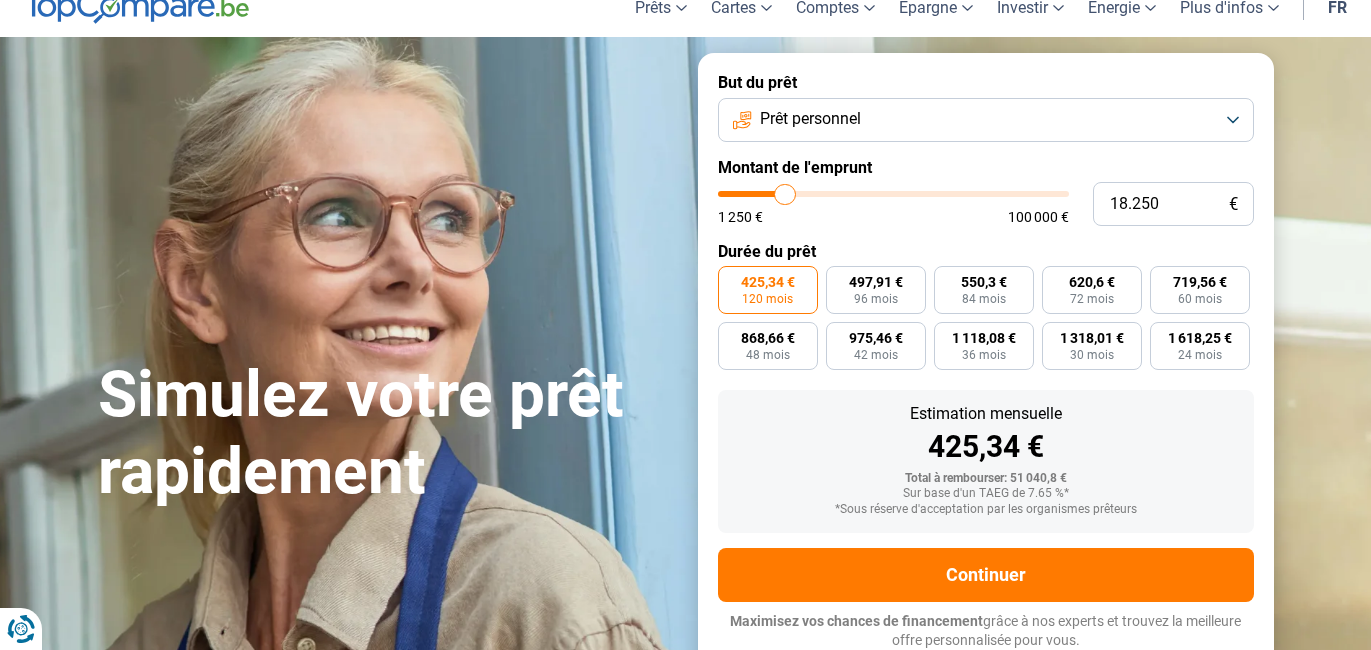 type on "18.000" 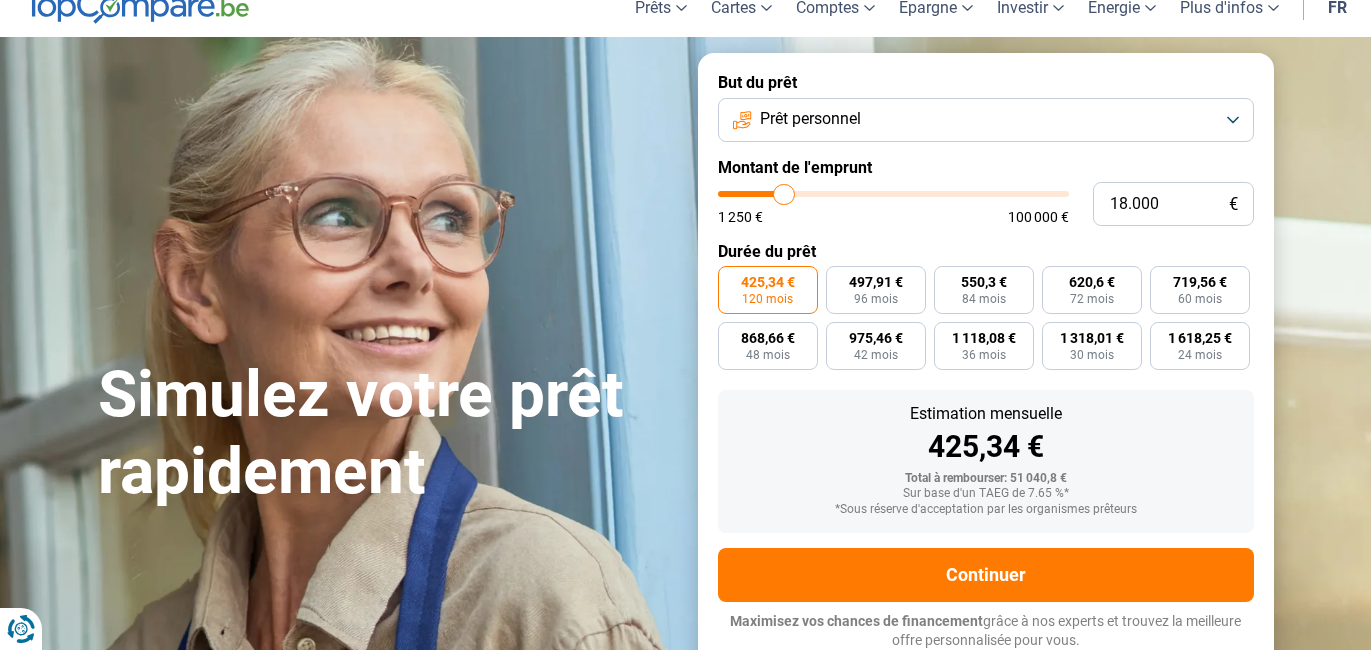 type on "17.750" 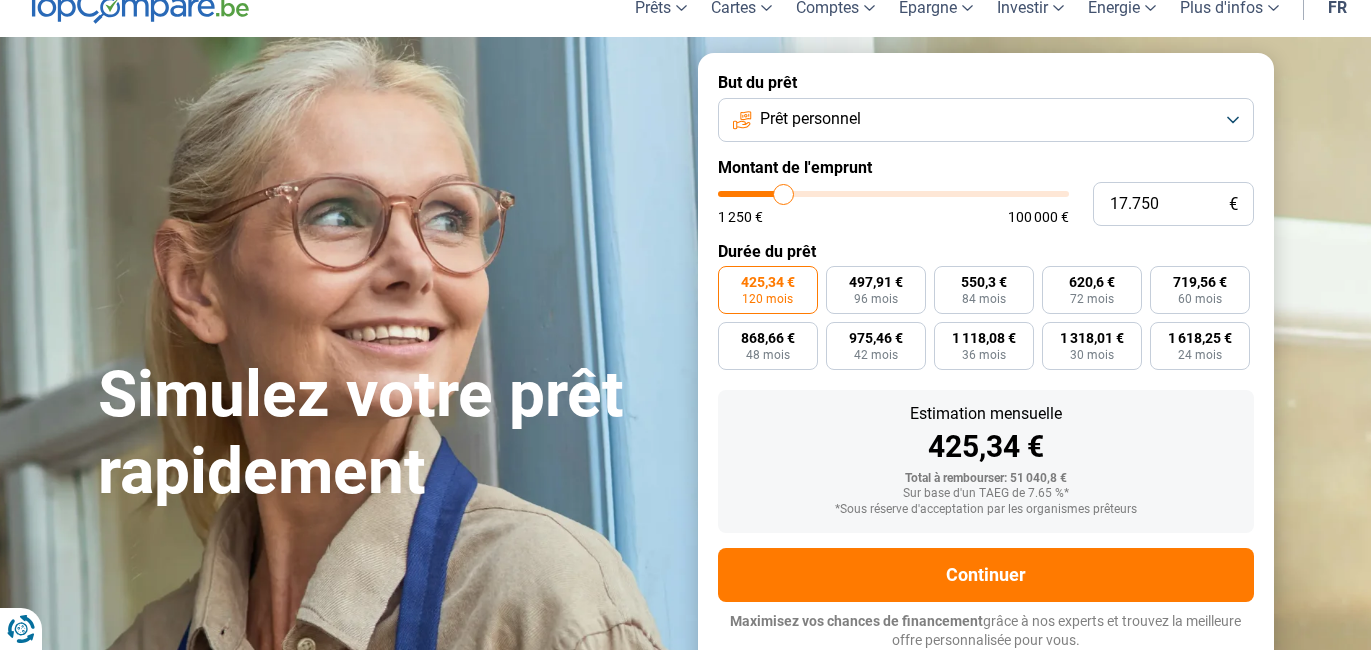 type on "17.000" 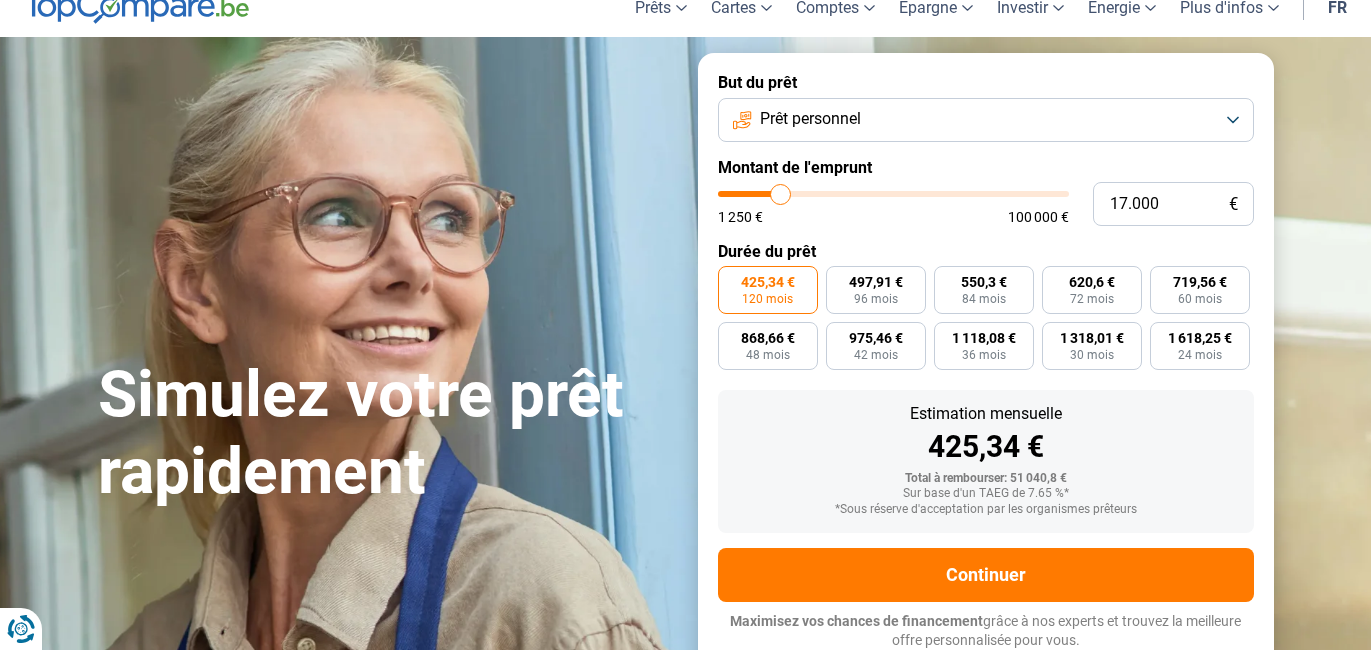 type on "16.750" 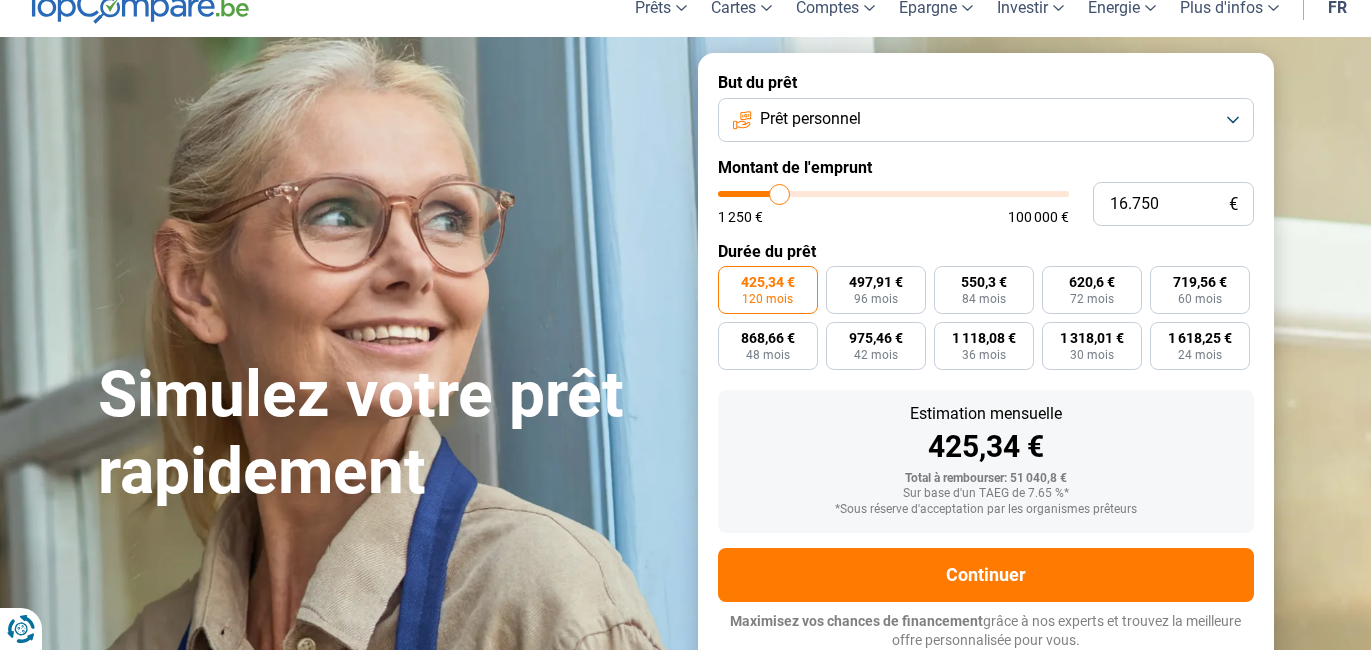 type on "16.500" 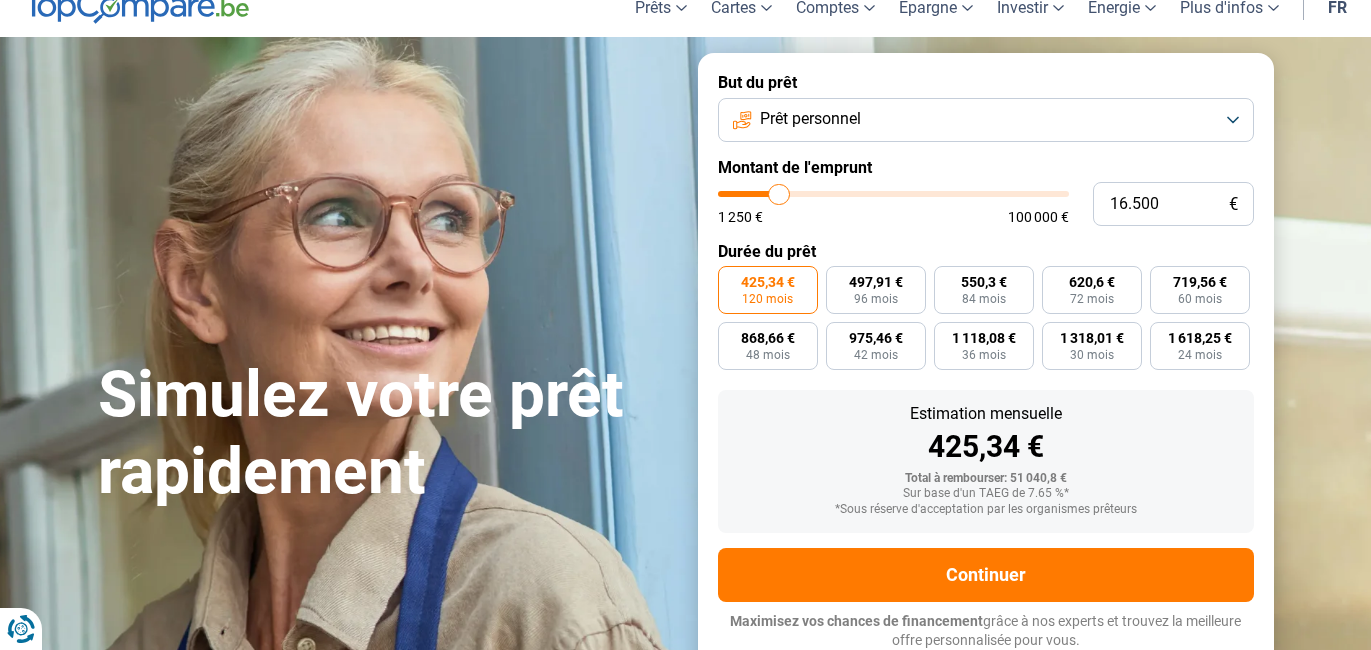 type on "16.000" 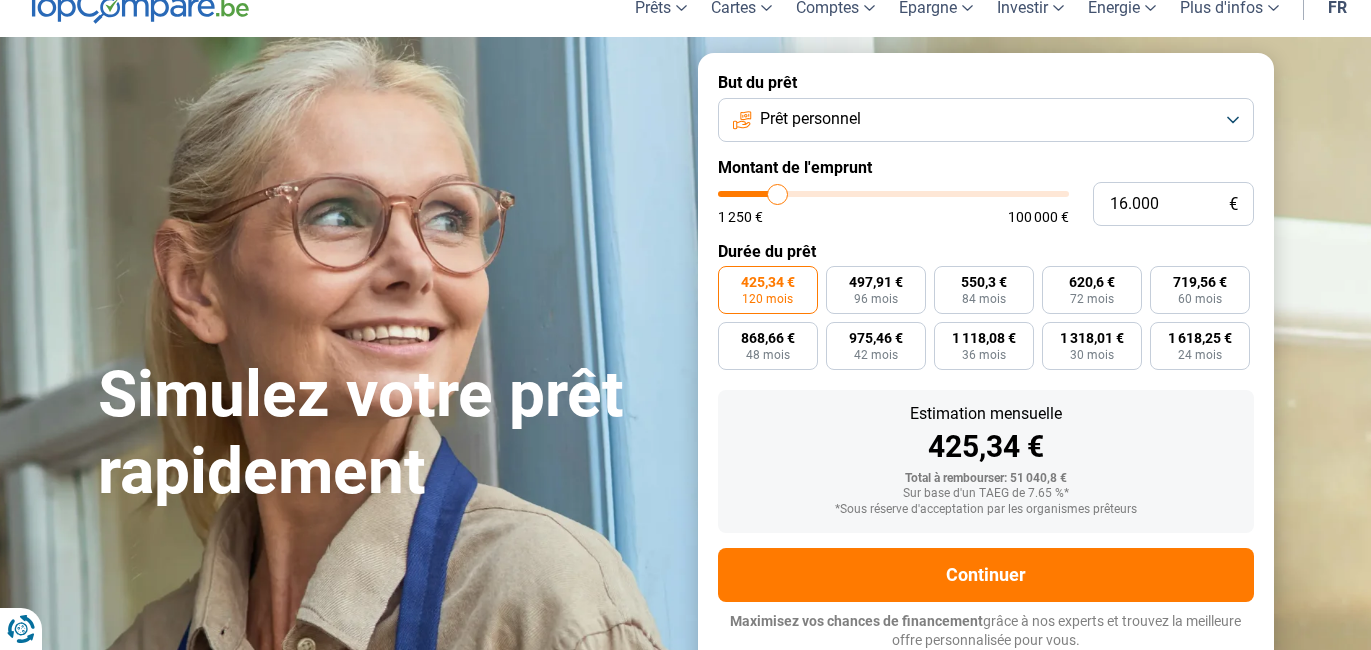 type on "15.750" 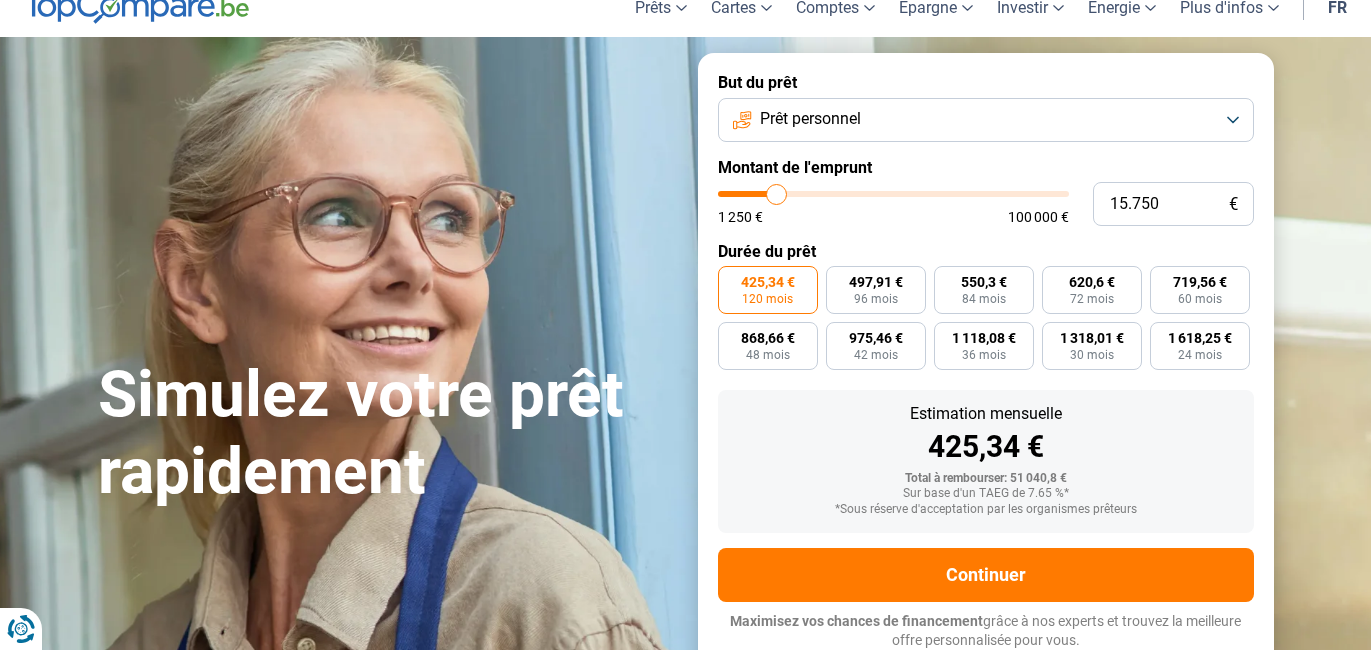 type on "15.500" 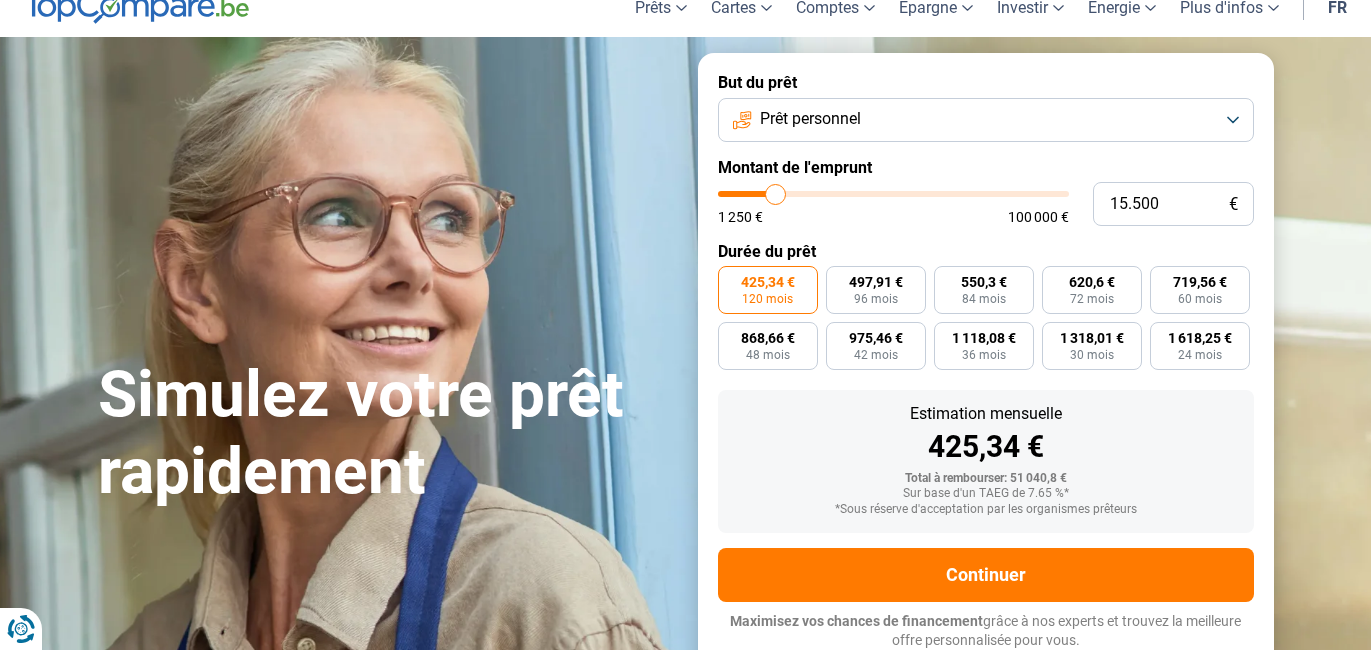 type on "15.000" 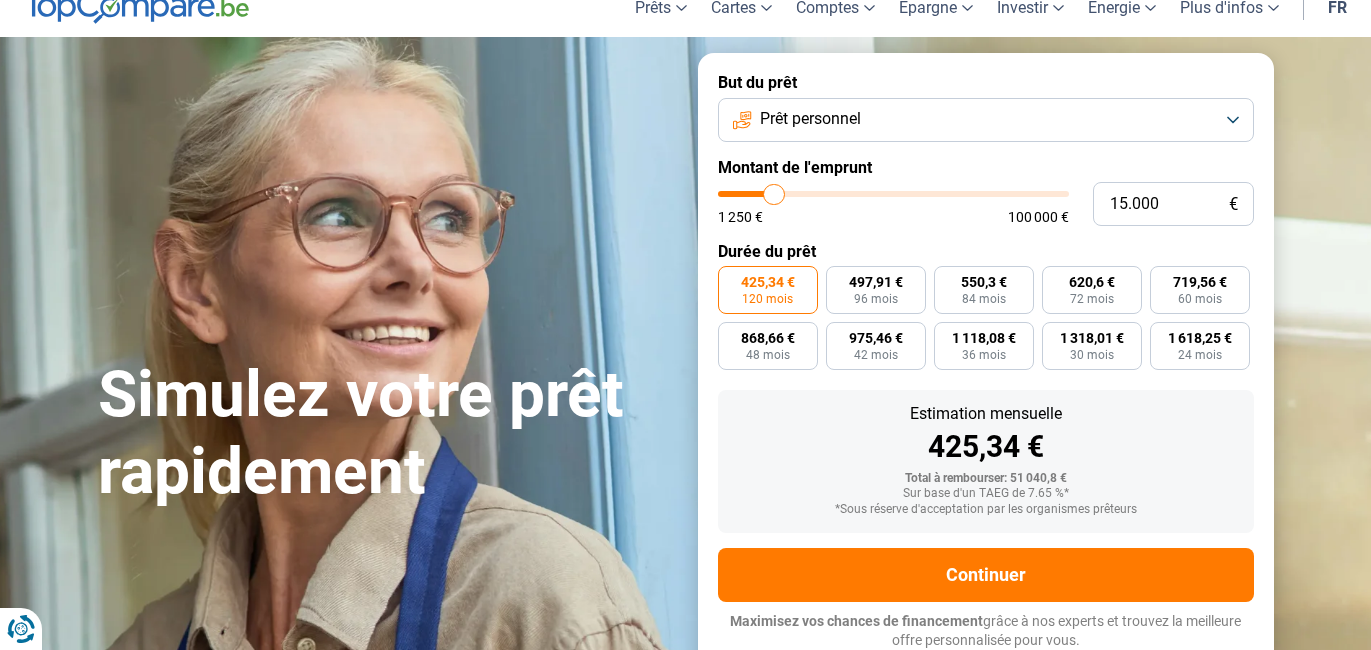 type on "13.250" 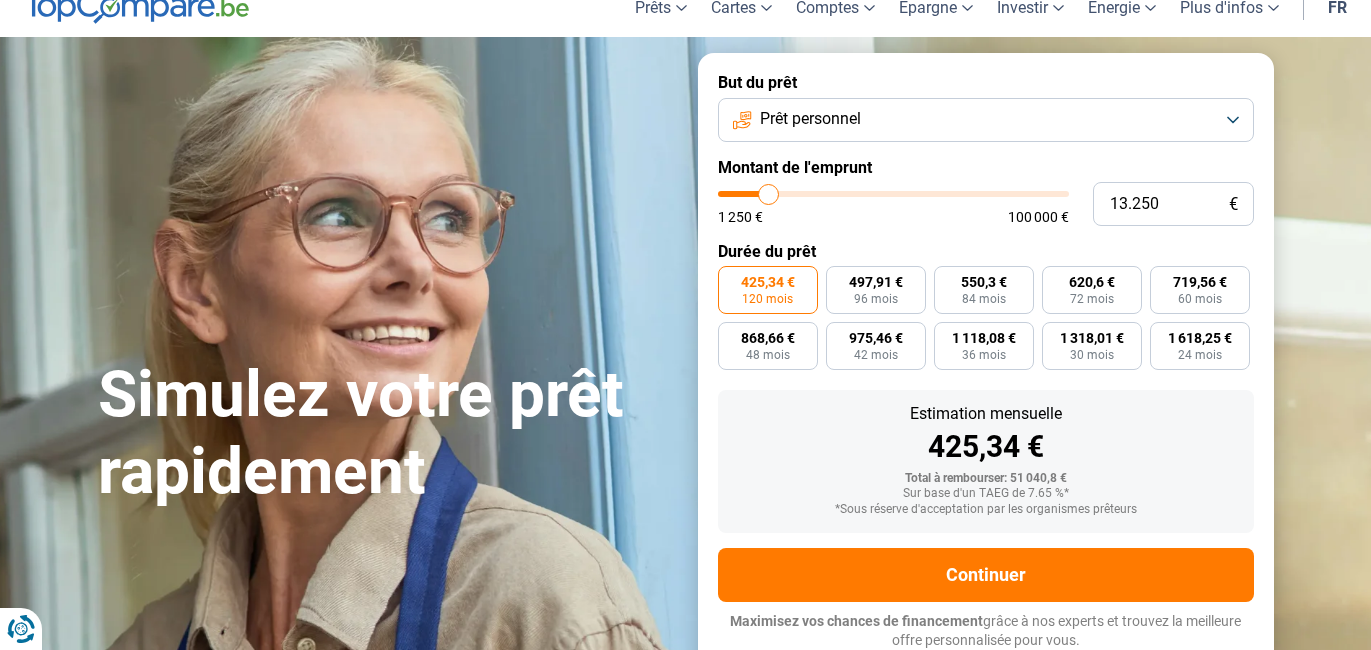 type on "13.000" 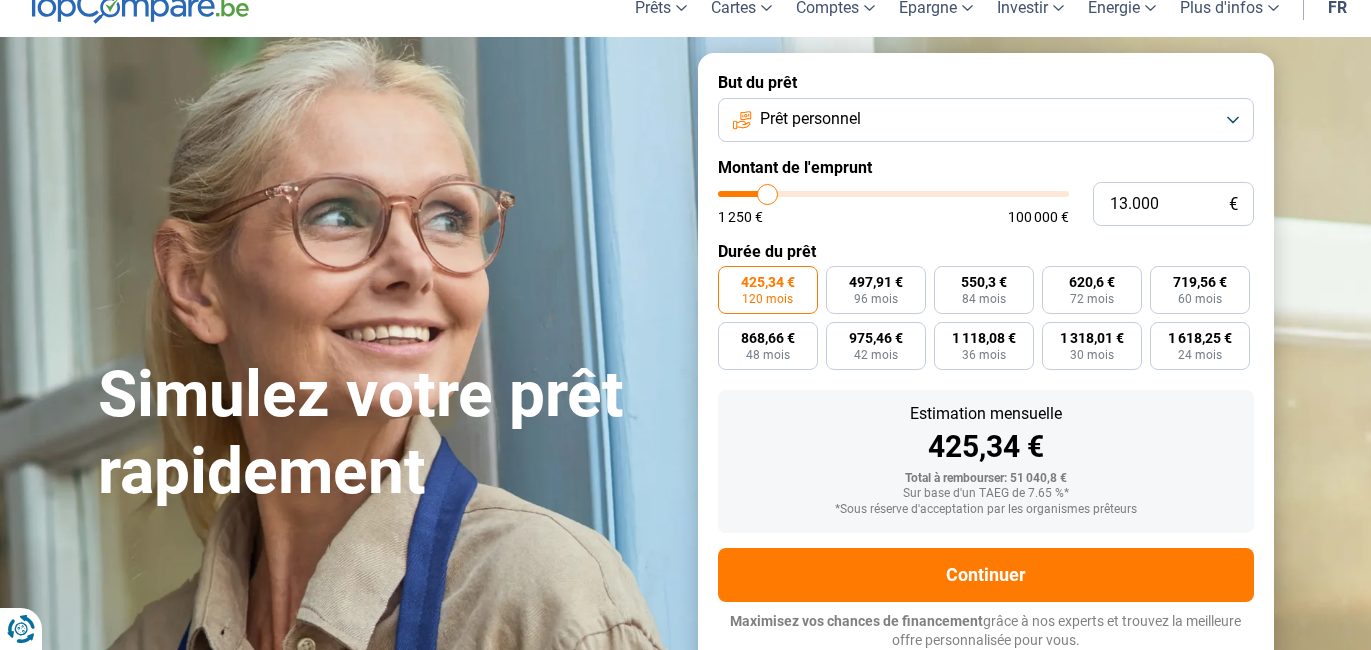 type on "11.750" 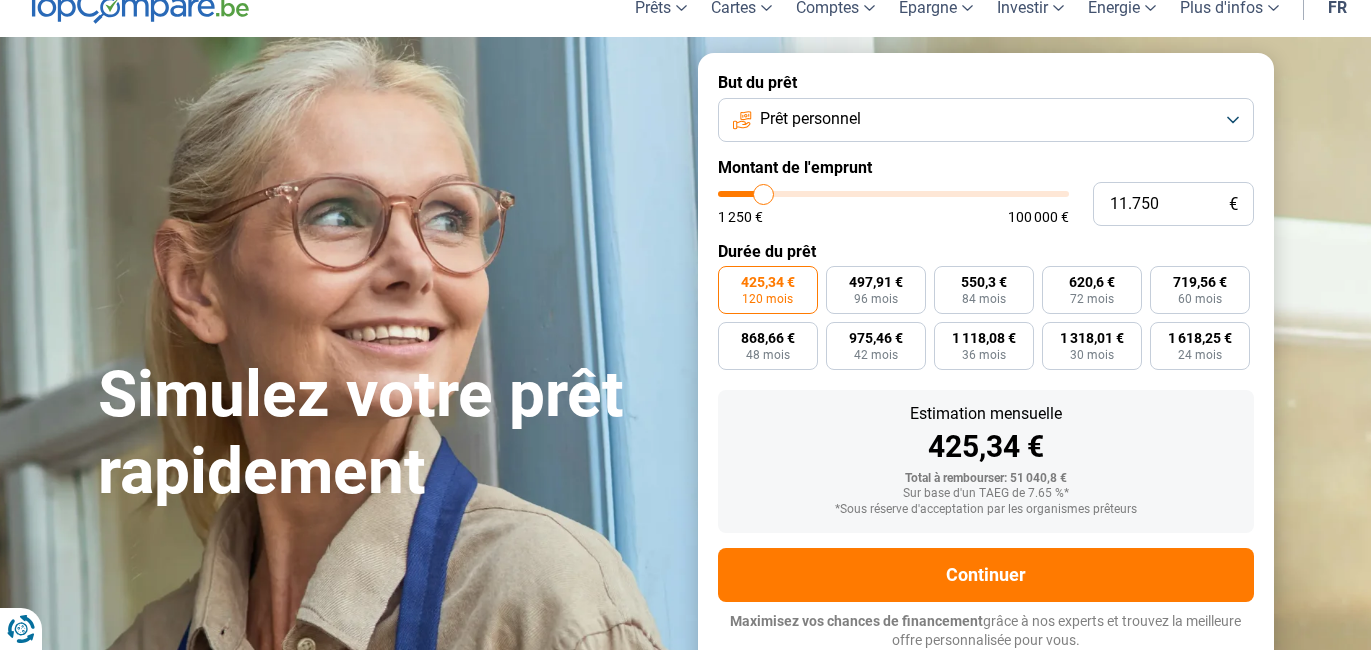 type on "11.250" 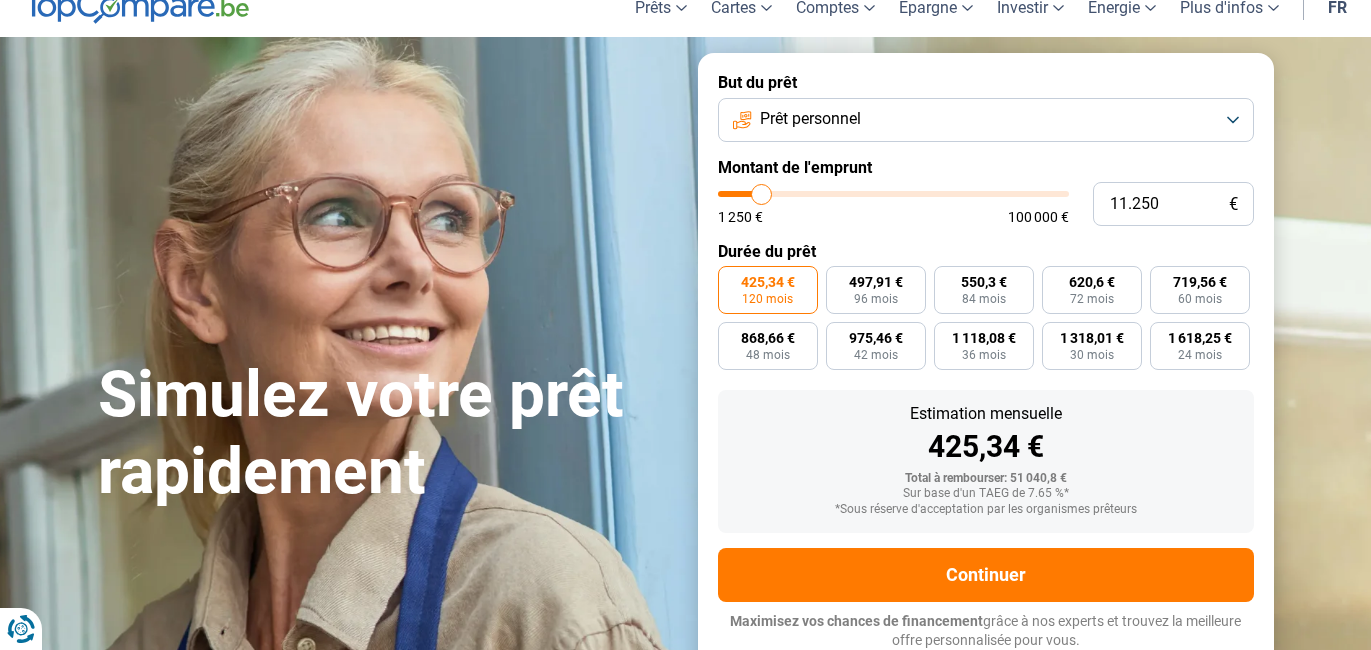 type on "11.000" 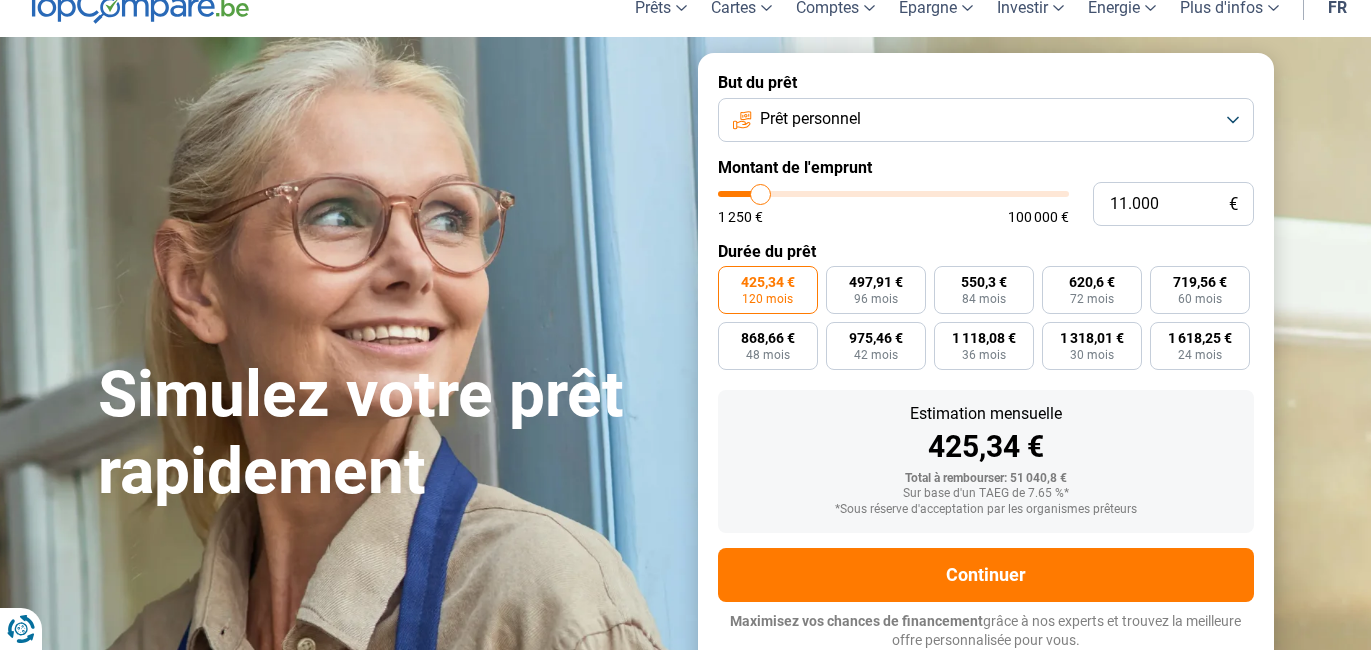 type on "10.500" 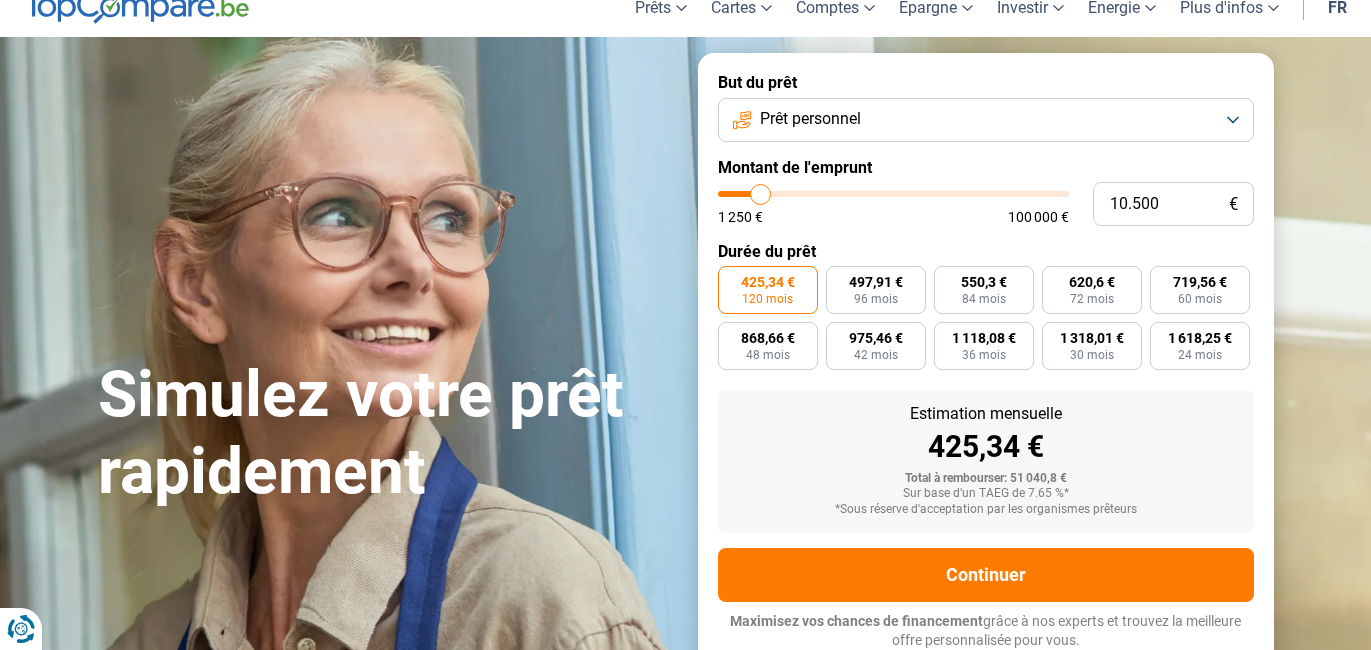 type on "10500" 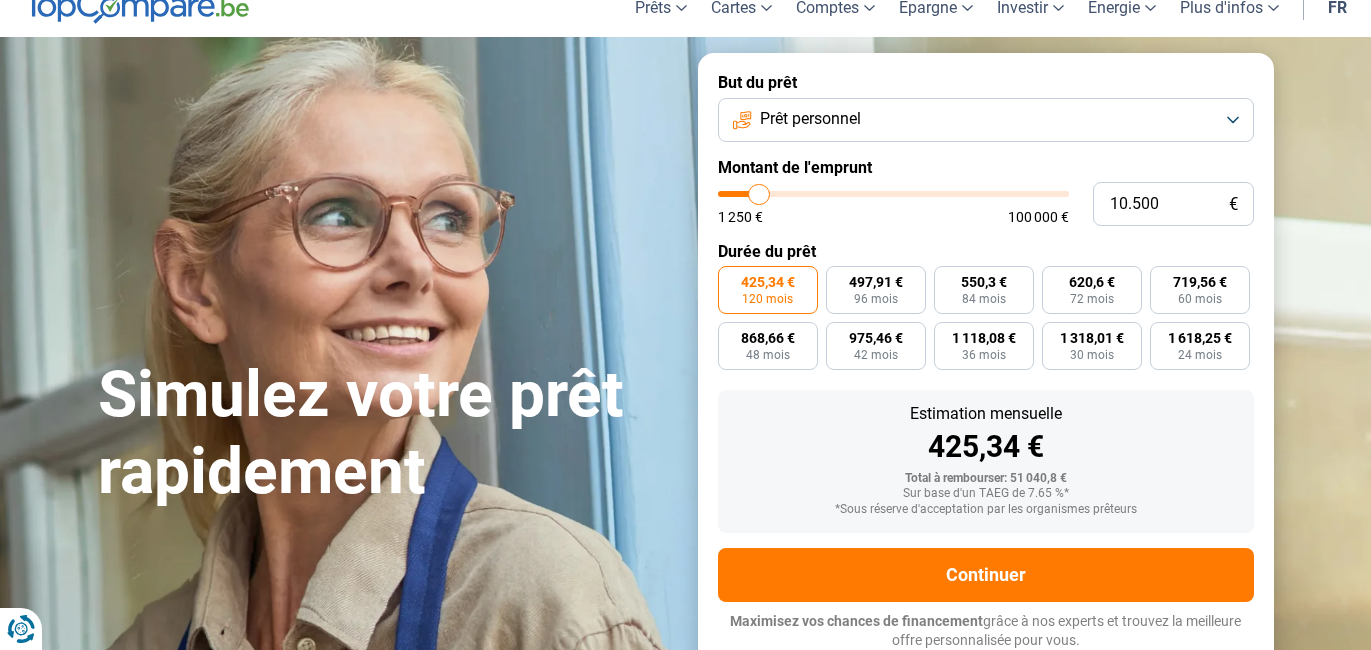 type on "10.000" 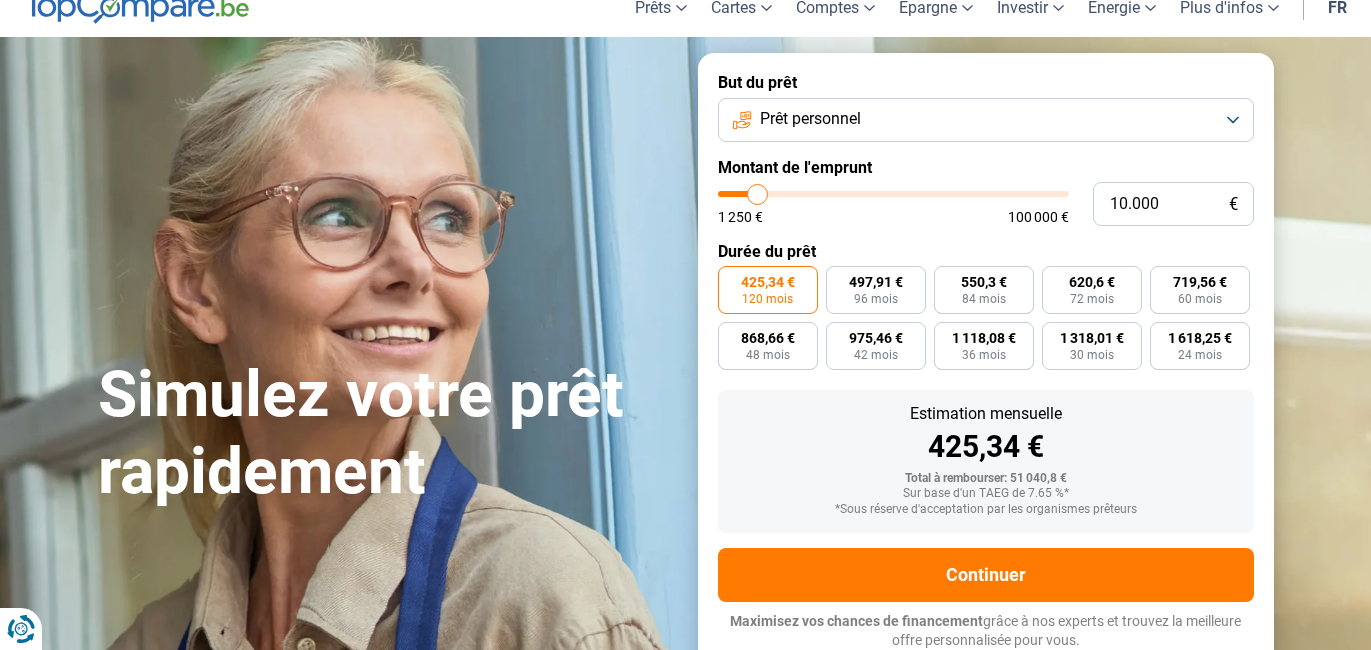type on "9.500" 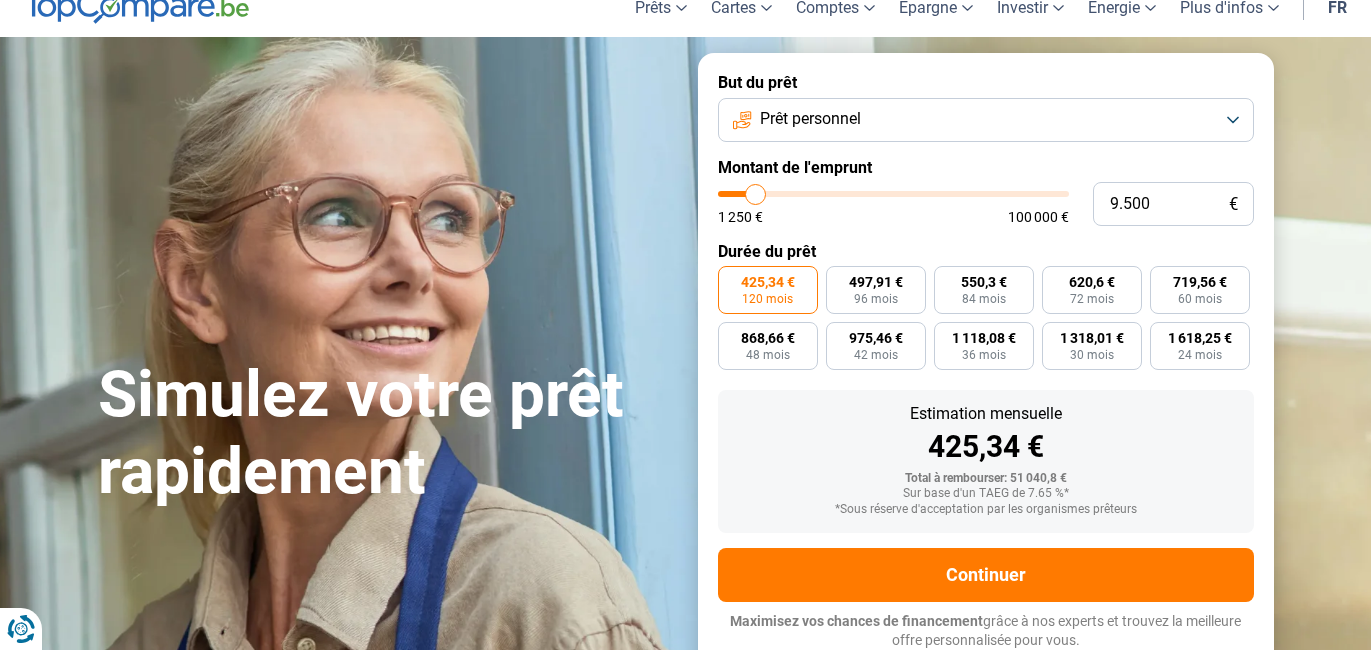 type on "9.250" 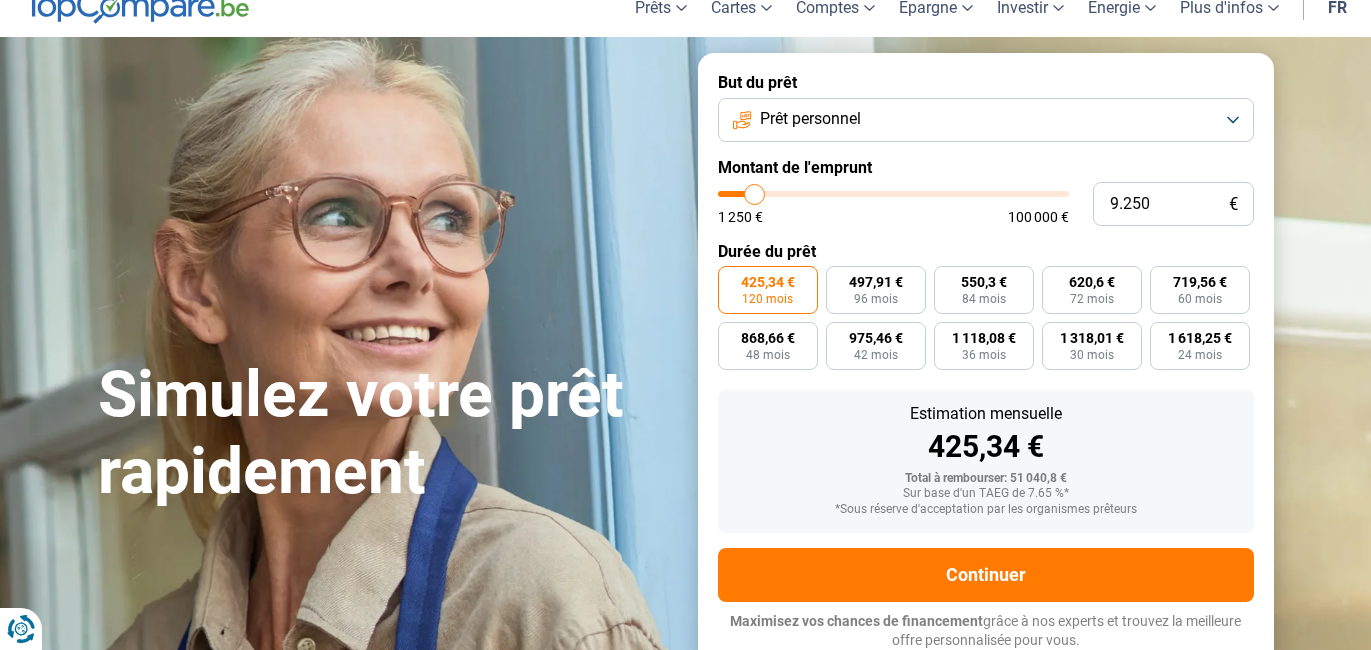 type on "9.000" 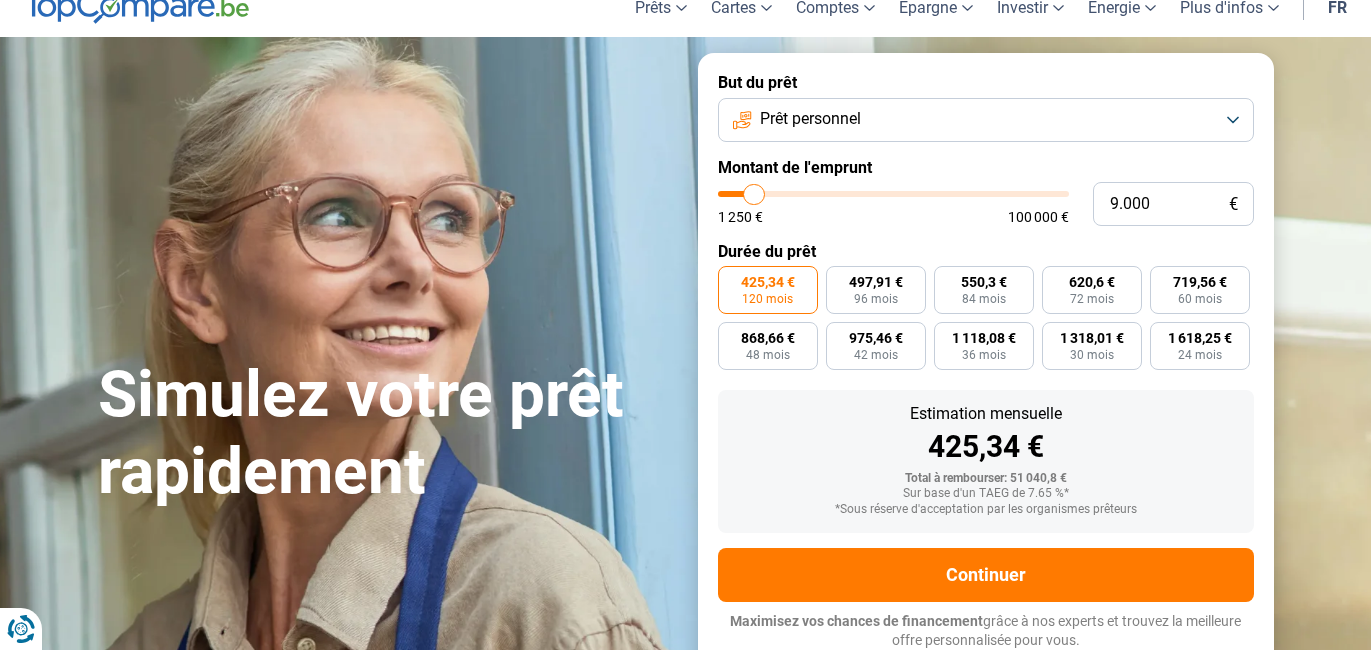 type on "8.750" 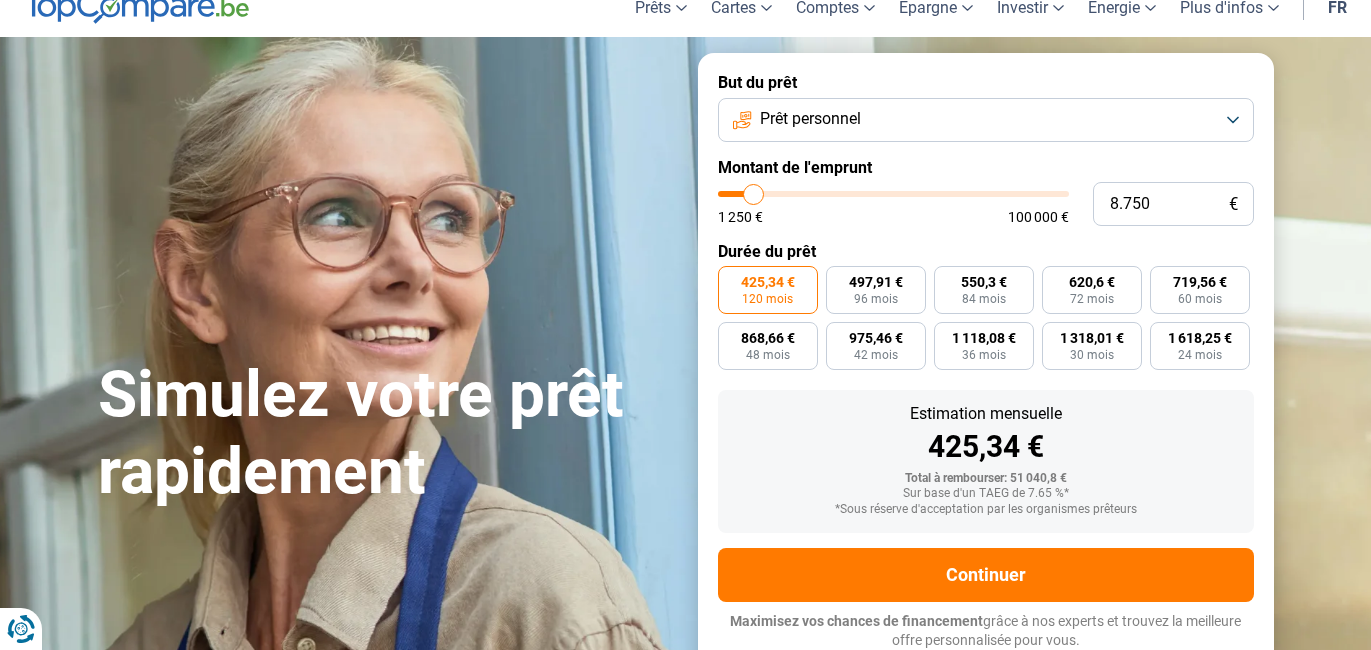 type on "8.500" 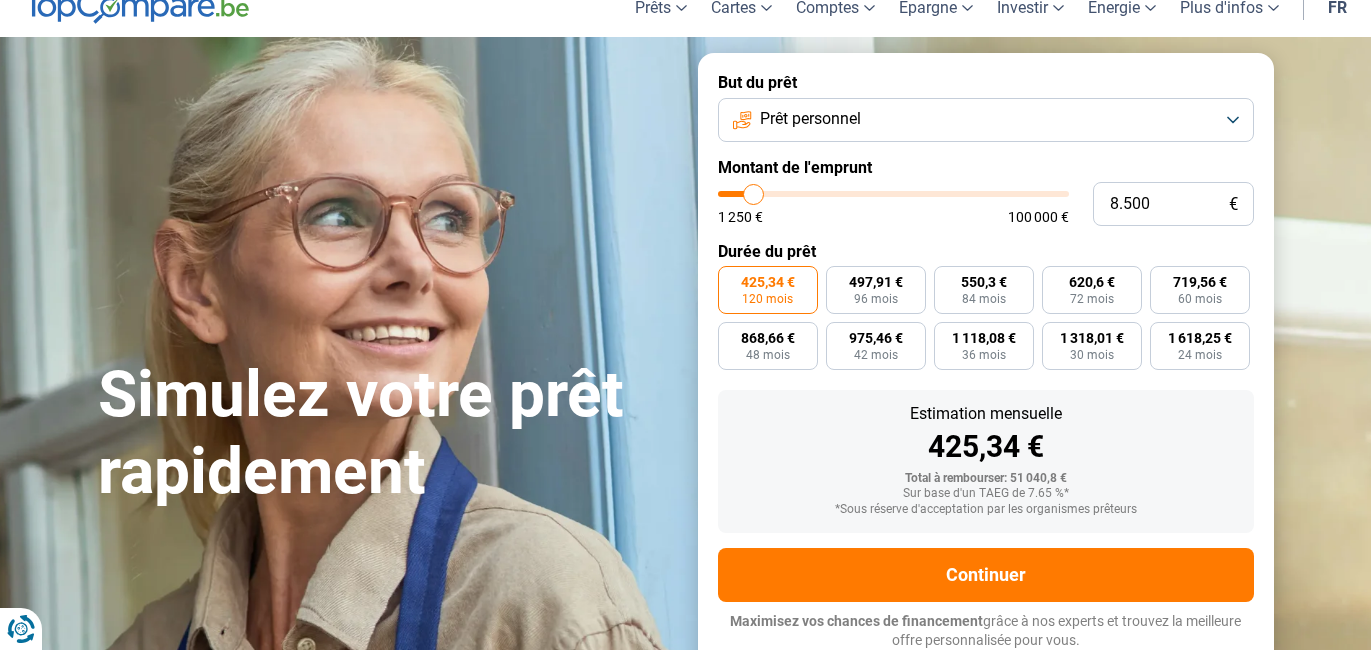 type on "8500" 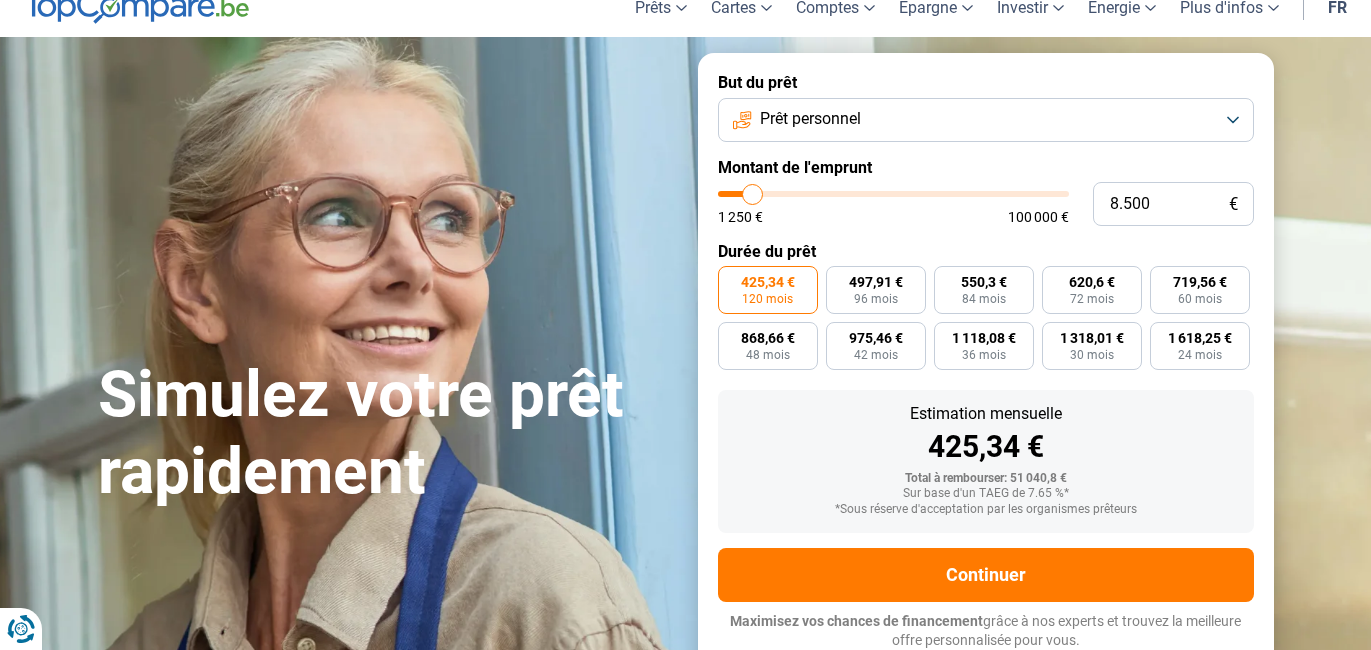 type on "8.000" 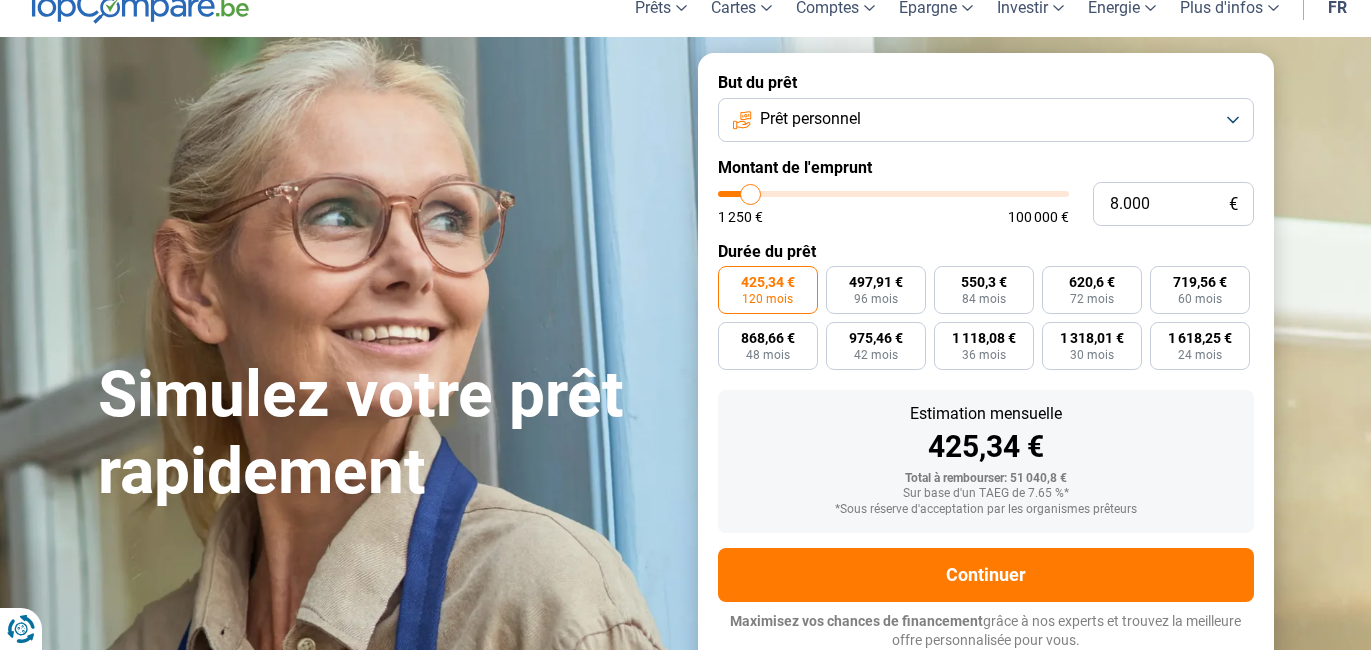 type on "7.750" 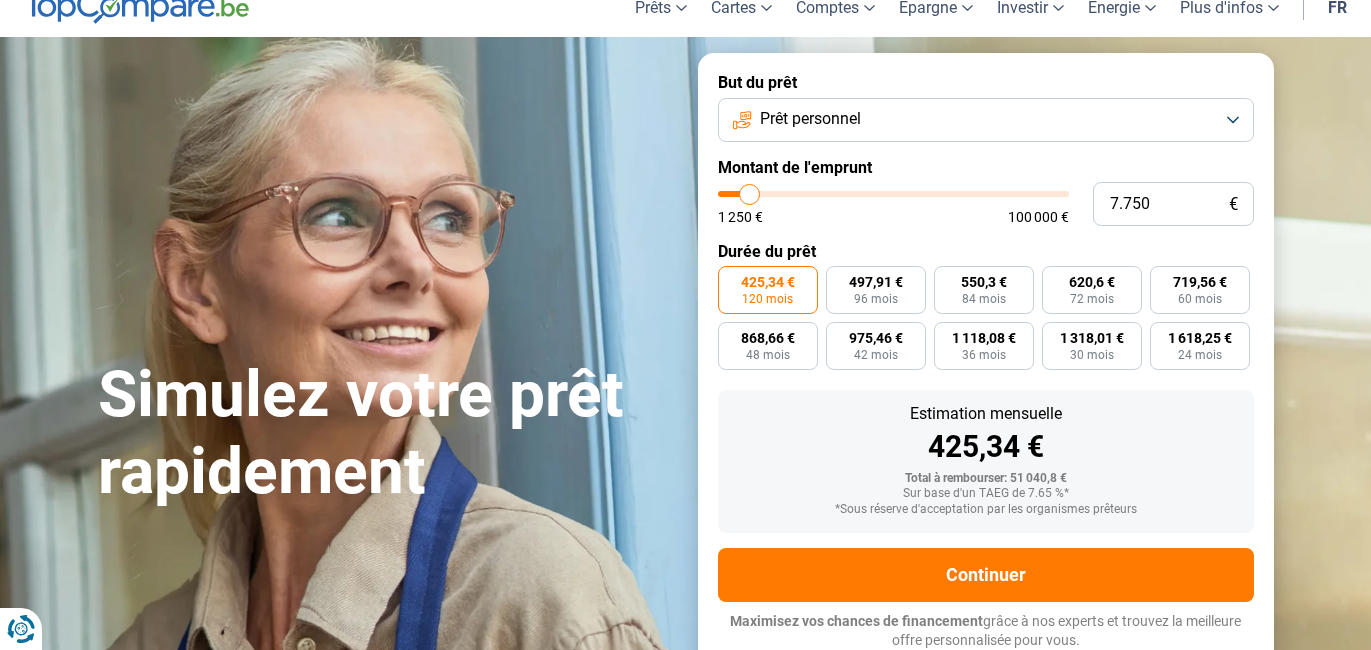 type on "7.500" 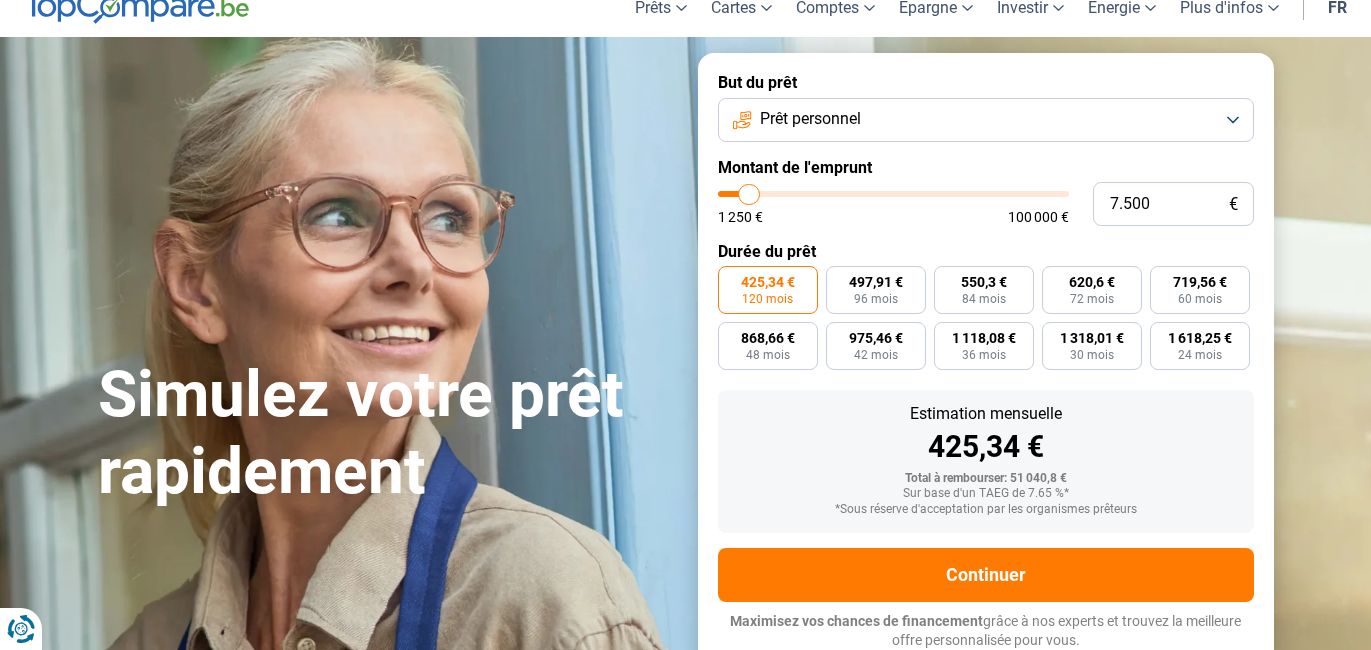type on "7.250" 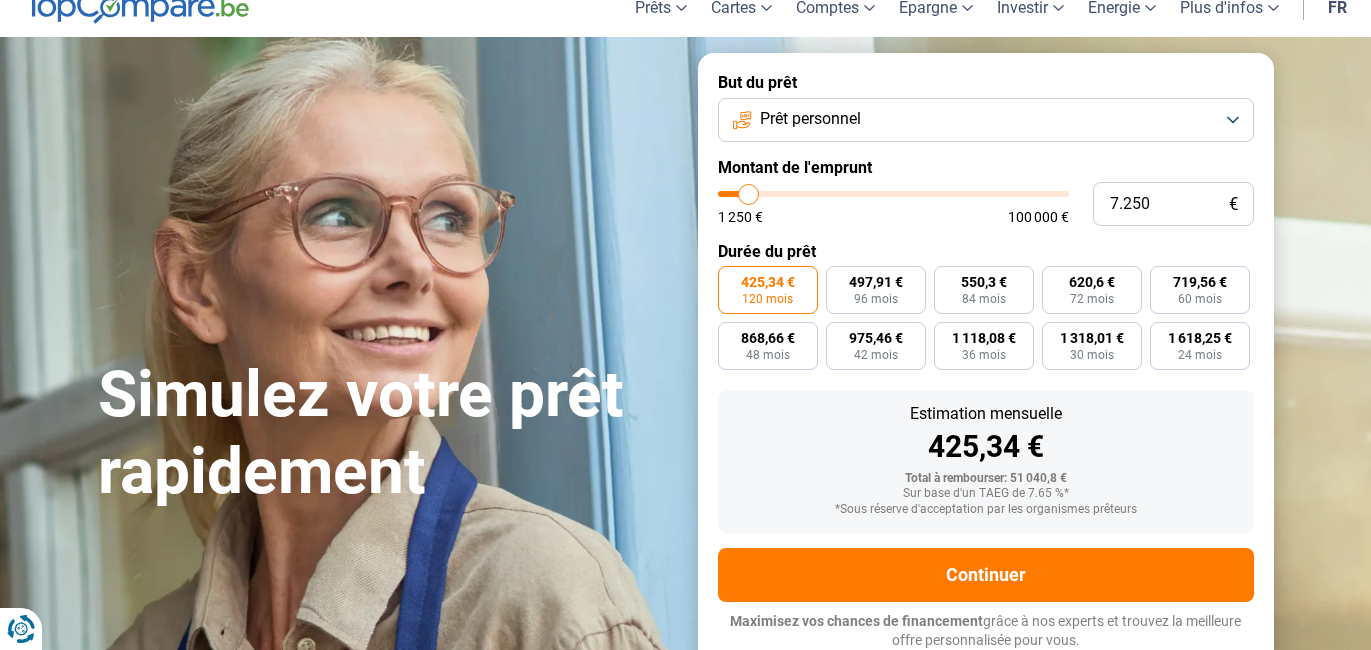 type on "7.000" 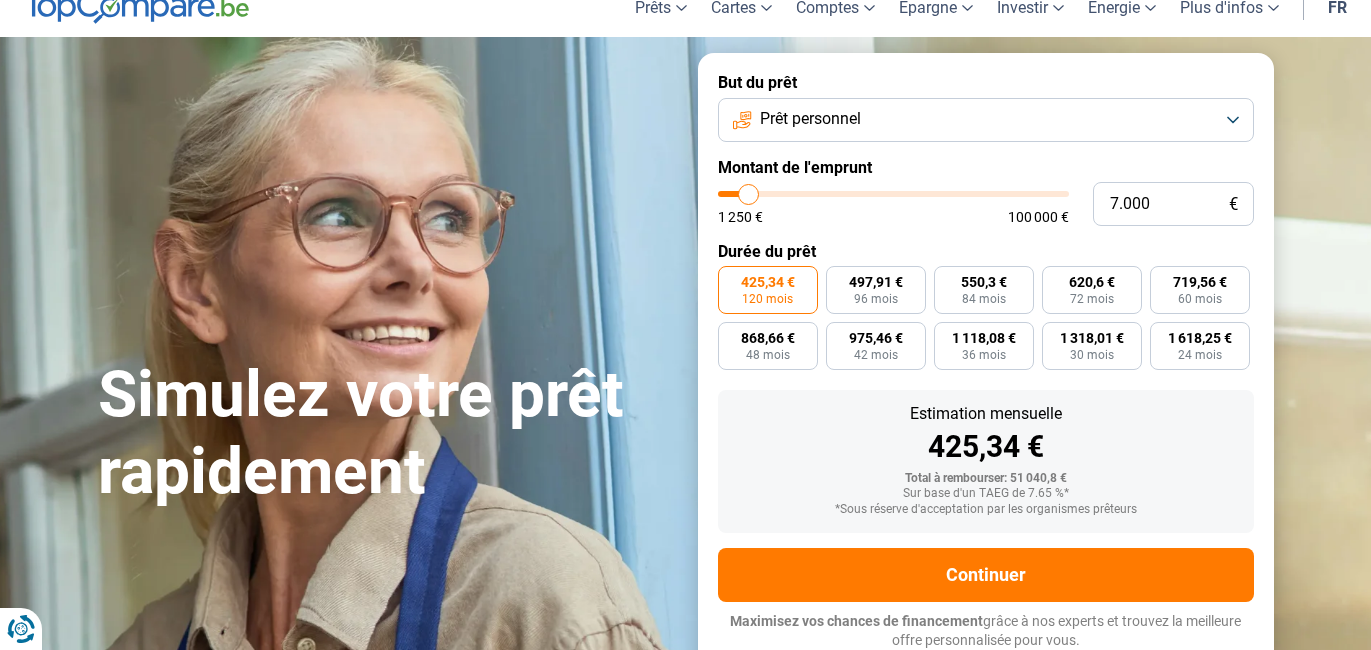 type on "7000" 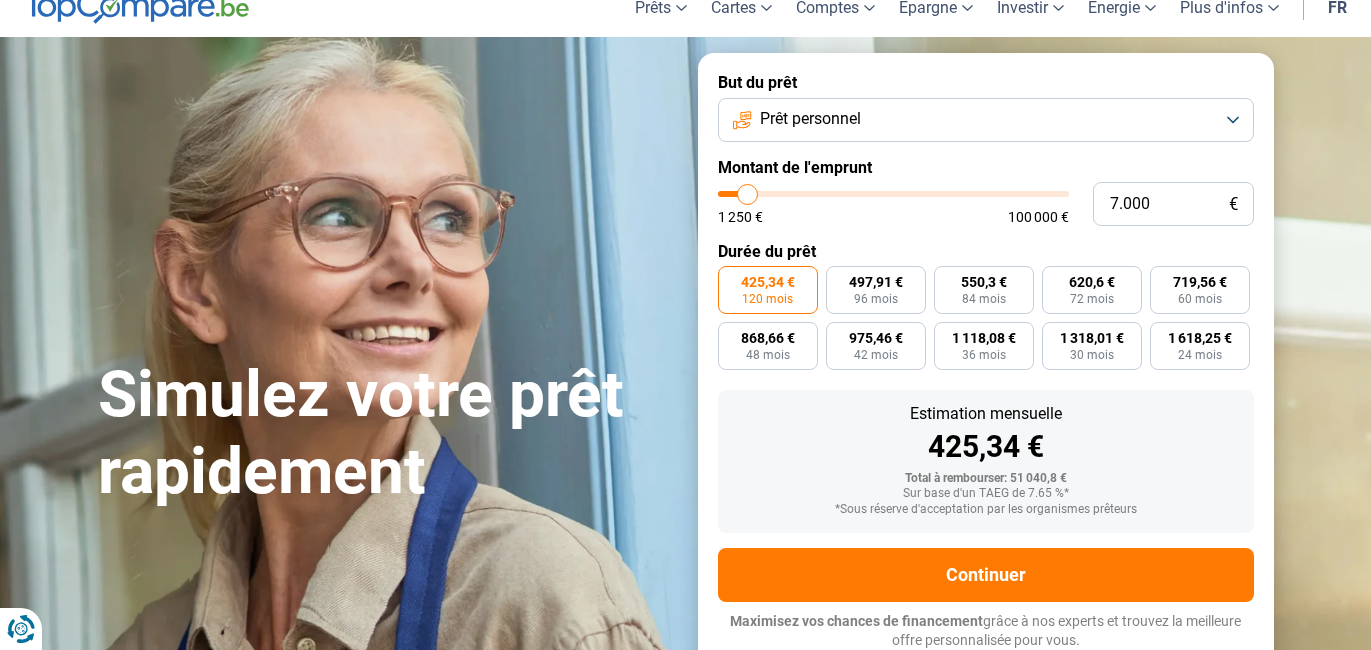 type on "6.750" 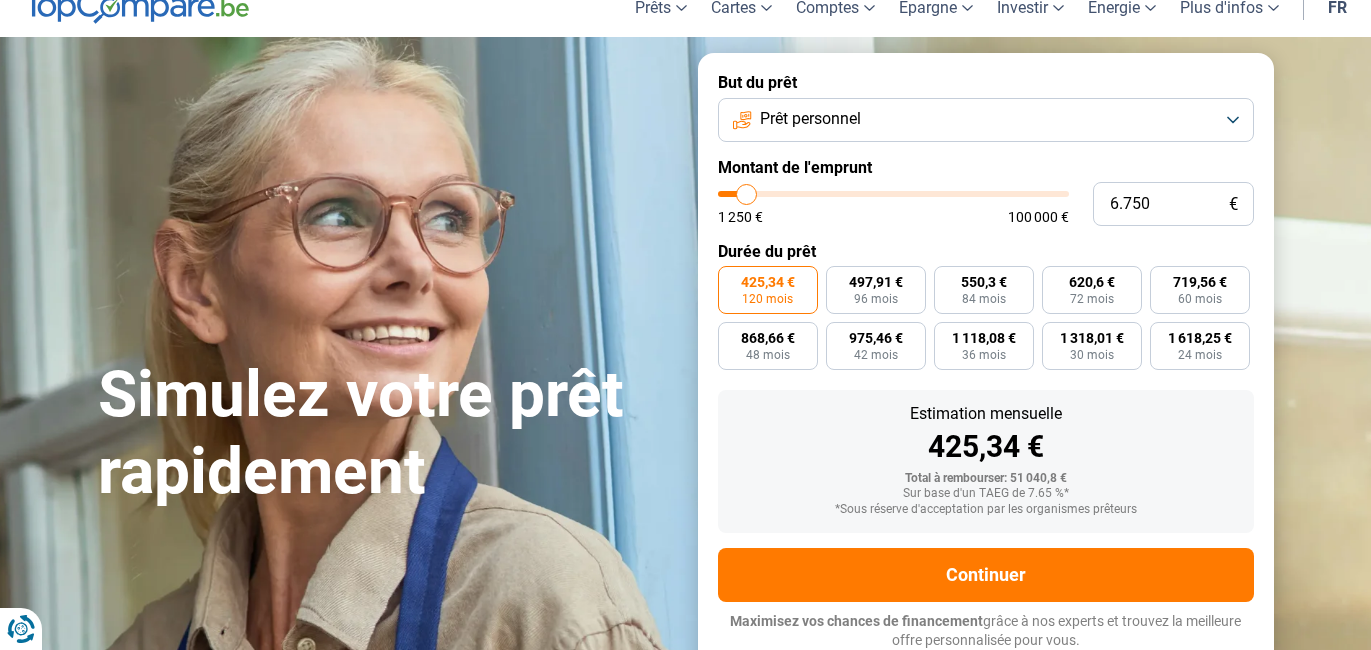 type on "6.500" 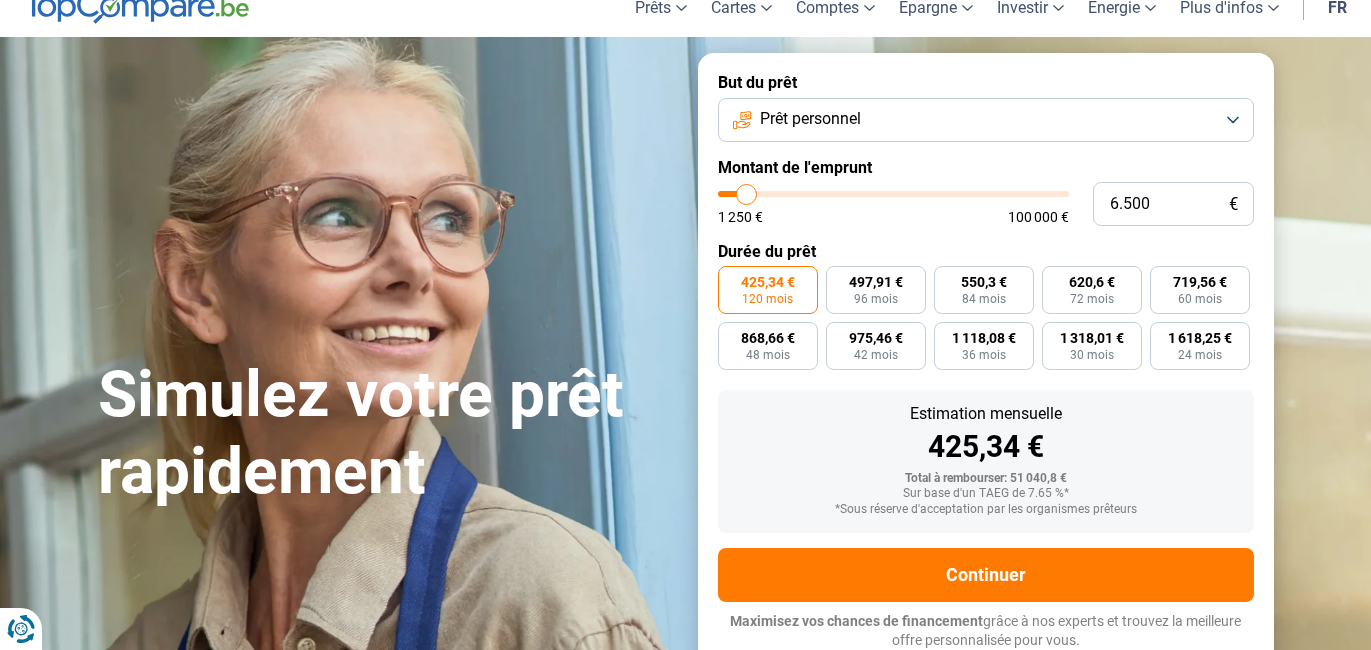 type on "6500" 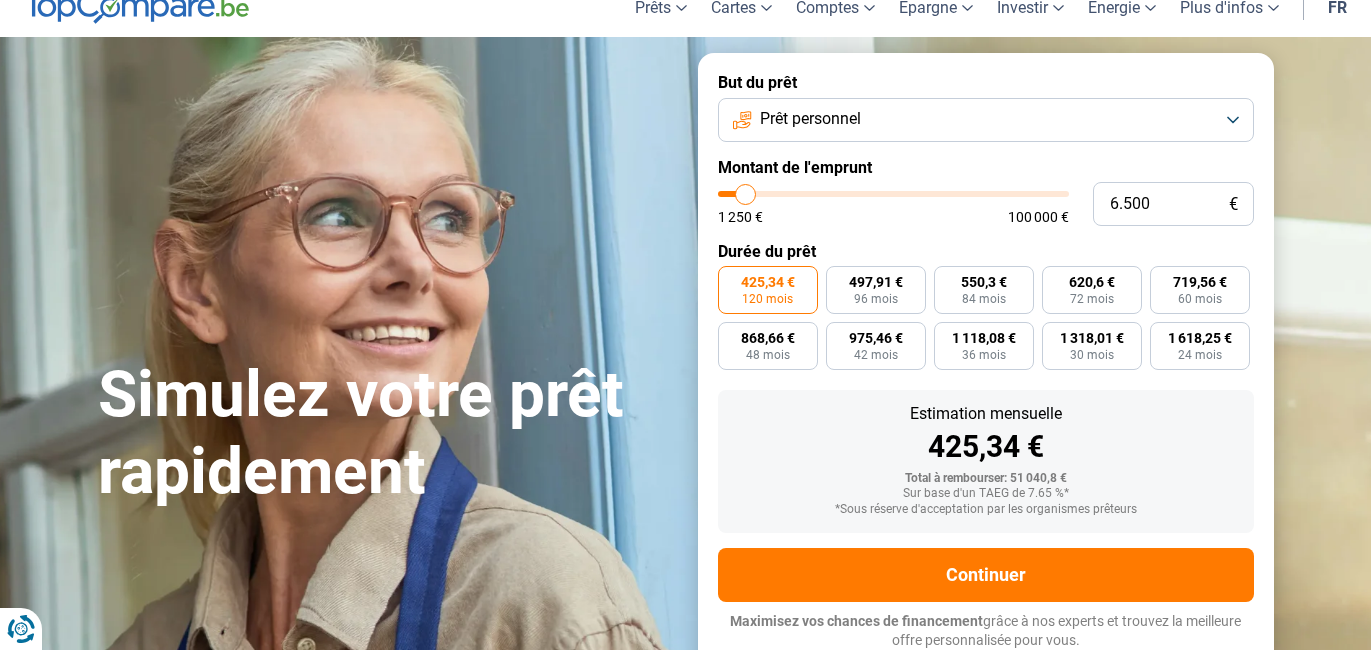 type on "6.250" 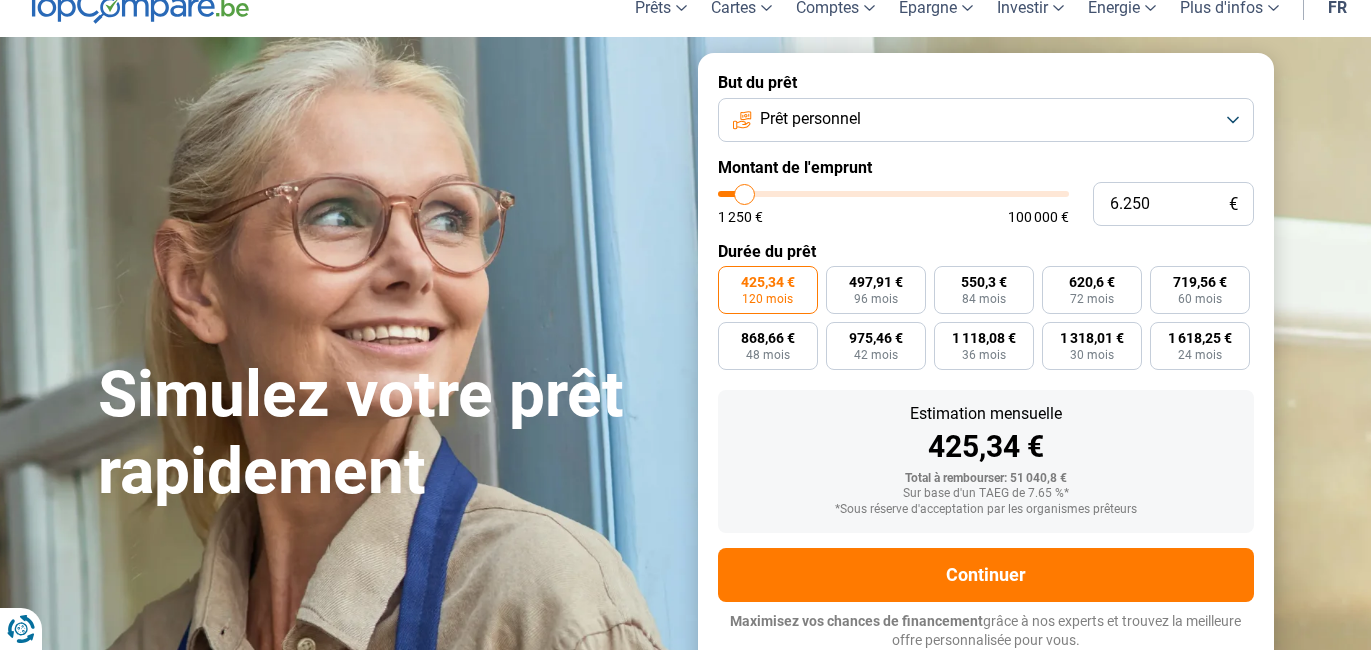 type on "5.750" 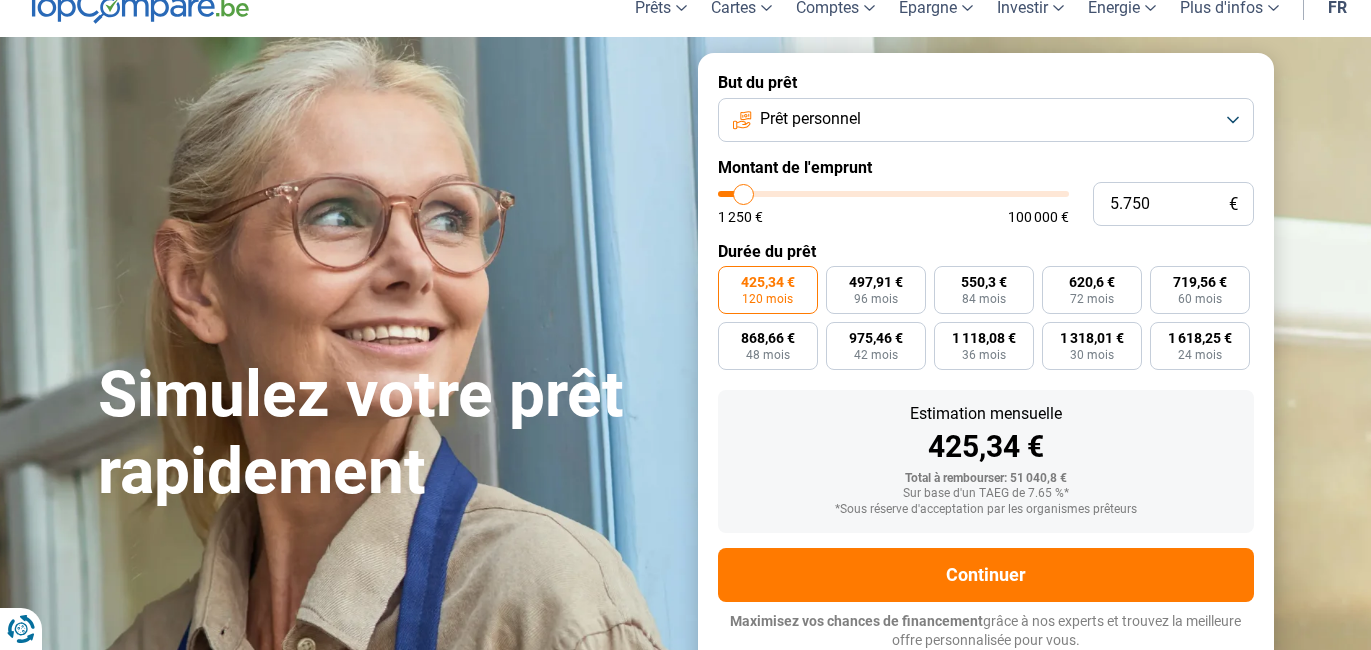 type on "5.500" 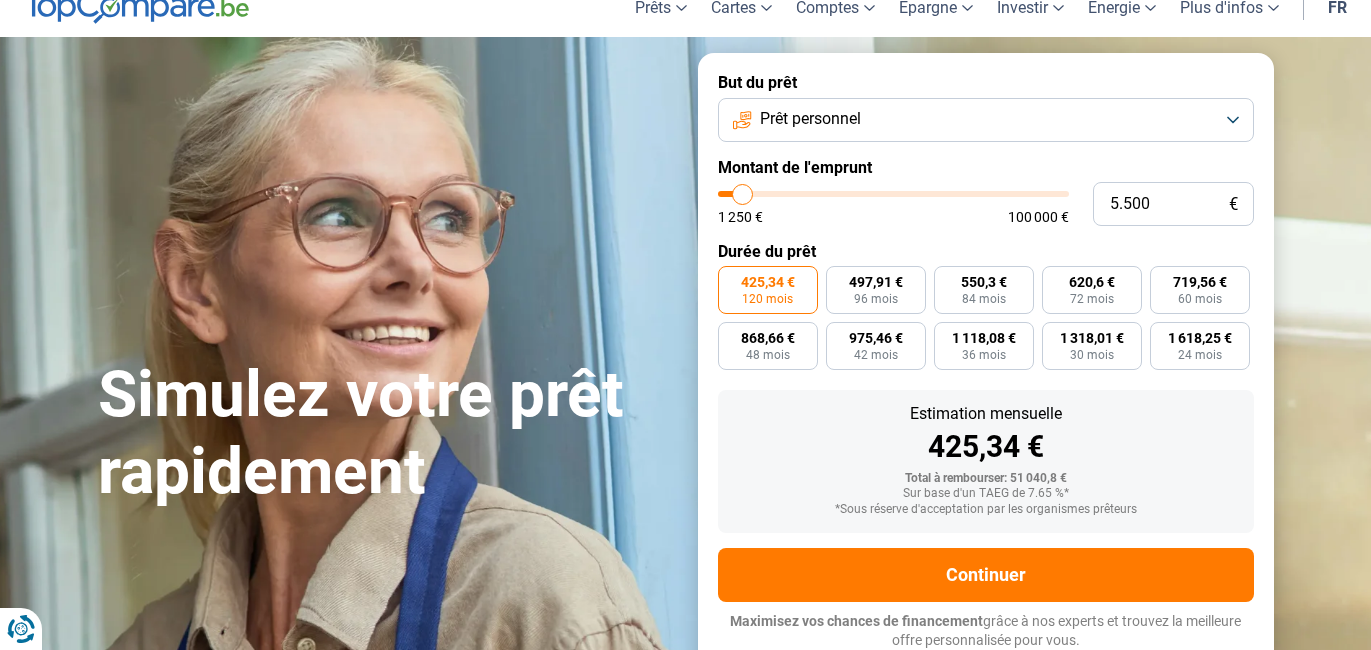 type on "5.250" 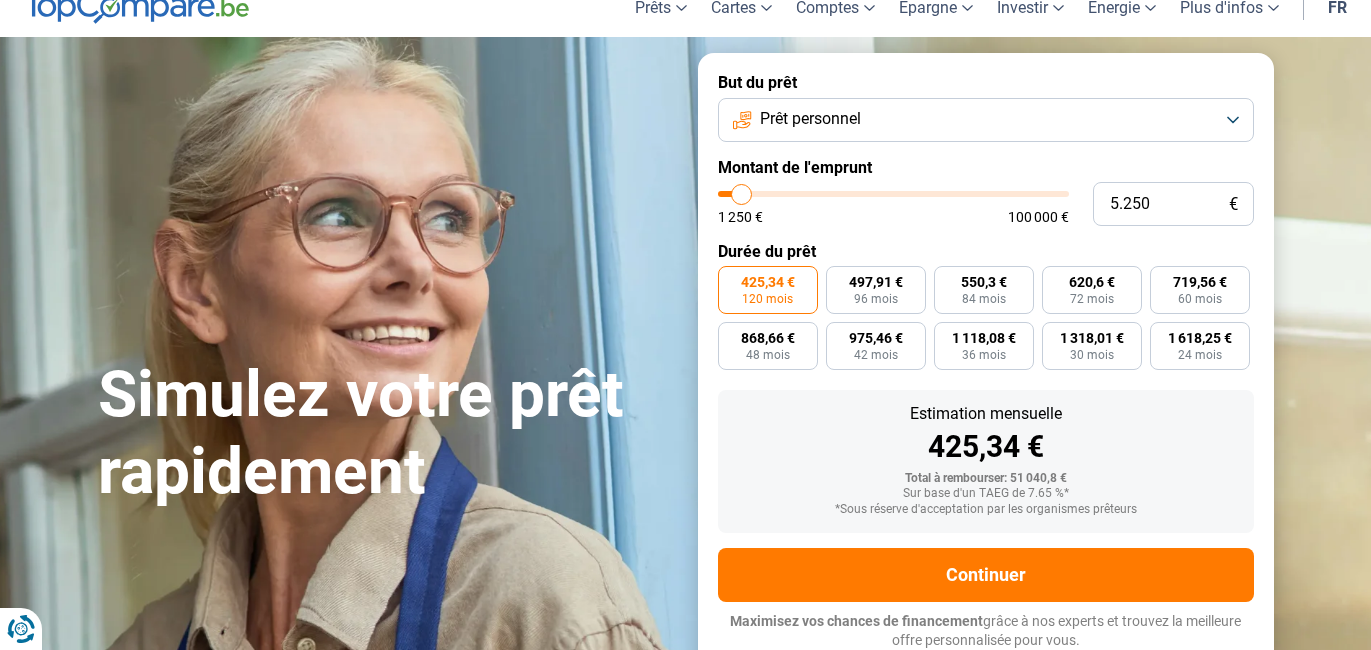 type on "5.000" 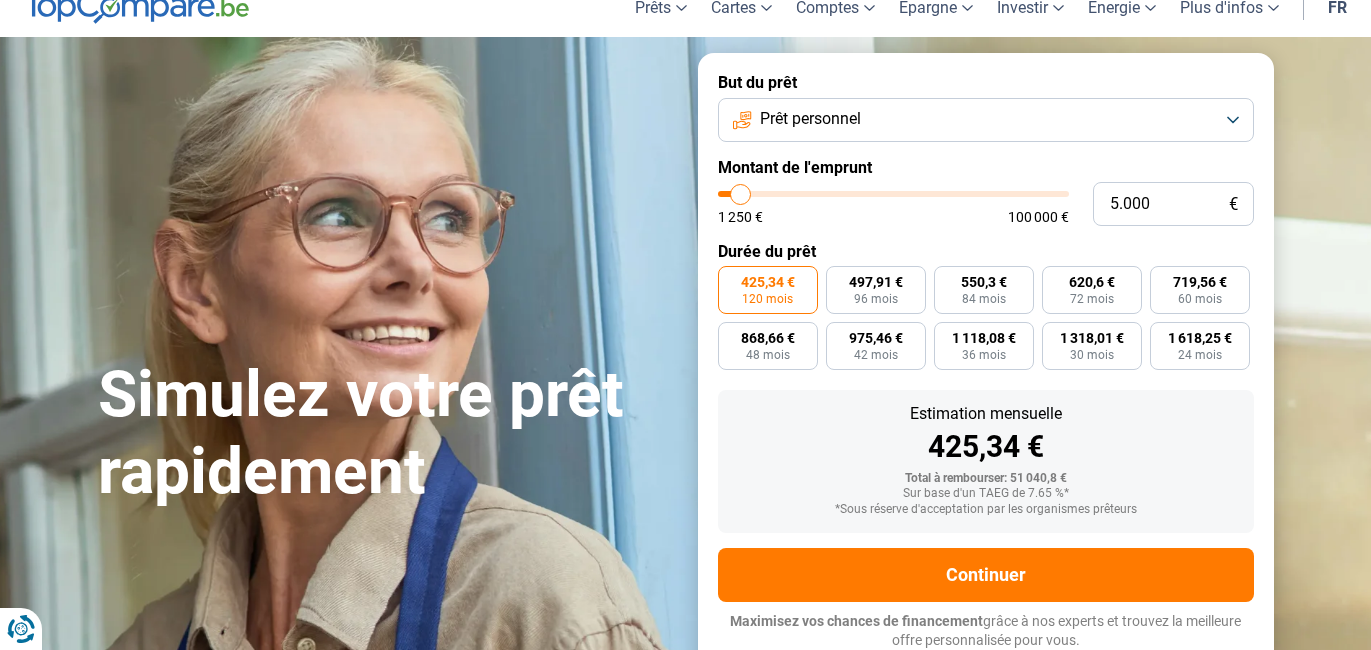 type on "4.750" 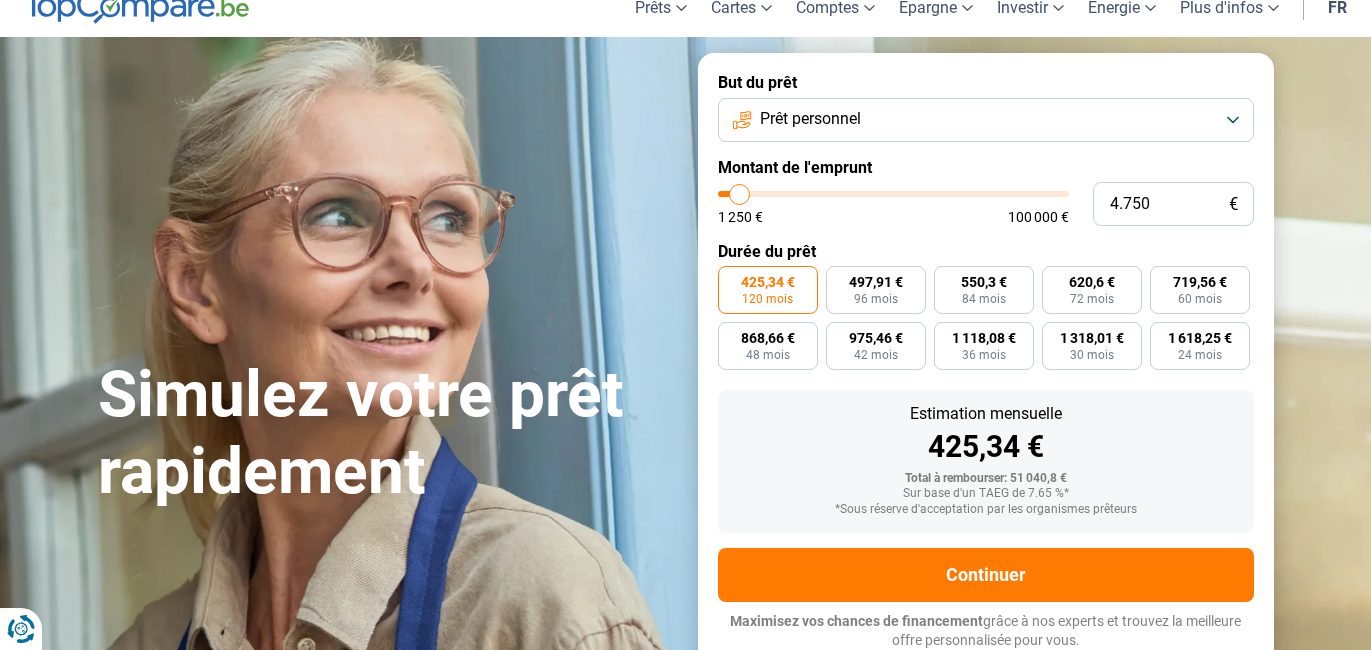 type on "5.000" 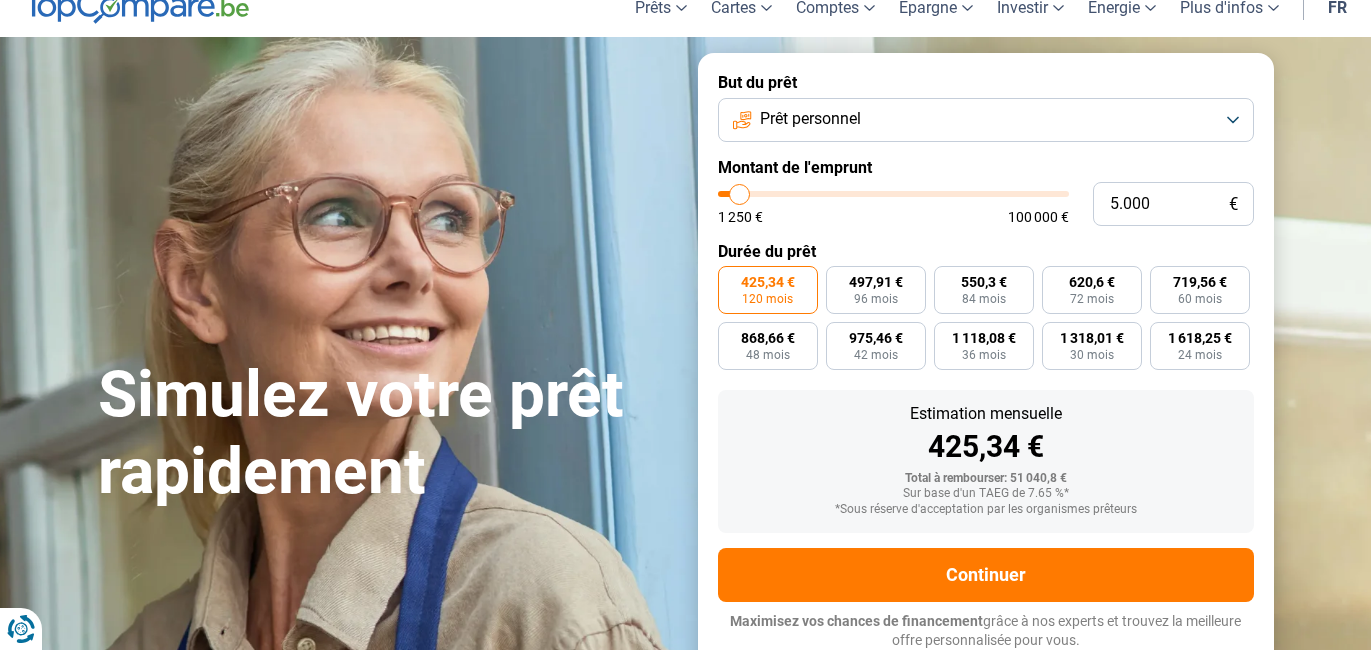 type on "5000" 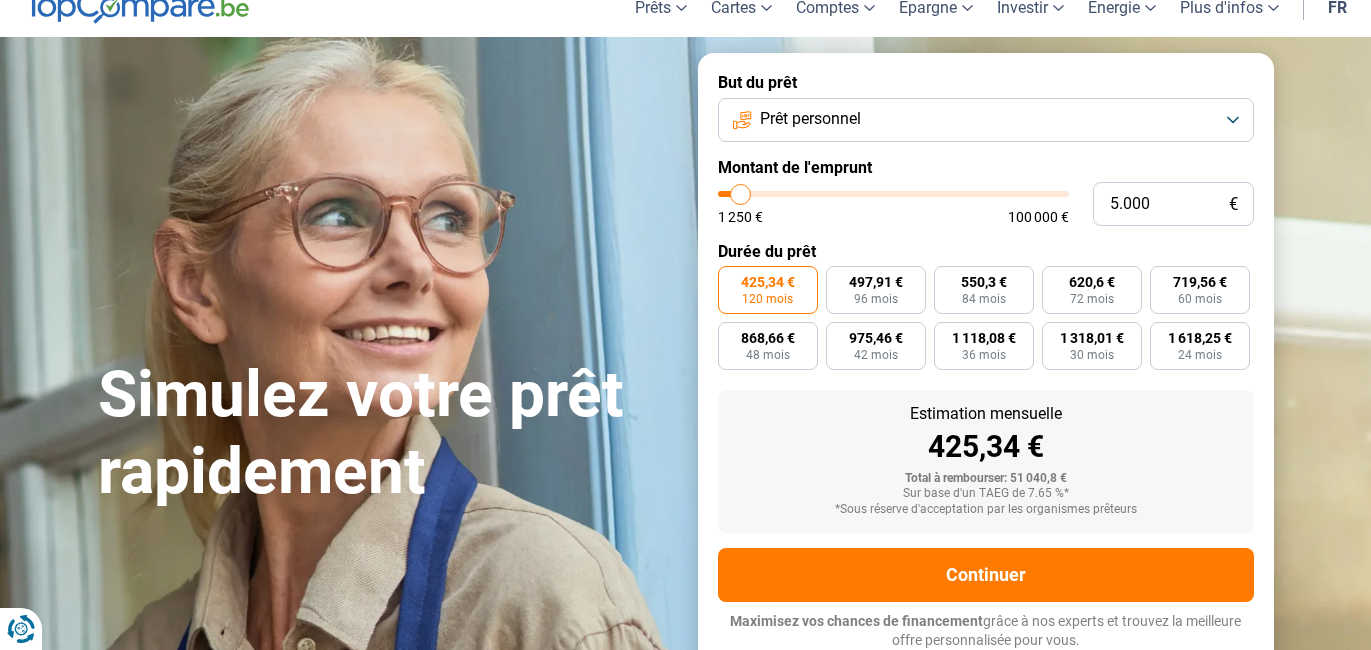 type on "5.250" 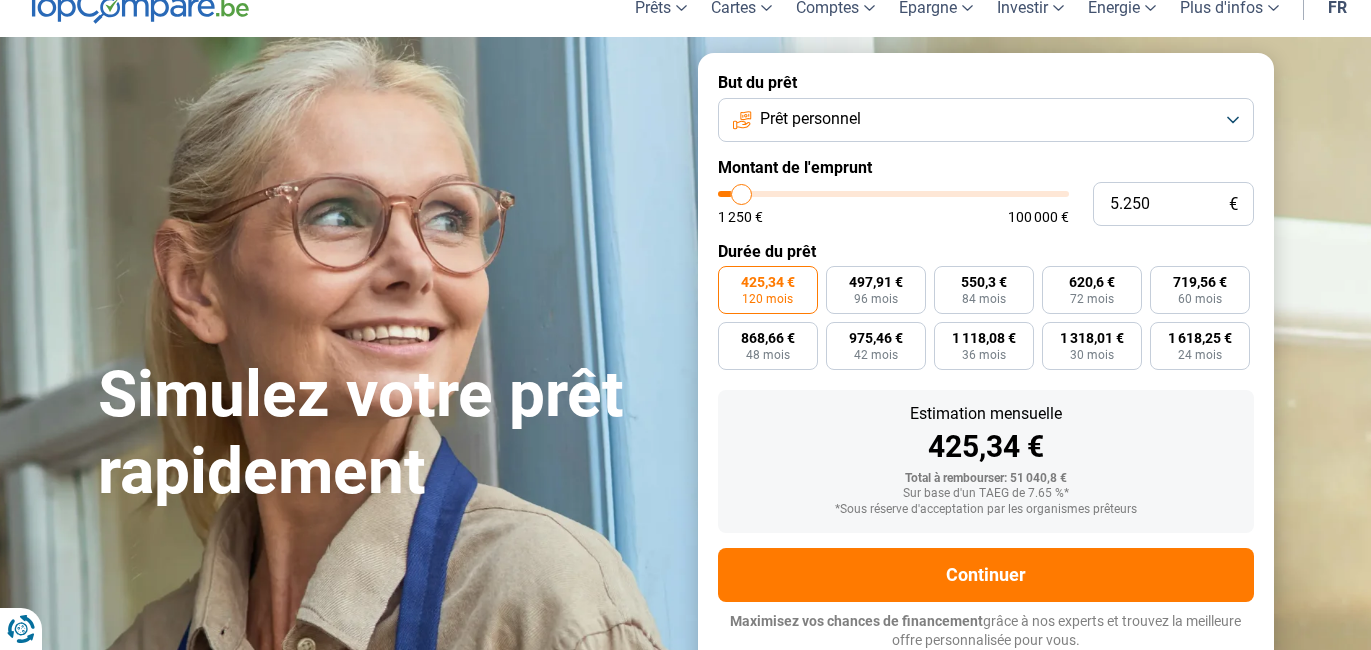 type on "5.750" 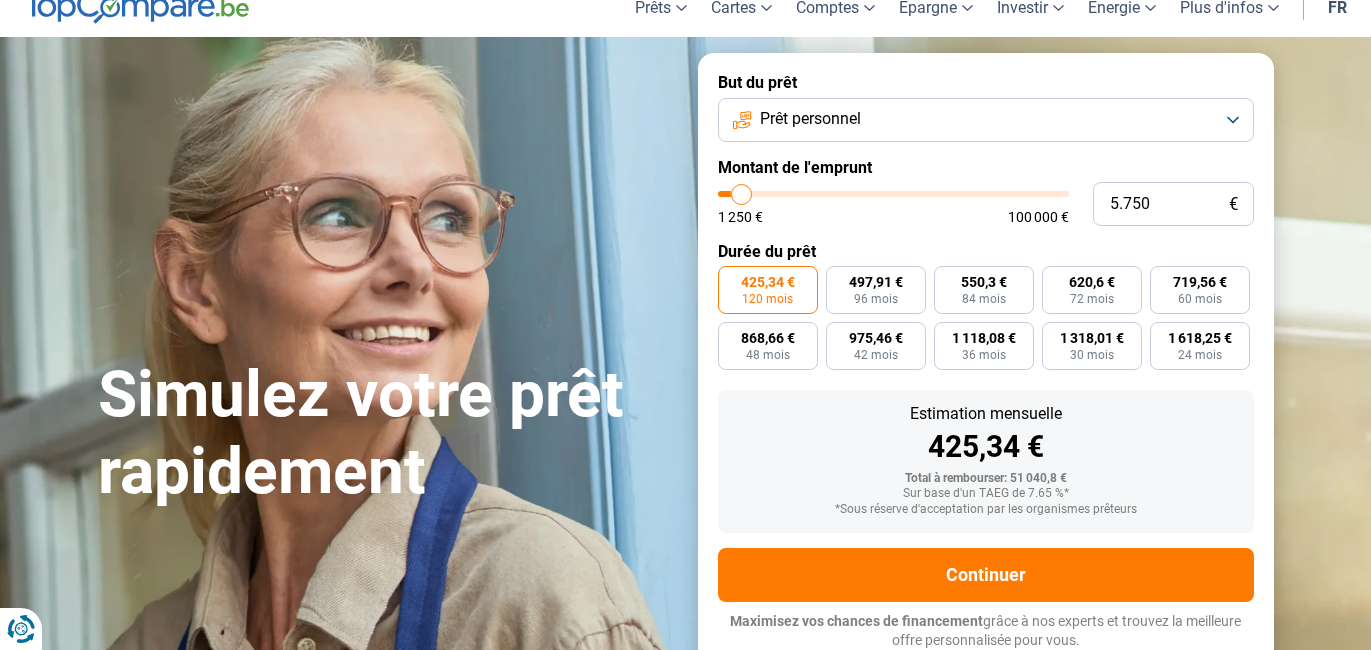 type on "5750" 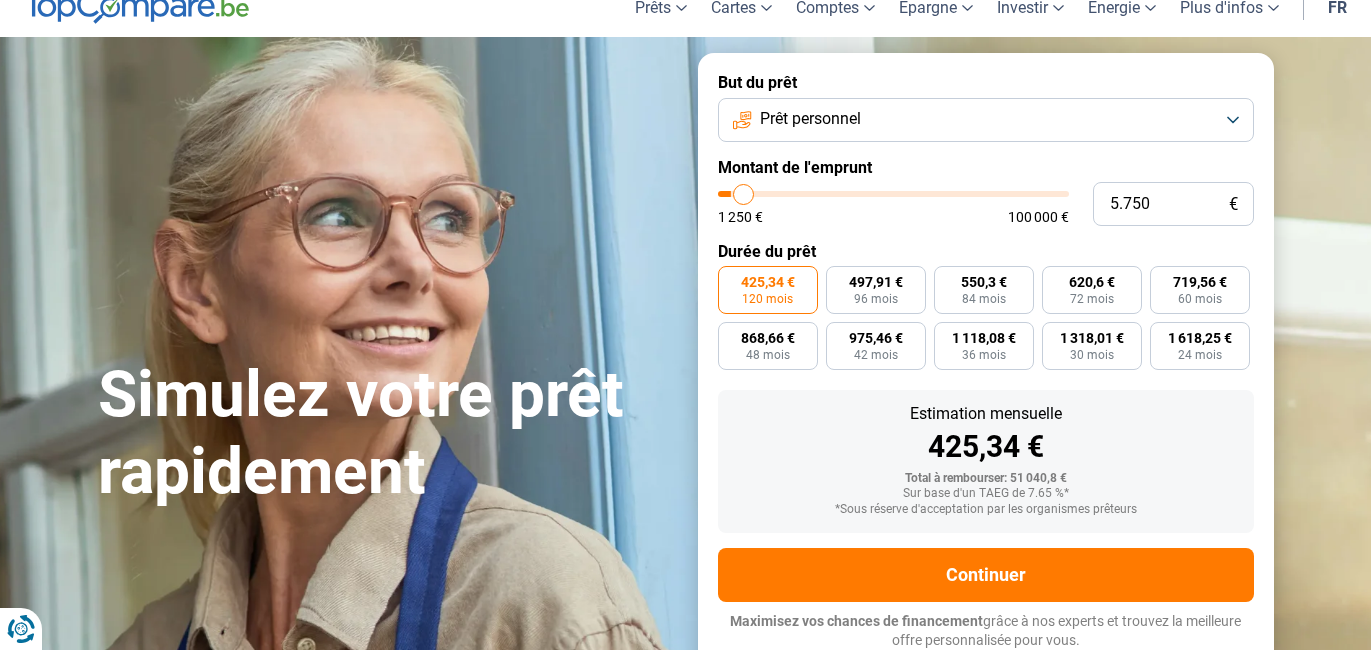 type on "6.000" 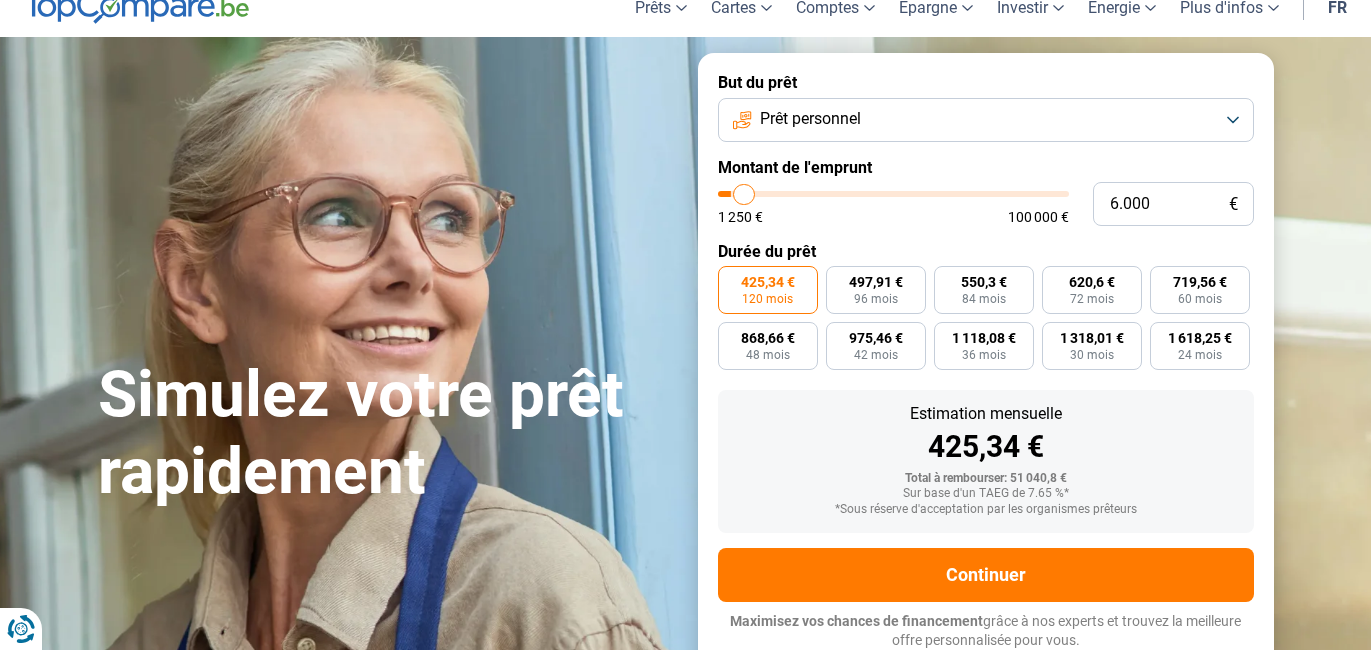 type on "6.250" 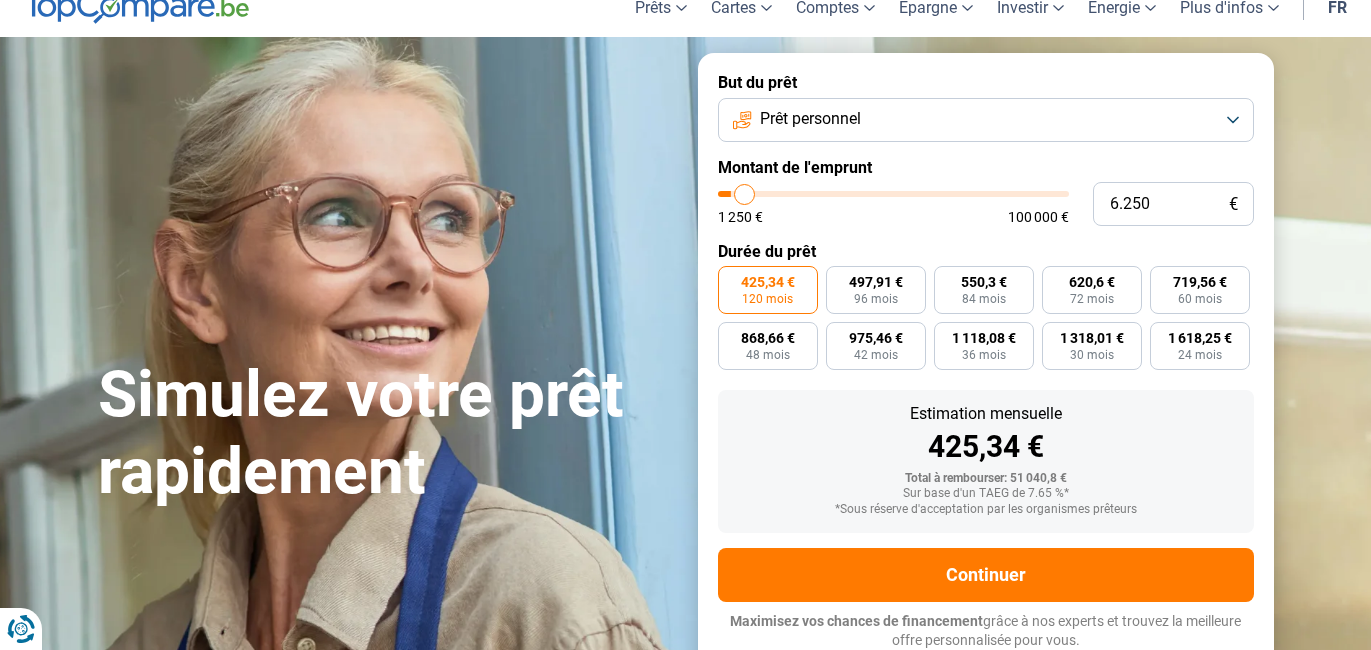 type on "6.500" 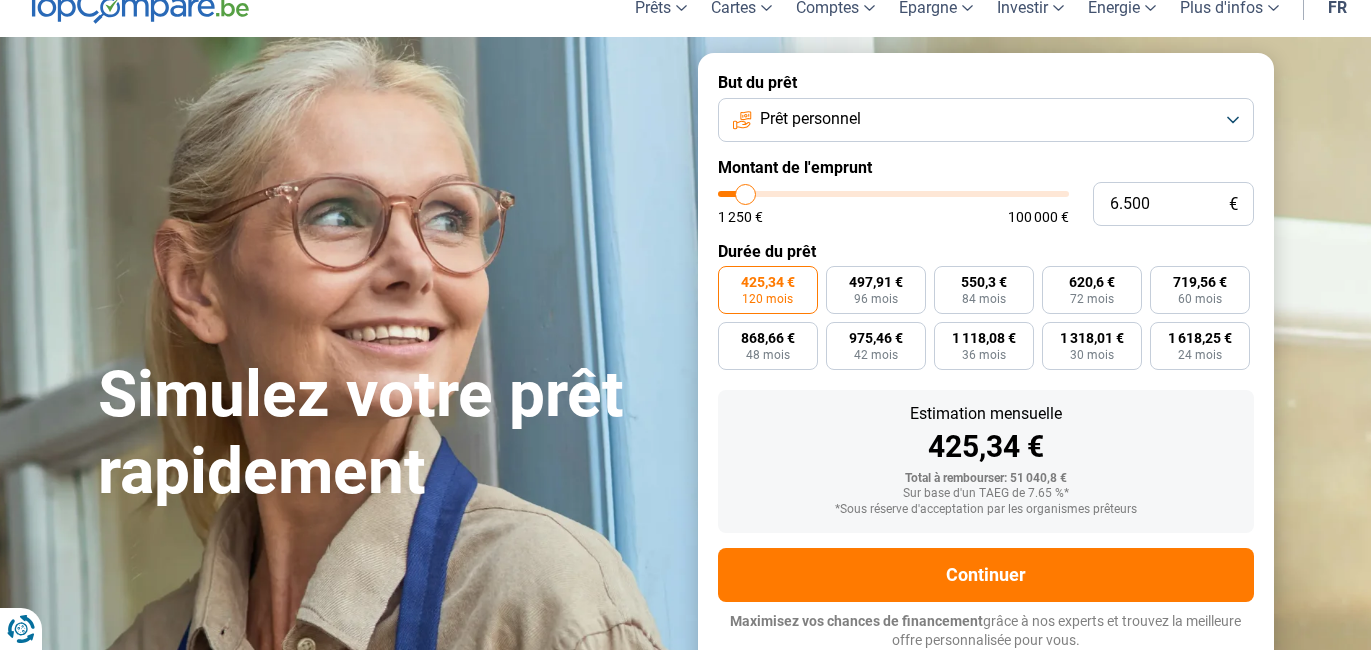 type on "5.250" 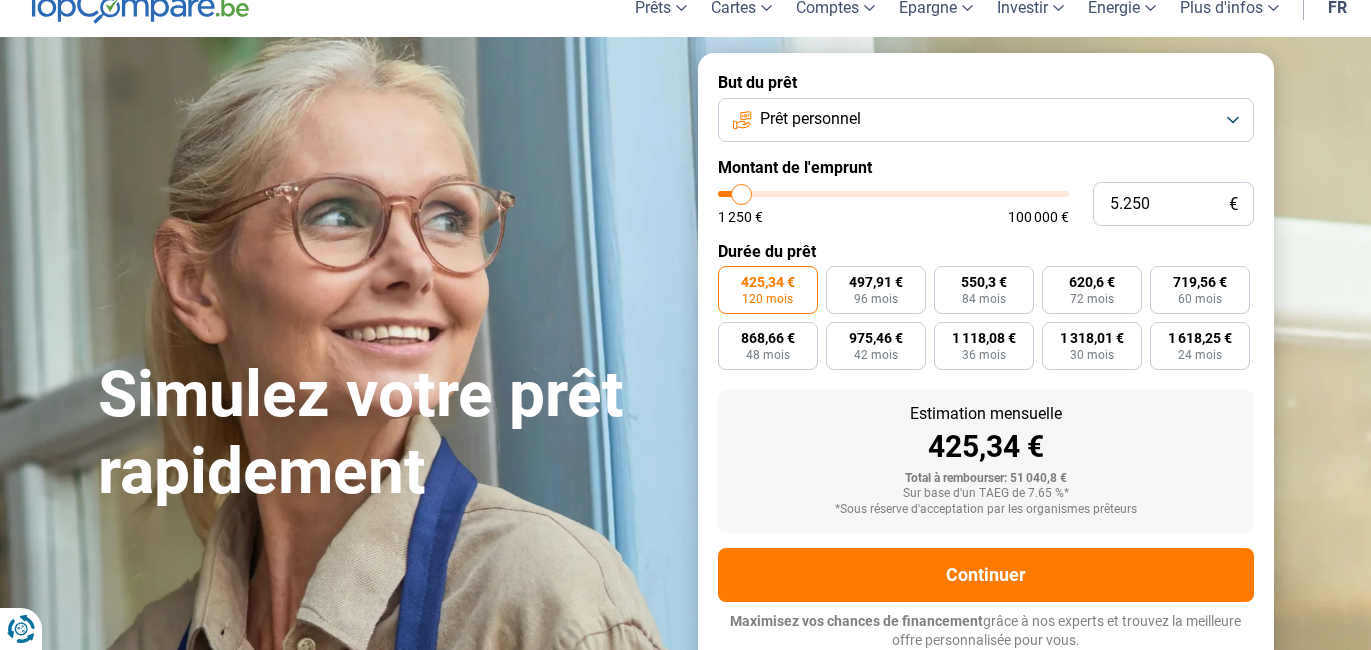 type on "4.750" 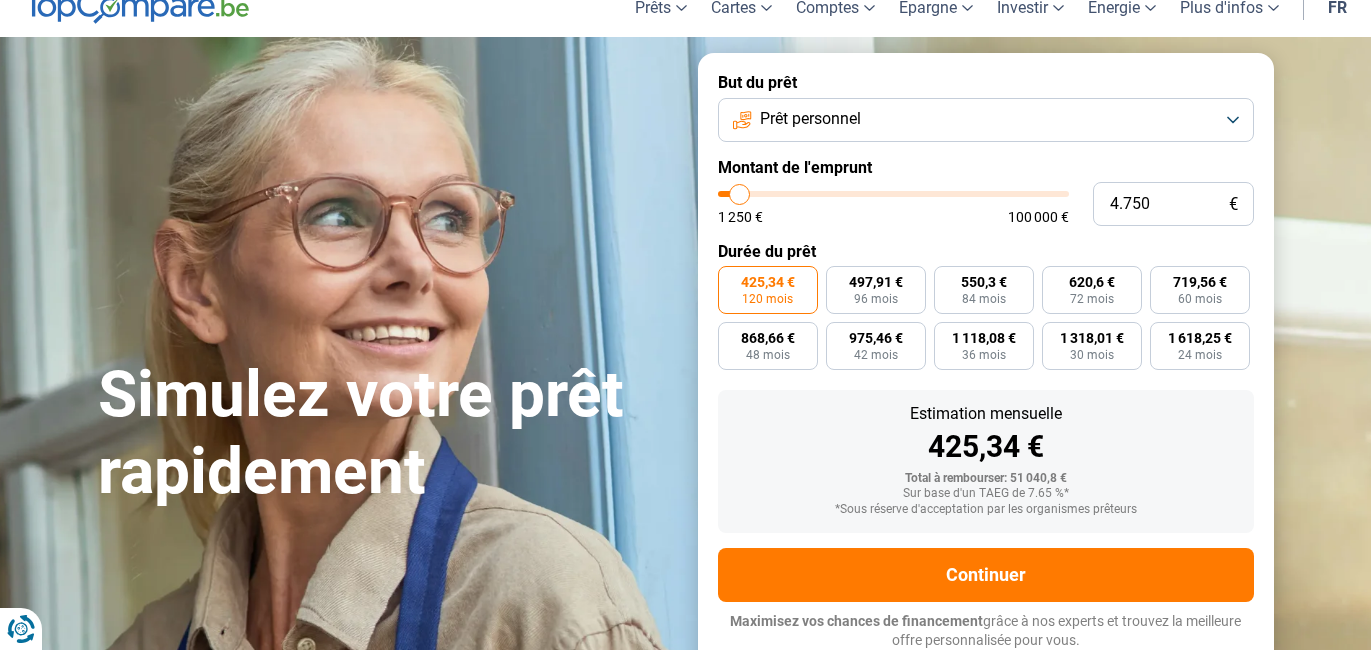 type on "4.250" 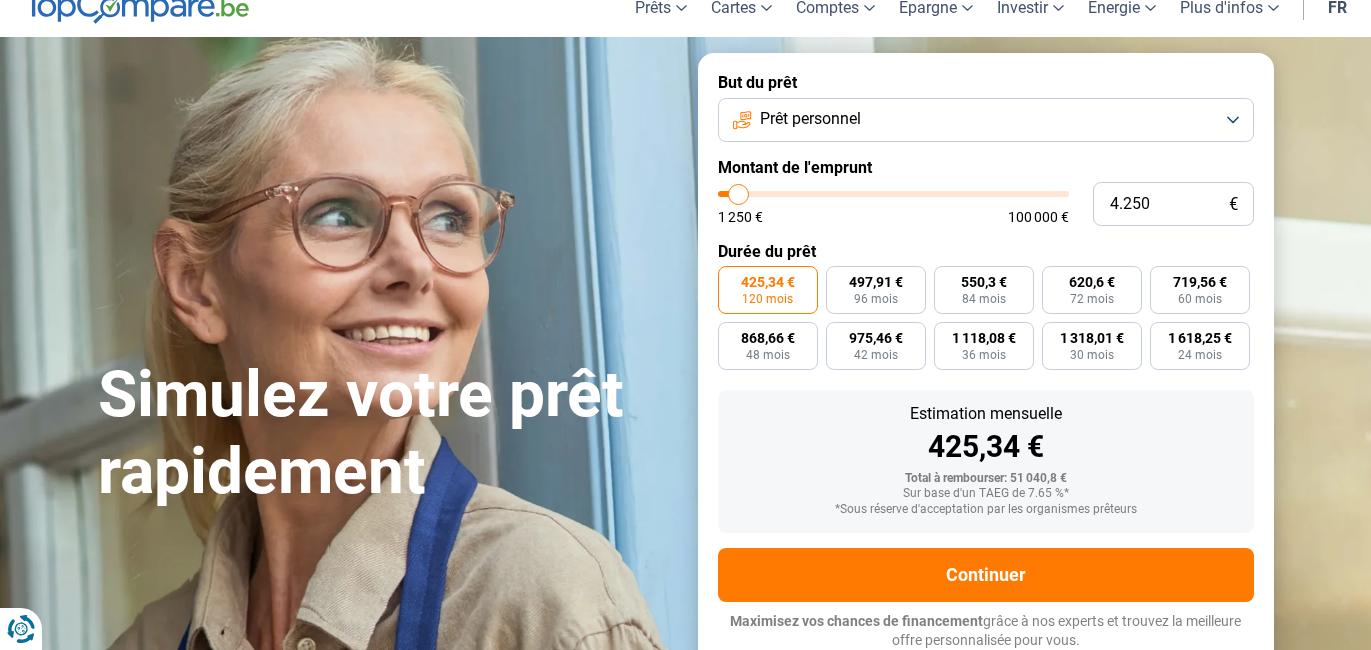 type on "3.750" 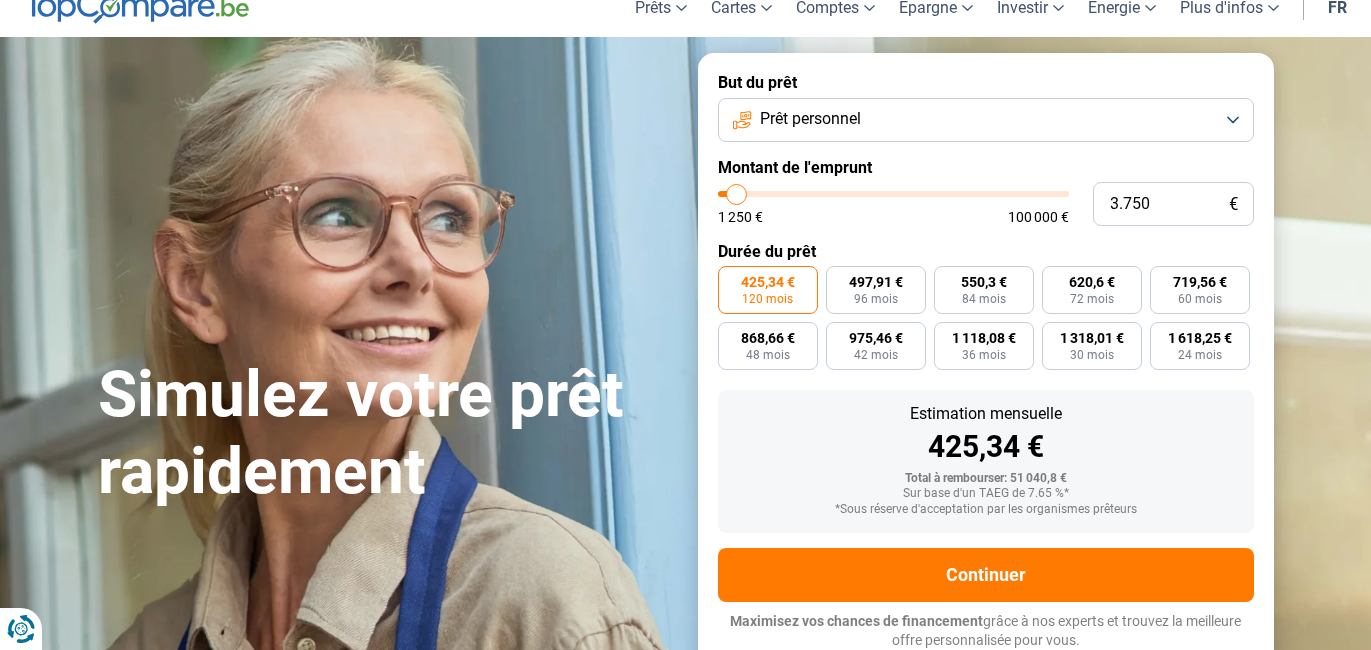 type on "3.500" 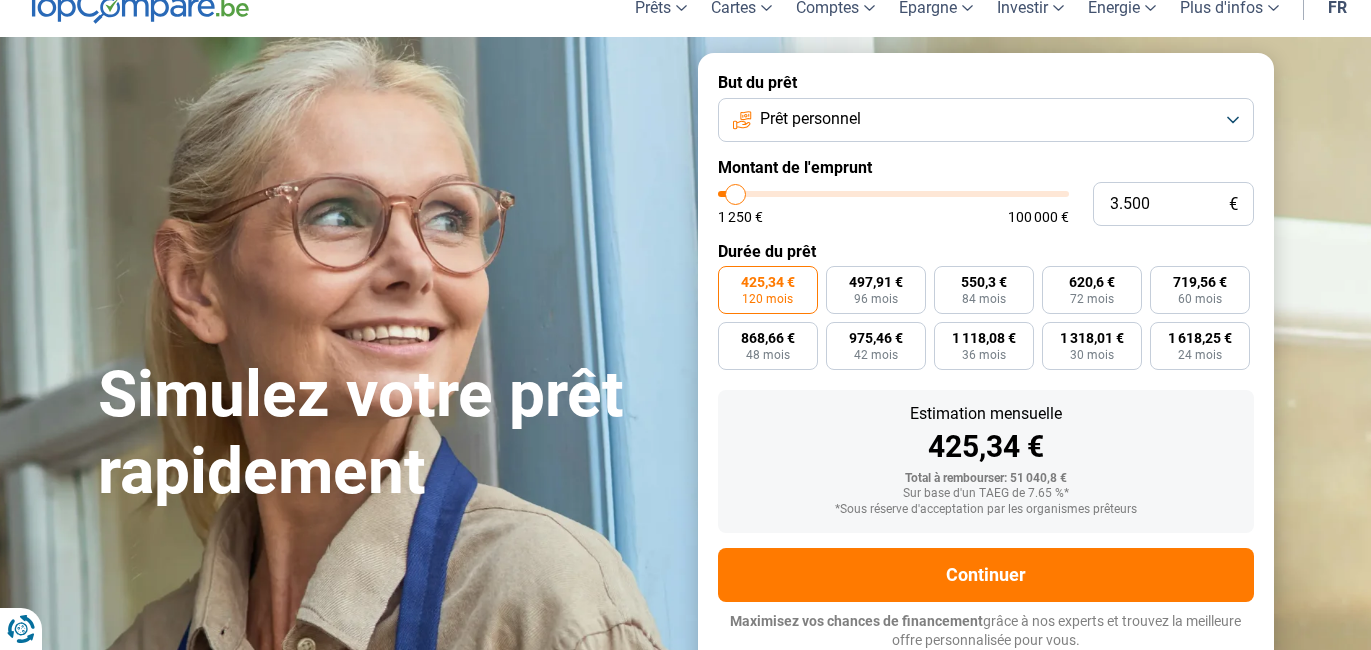 type on "4.000" 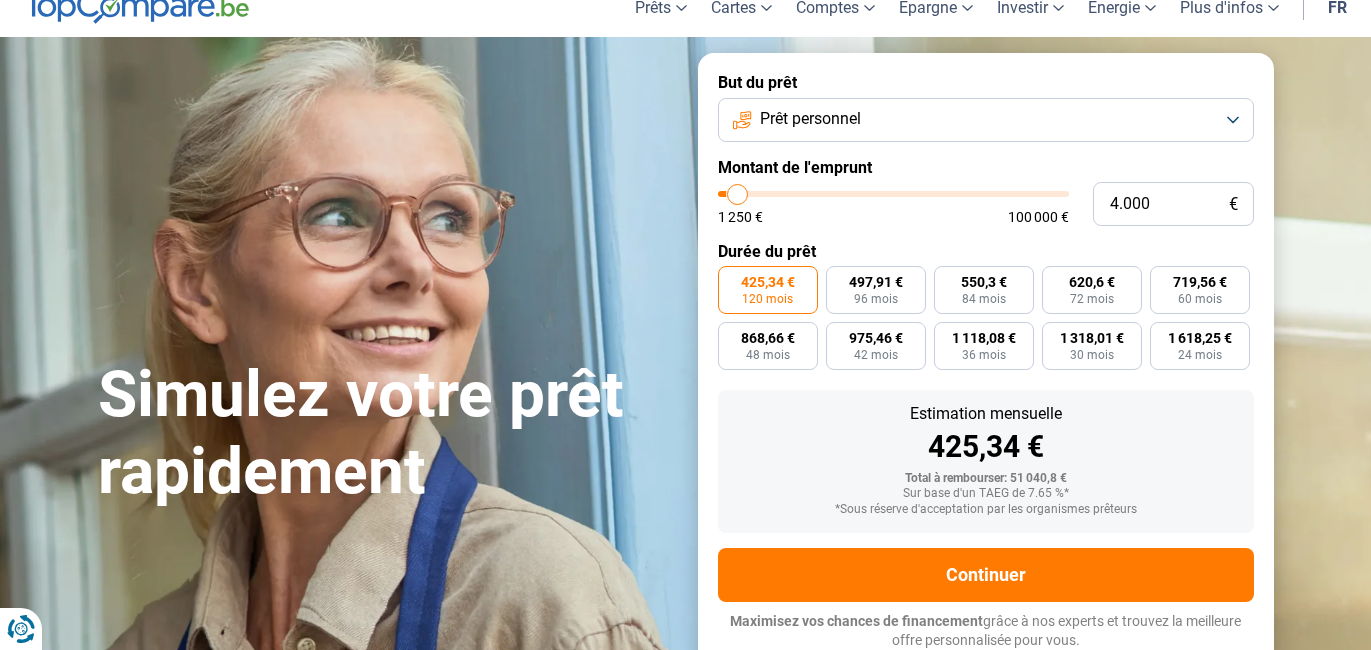 type on "4.500" 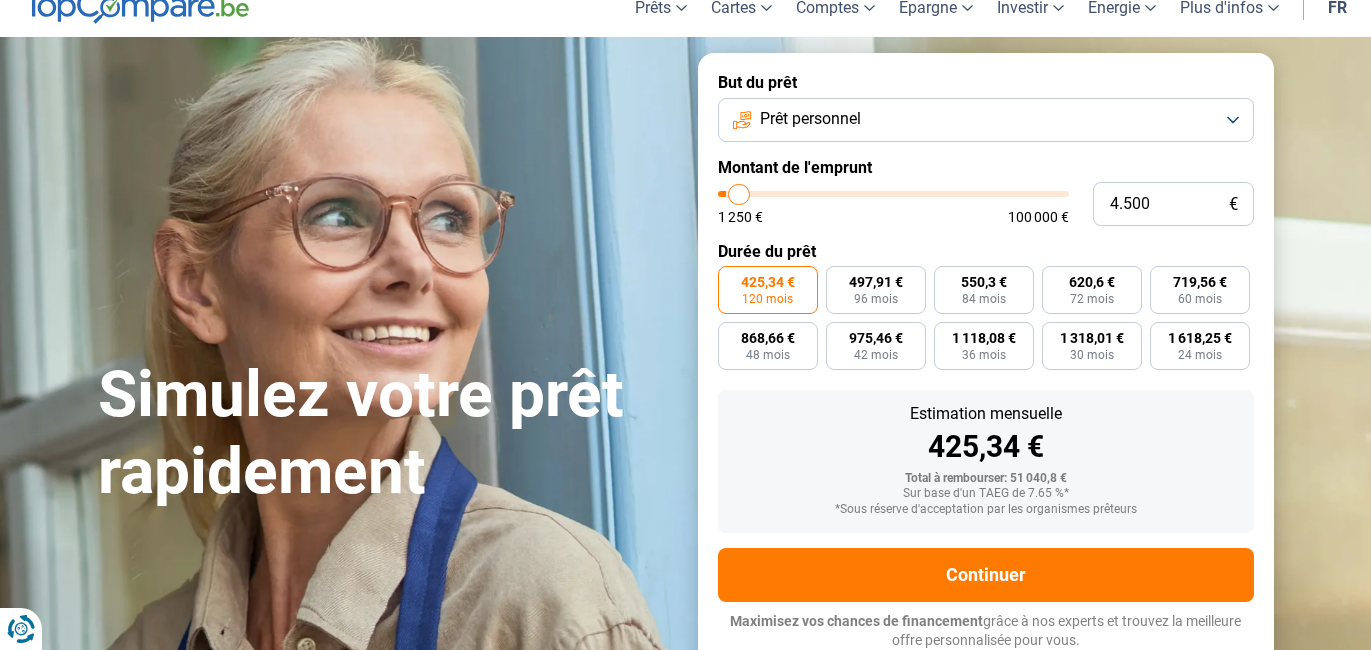 type on "5.000" 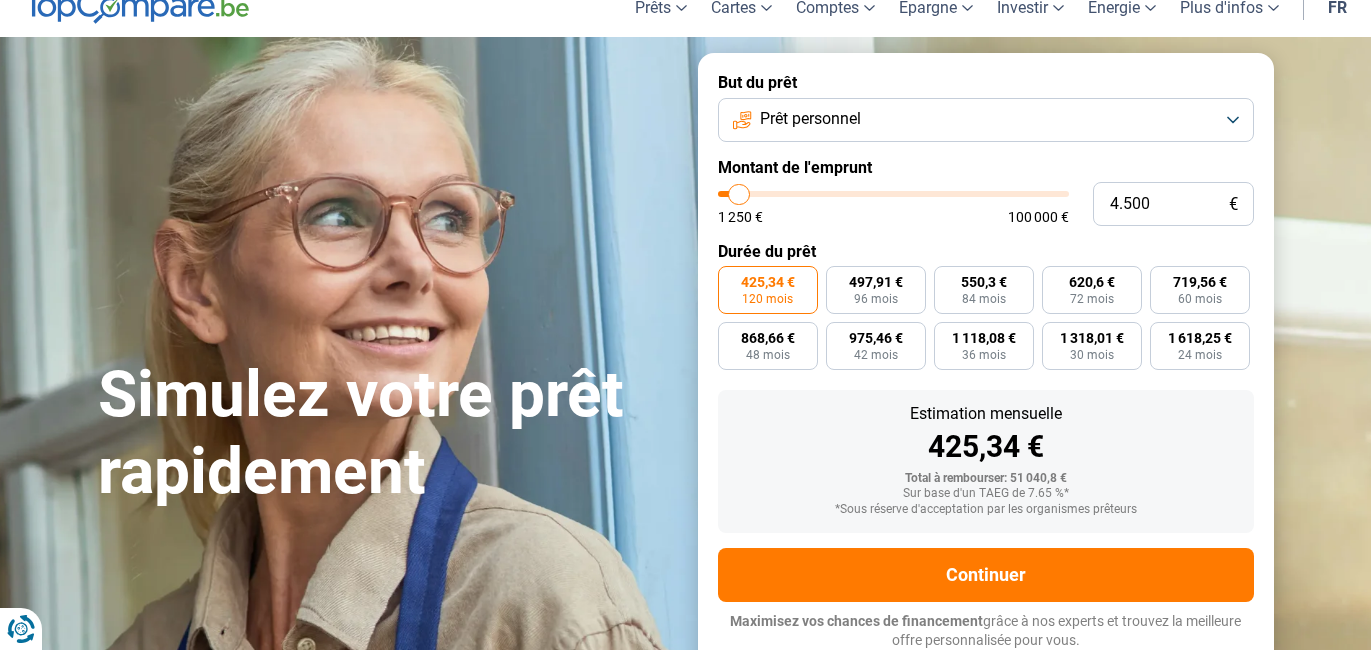 drag, startPoint x: 848, startPoint y: 194, endPoint x: 740, endPoint y: 153, distance: 115.52056 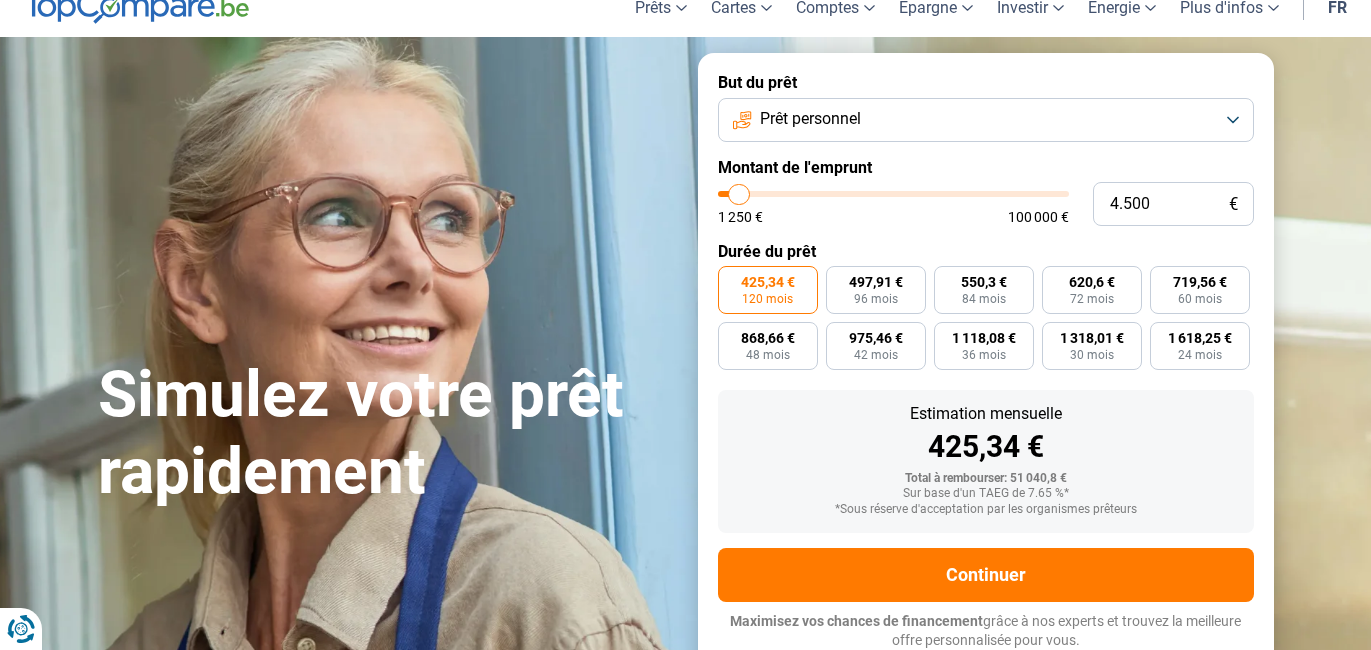 click at bounding box center [893, 194] 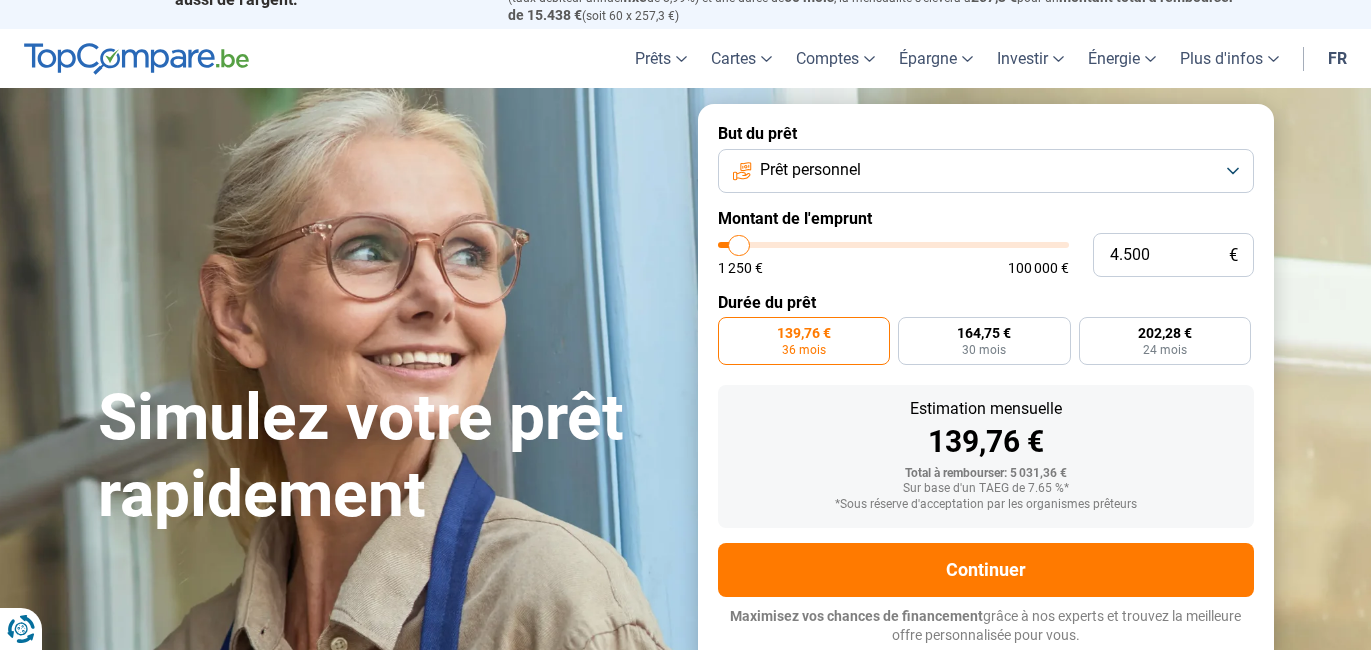 scroll, scrollTop: 29, scrollLeft: 0, axis: vertical 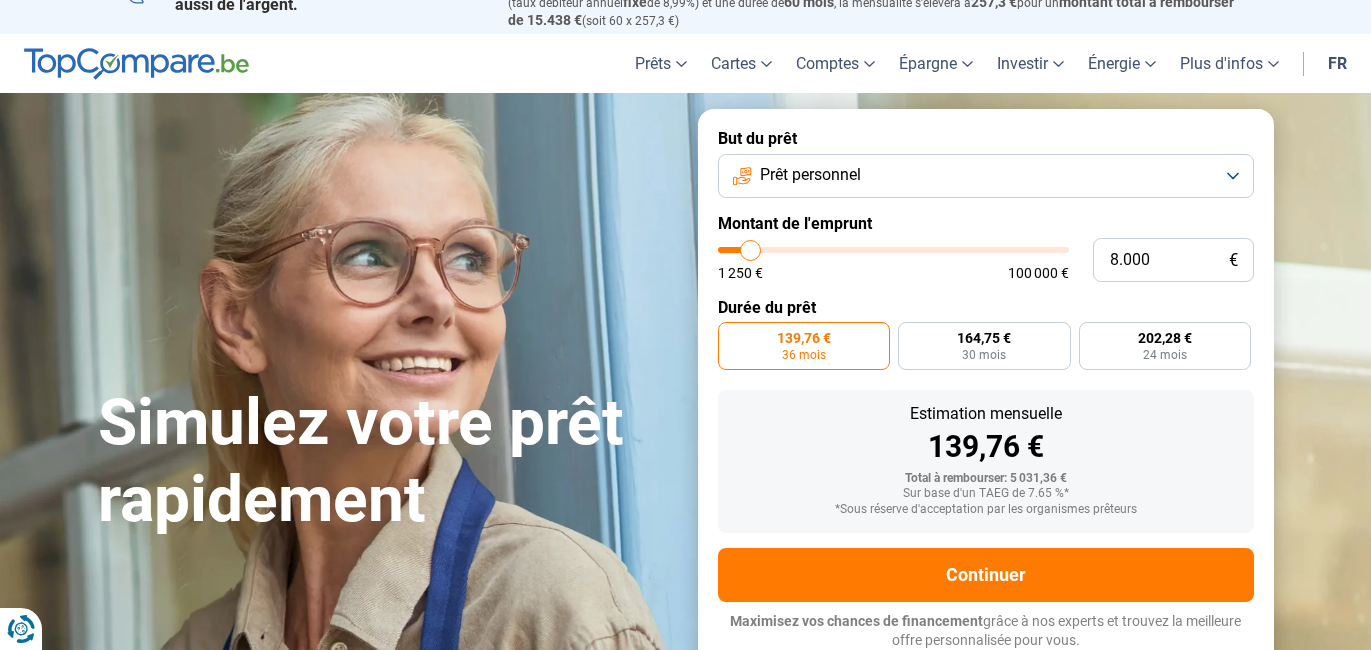 drag, startPoint x: 740, startPoint y: 254, endPoint x: 751, endPoint y: 254, distance: 11 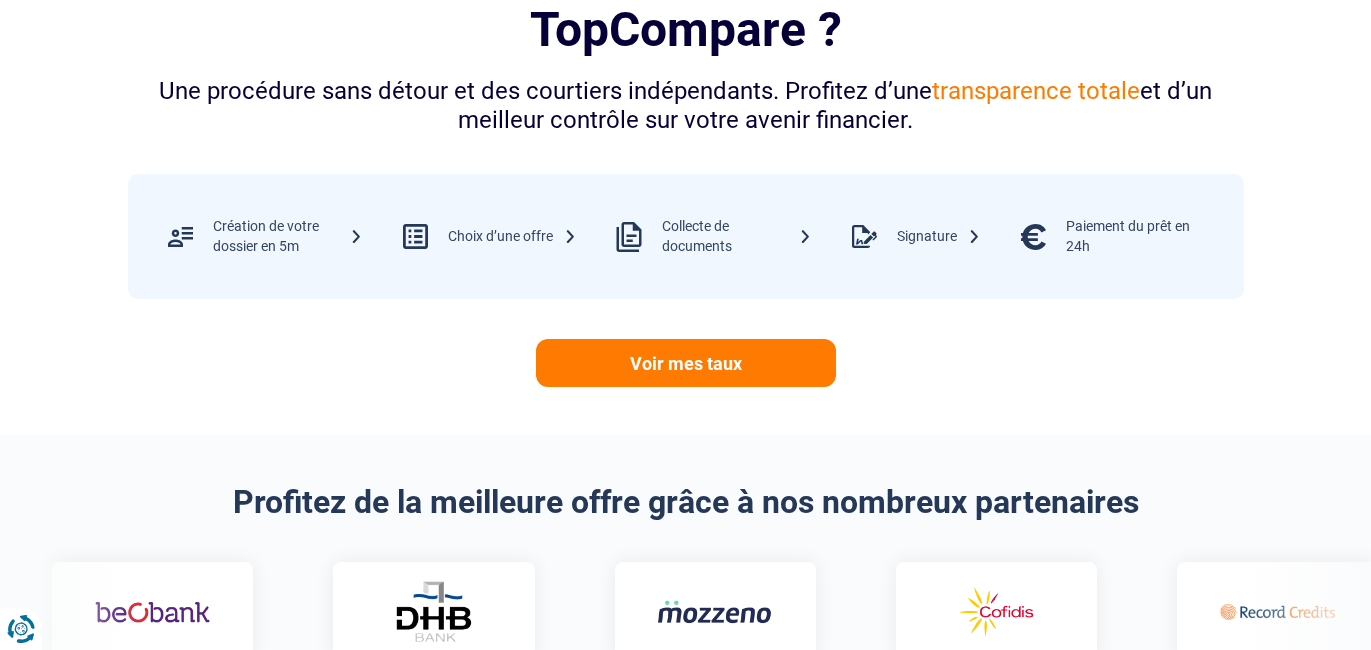 scroll, scrollTop: 911, scrollLeft: 0, axis: vertical 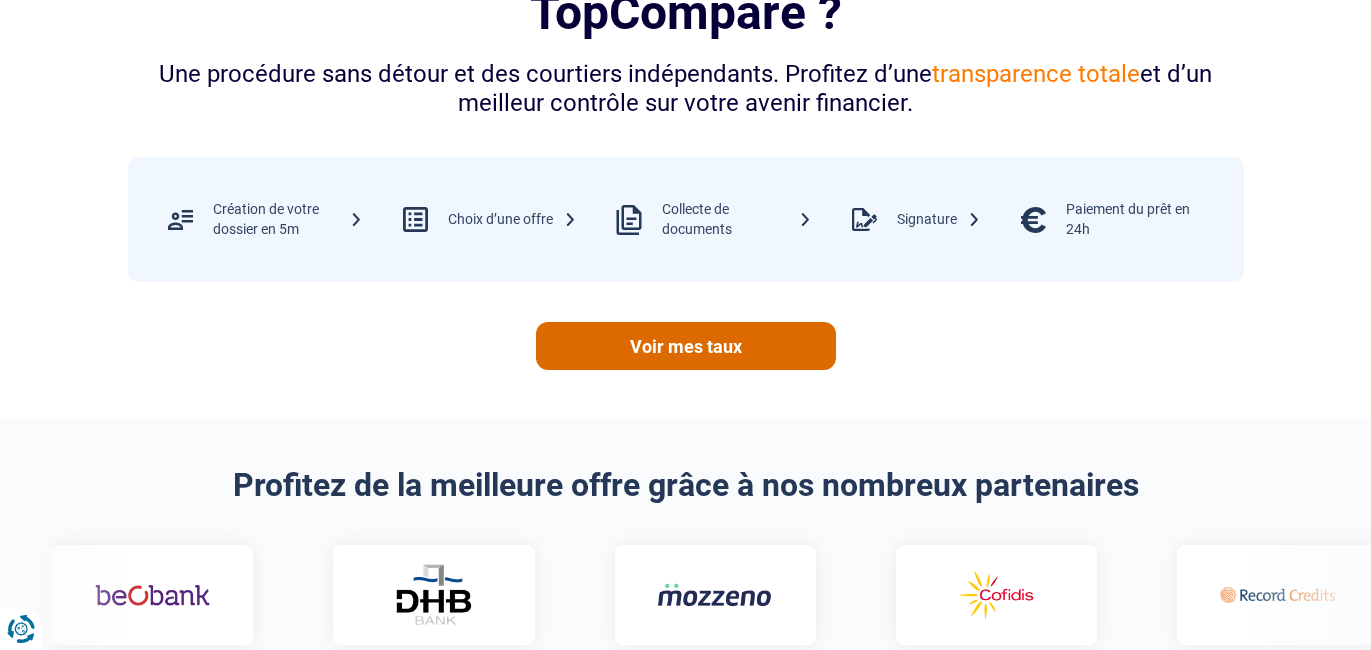 click on "Voir mes taux" at bounding box center (686, 346) 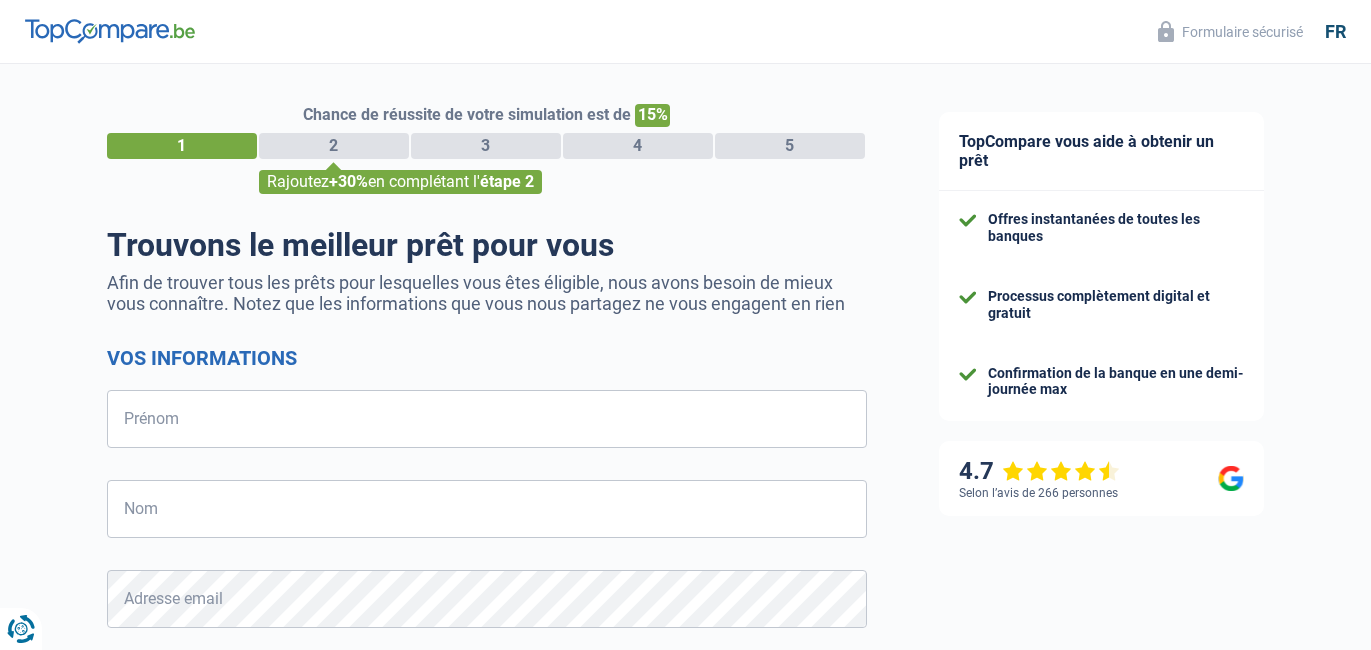 select on "32" 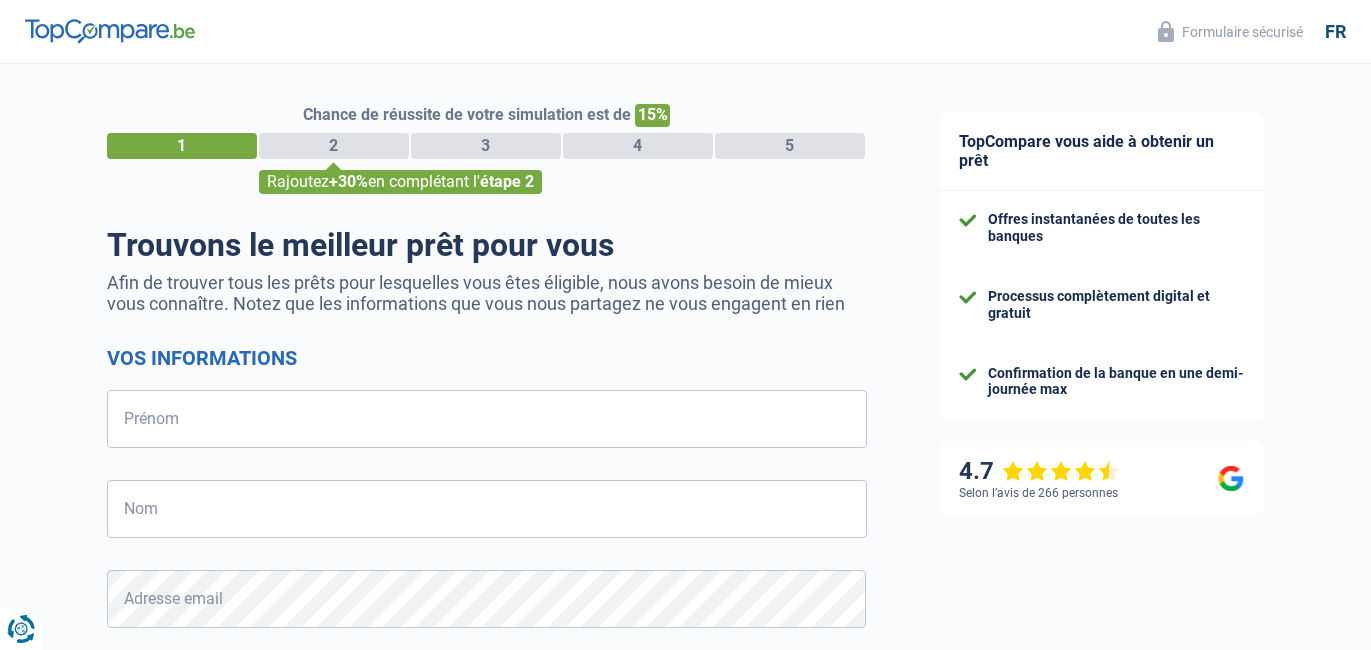scroll, scrollTop: 0, scrollLeft: 0, axis: both 